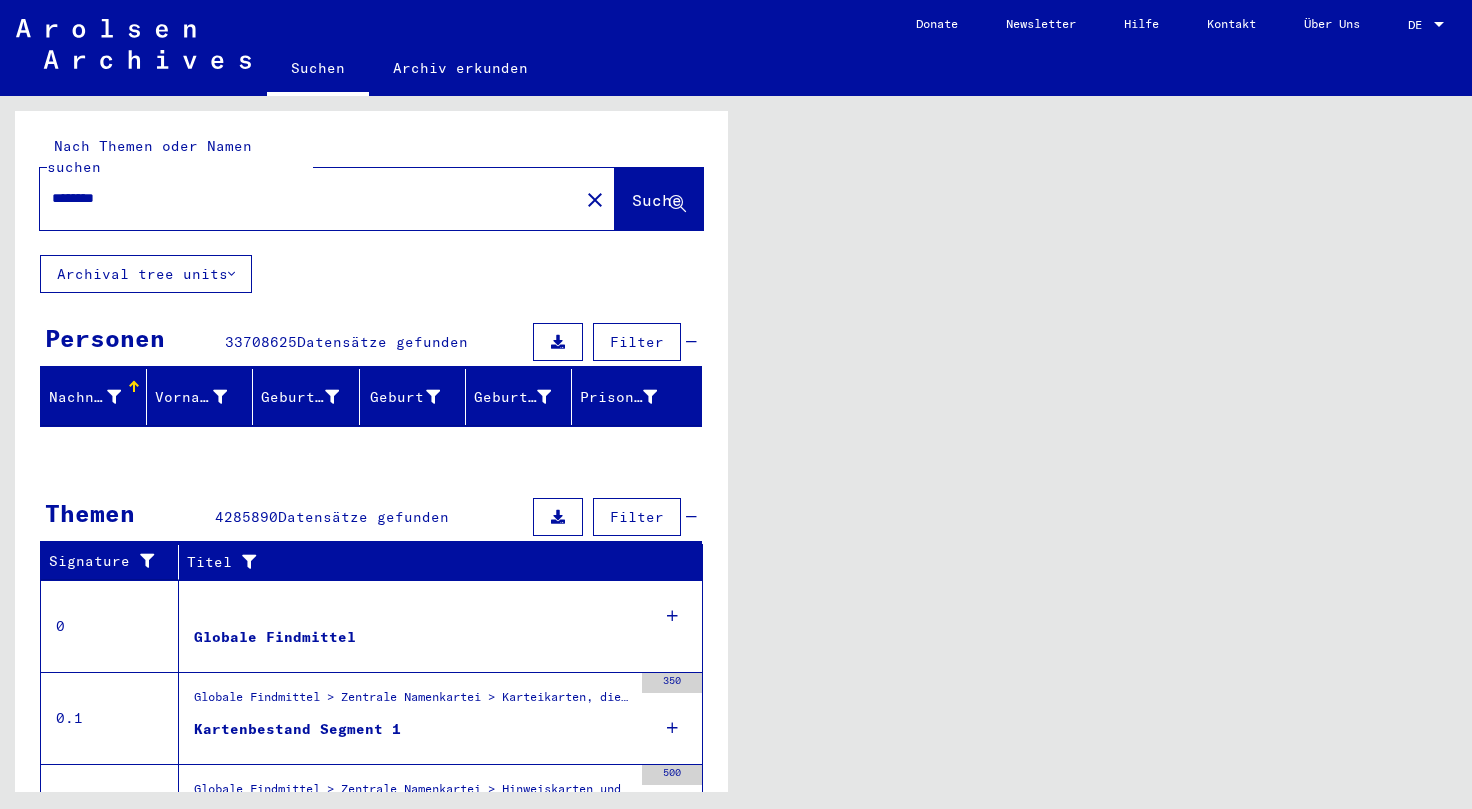 scroll, scrollTop: 0, scrollLeft: 0, axis: both 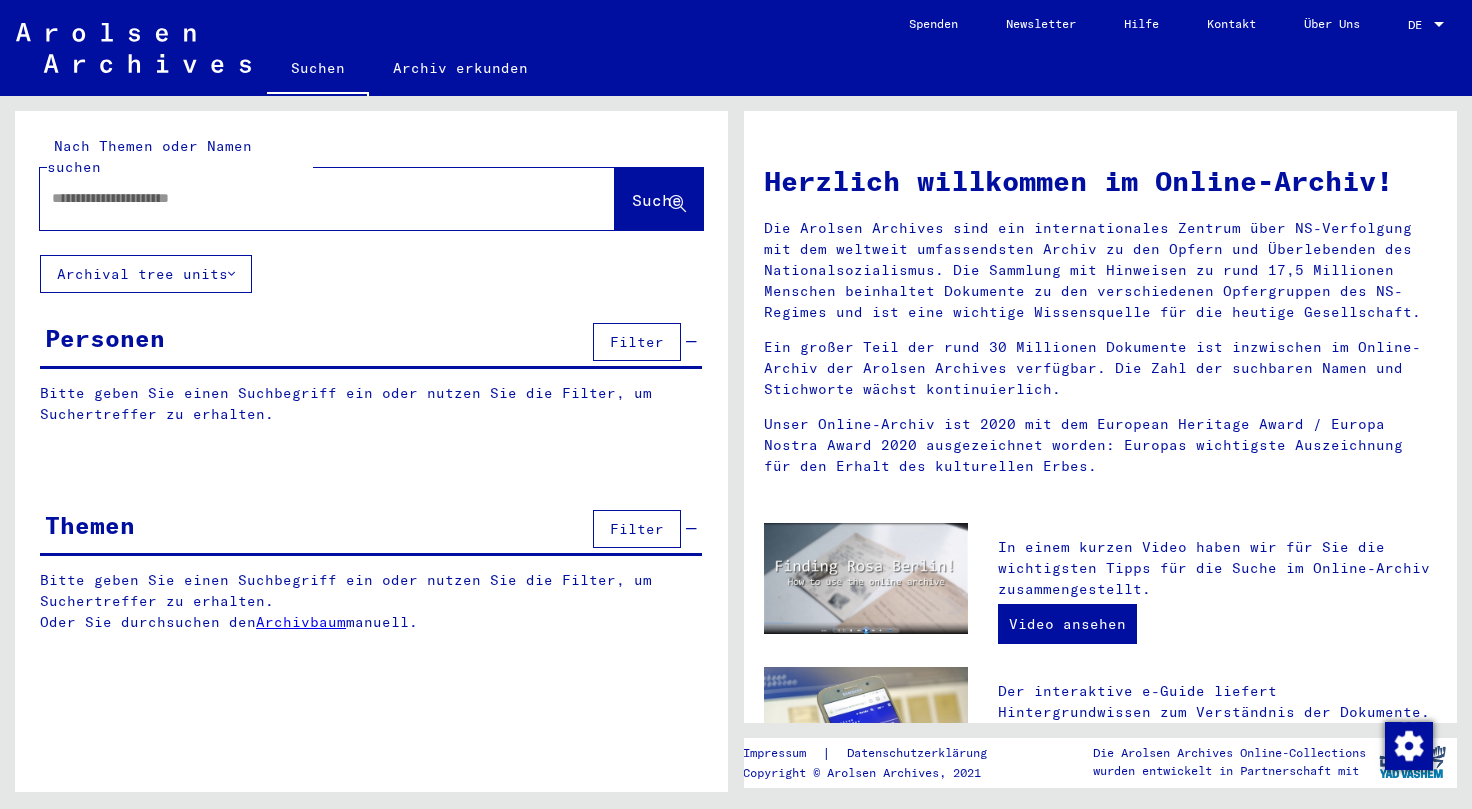 type on "********" 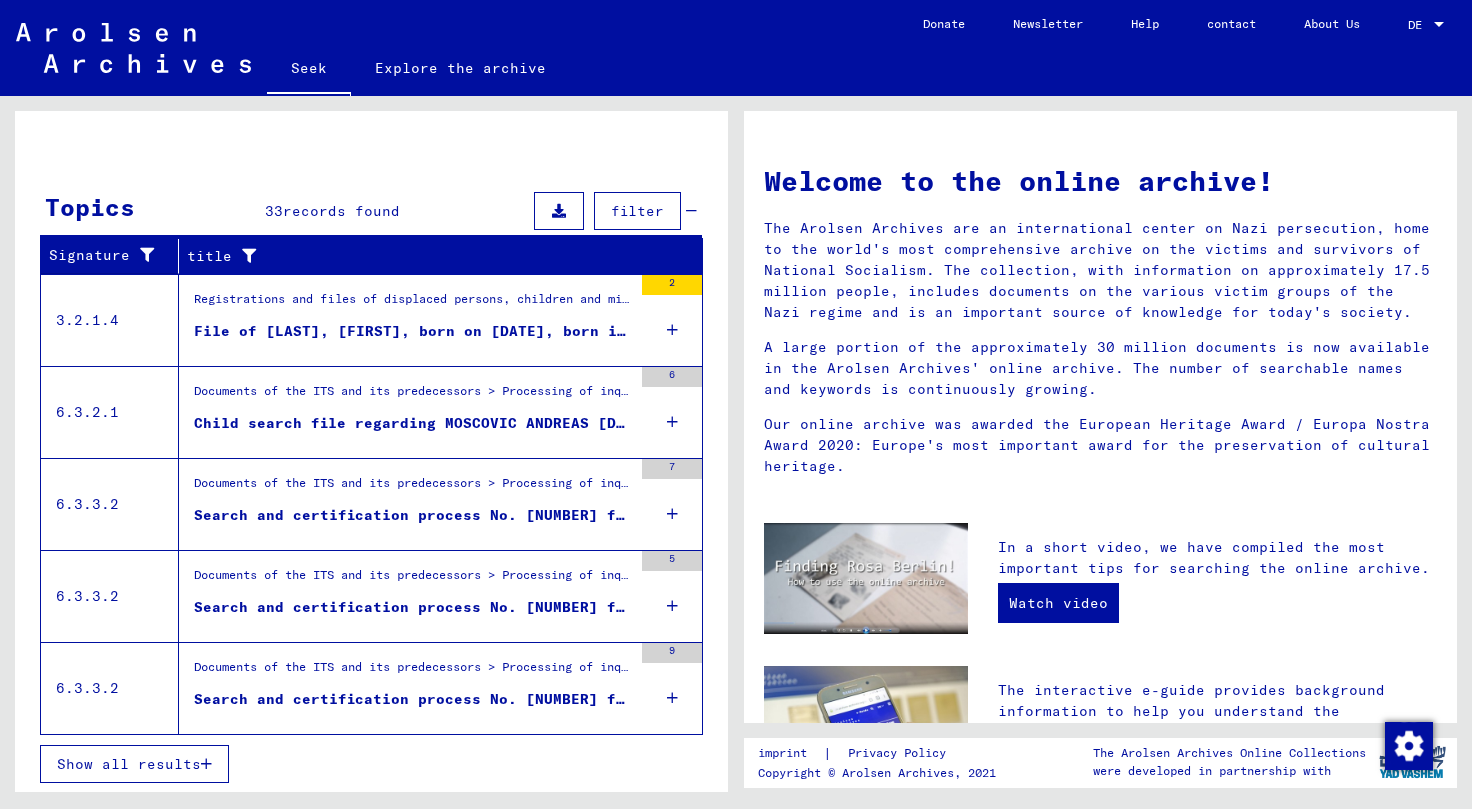 scroll, scrollTop: 589, scrollLeft: 0, axis: vertical 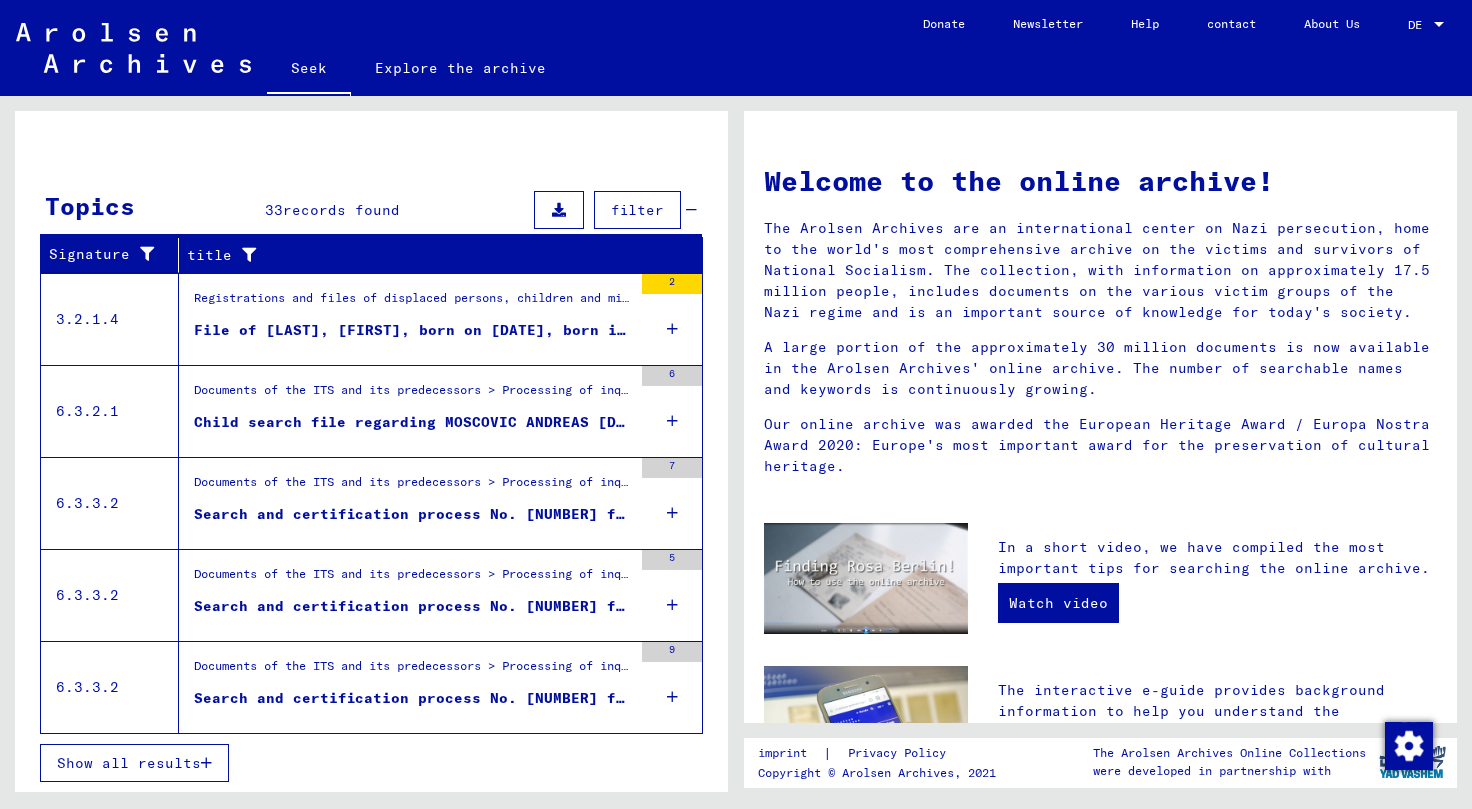 click on "Show all results" at bounding box center (129, 763) 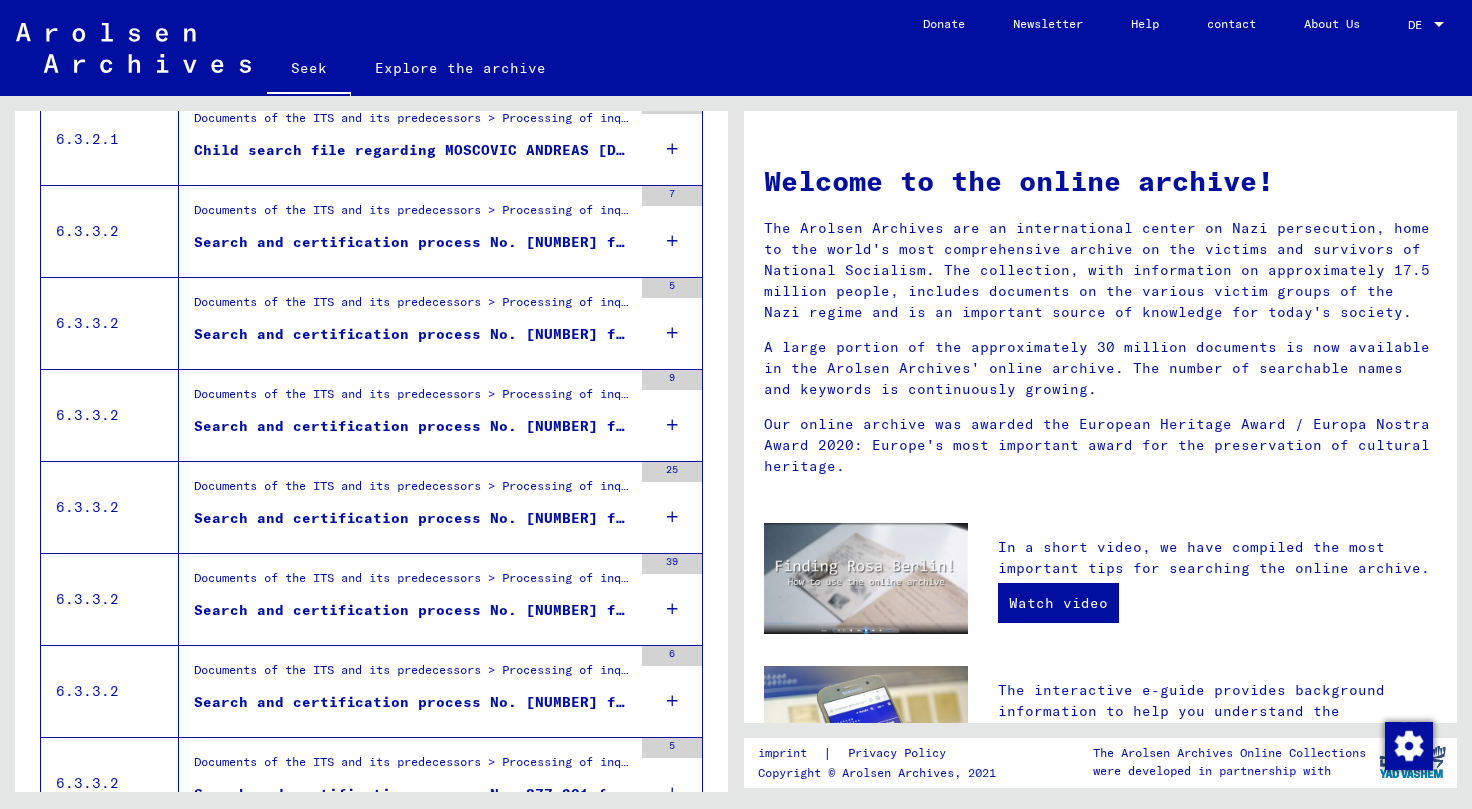 scroll, scrollTop: 0, scrollLeft: 0, axis: both 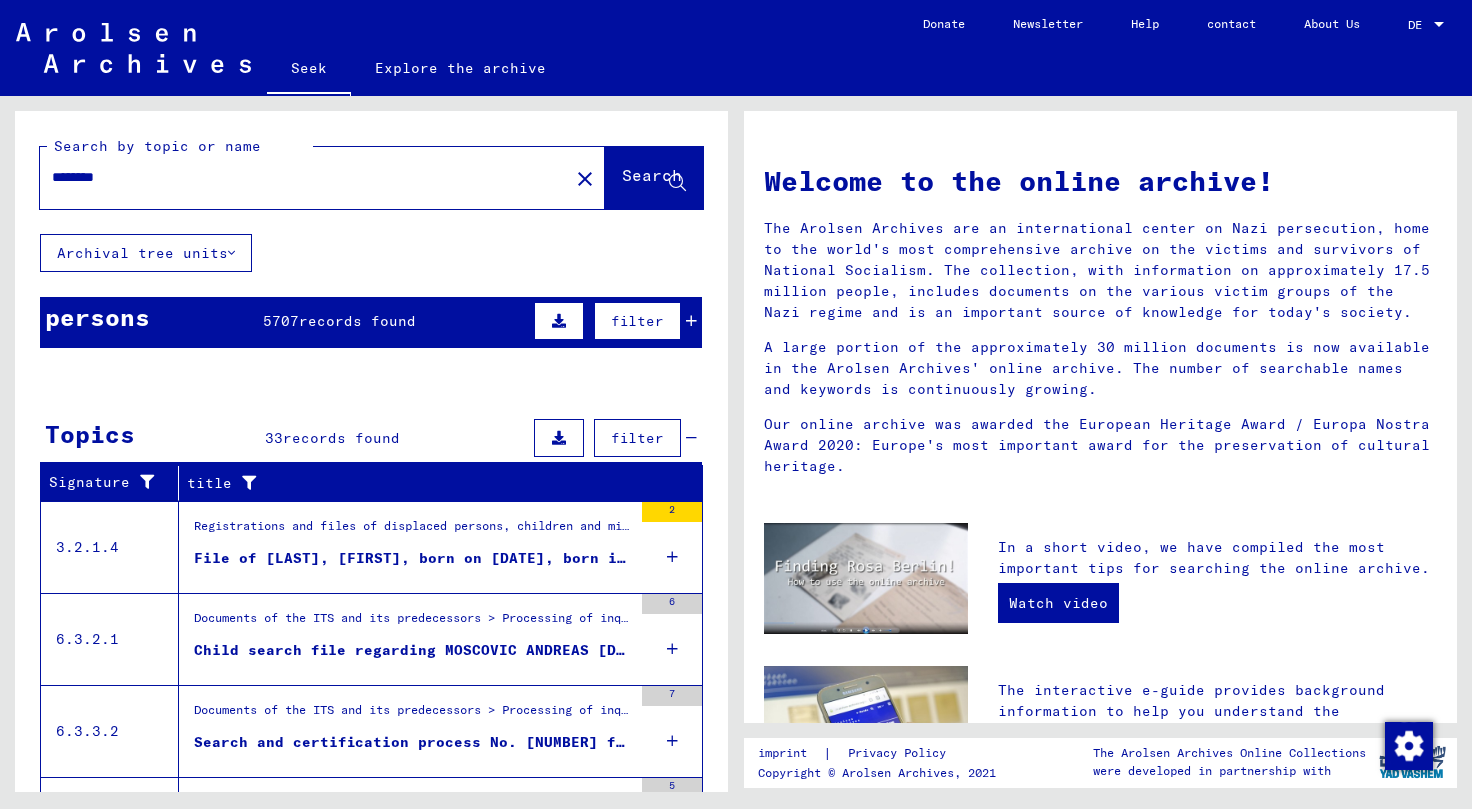 click on "records found" at bounding box center [357, 321] 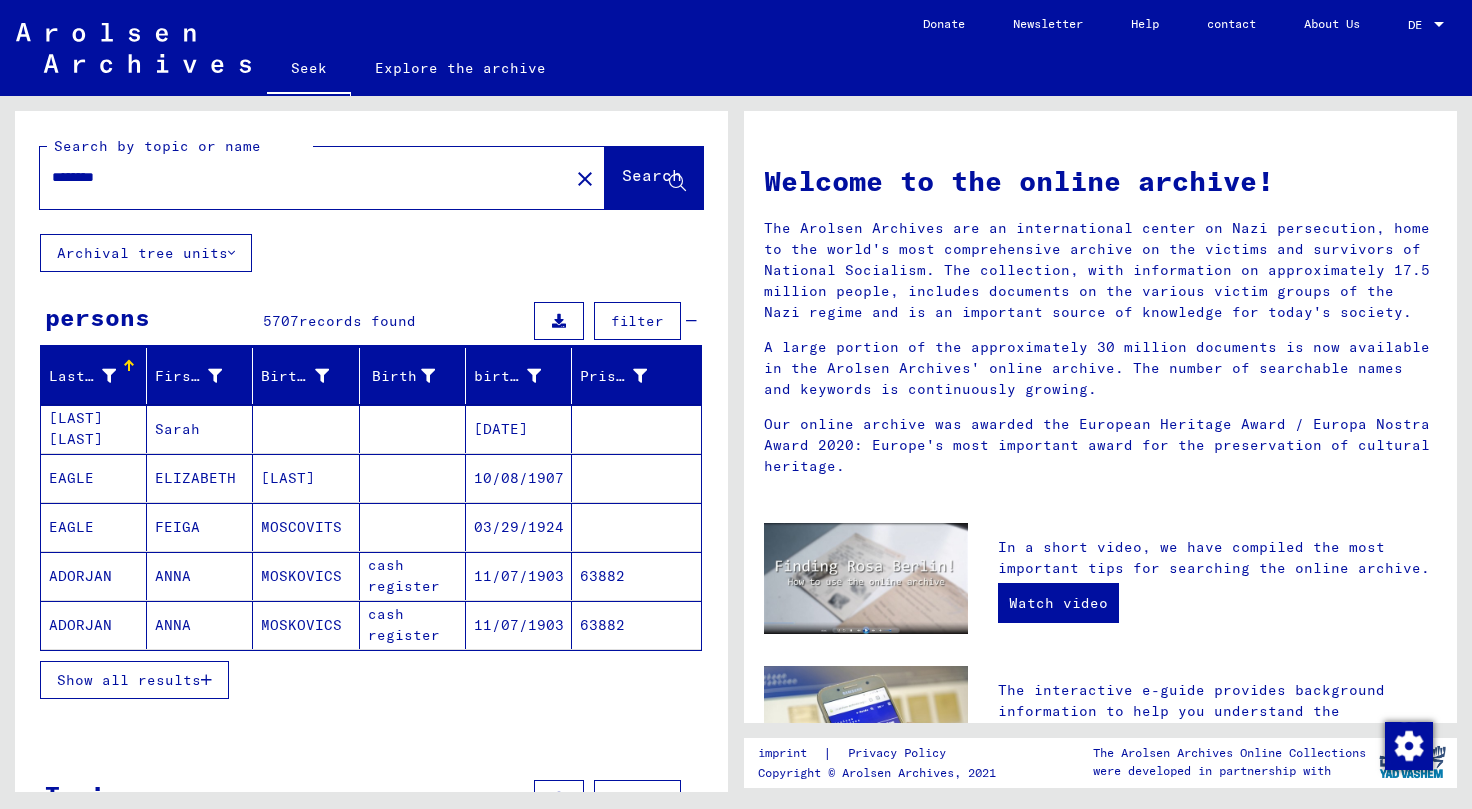 click on "Show all results" at bounding box center [134, 680] 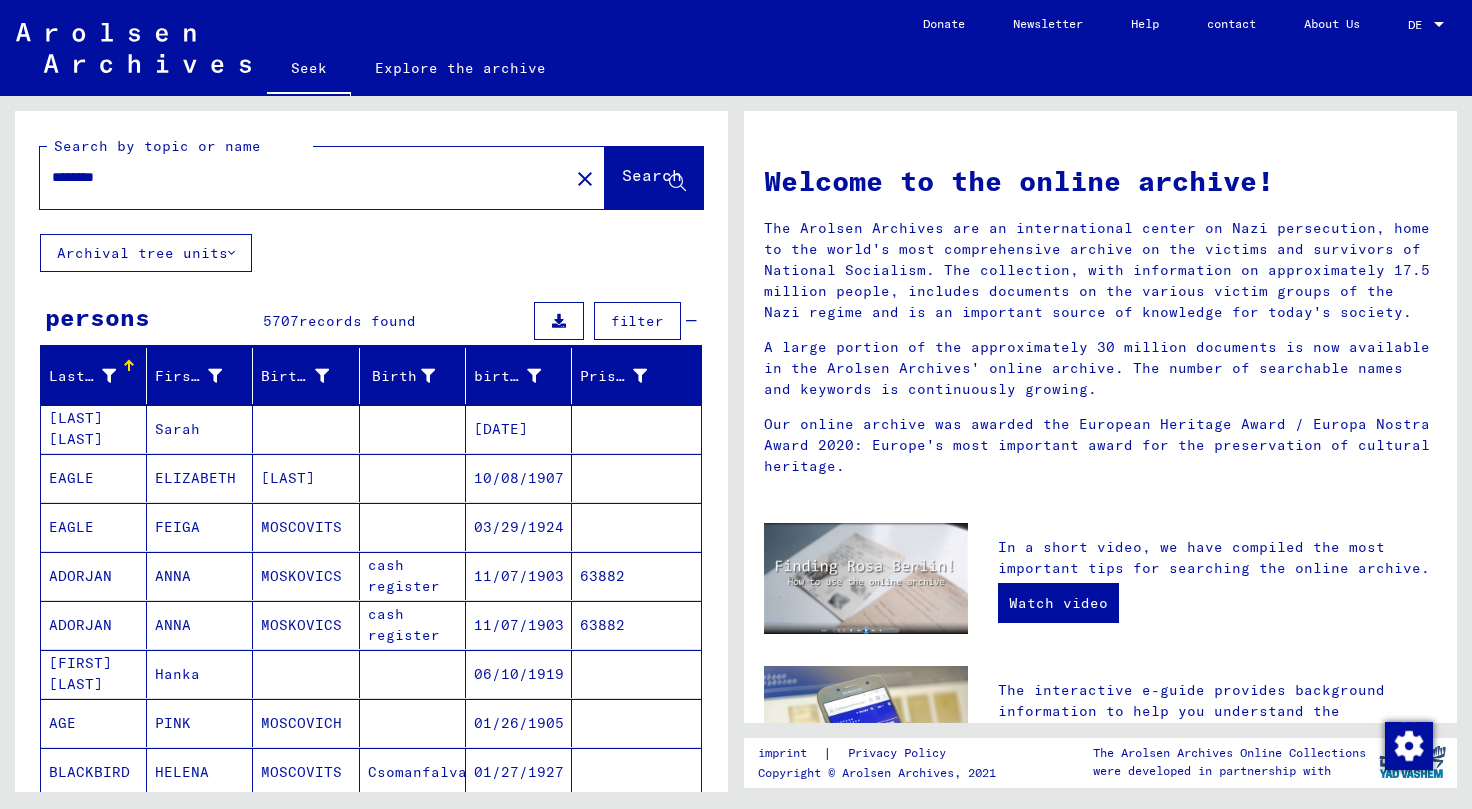 click on "Last name" at bounding box center (89, 376) 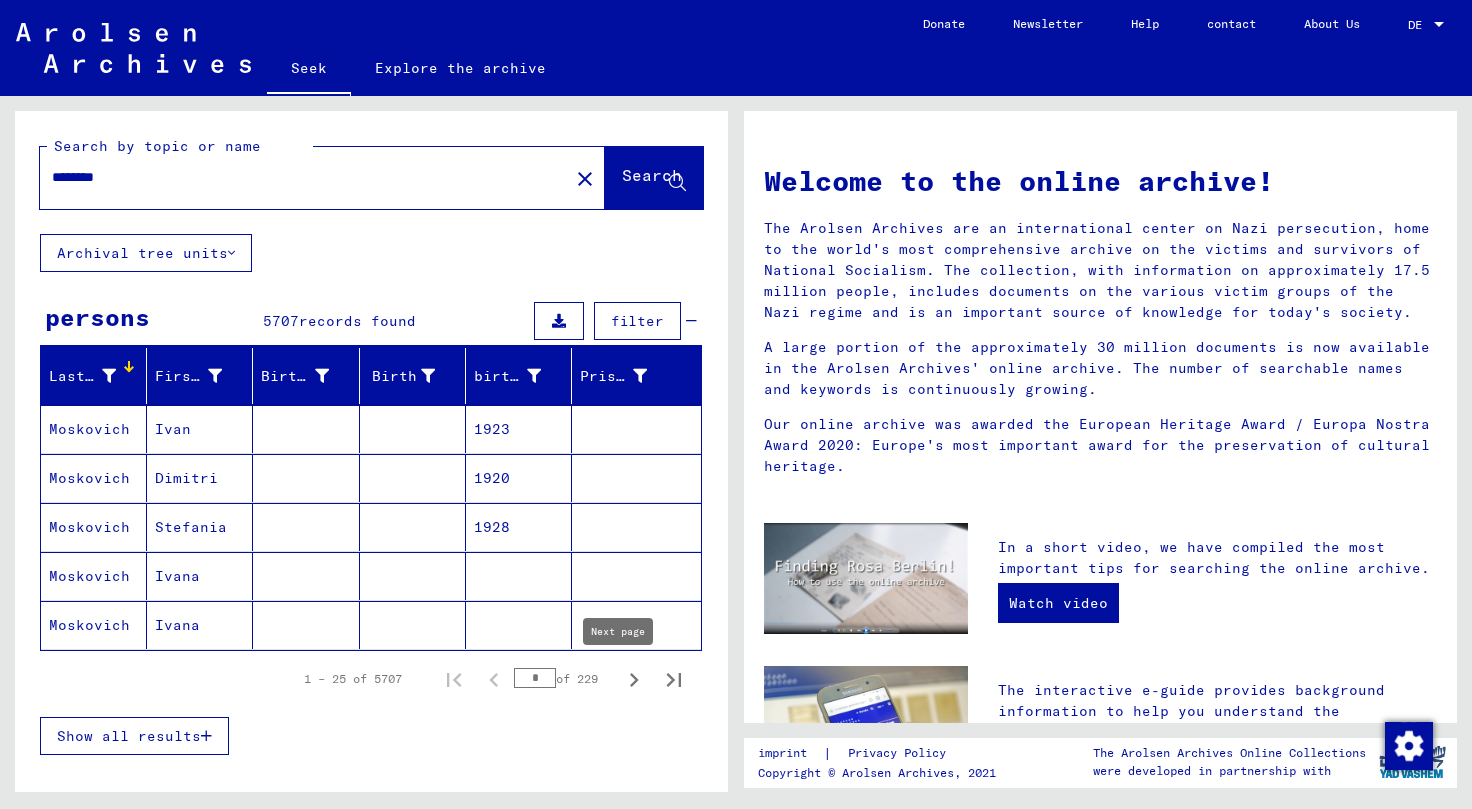 click 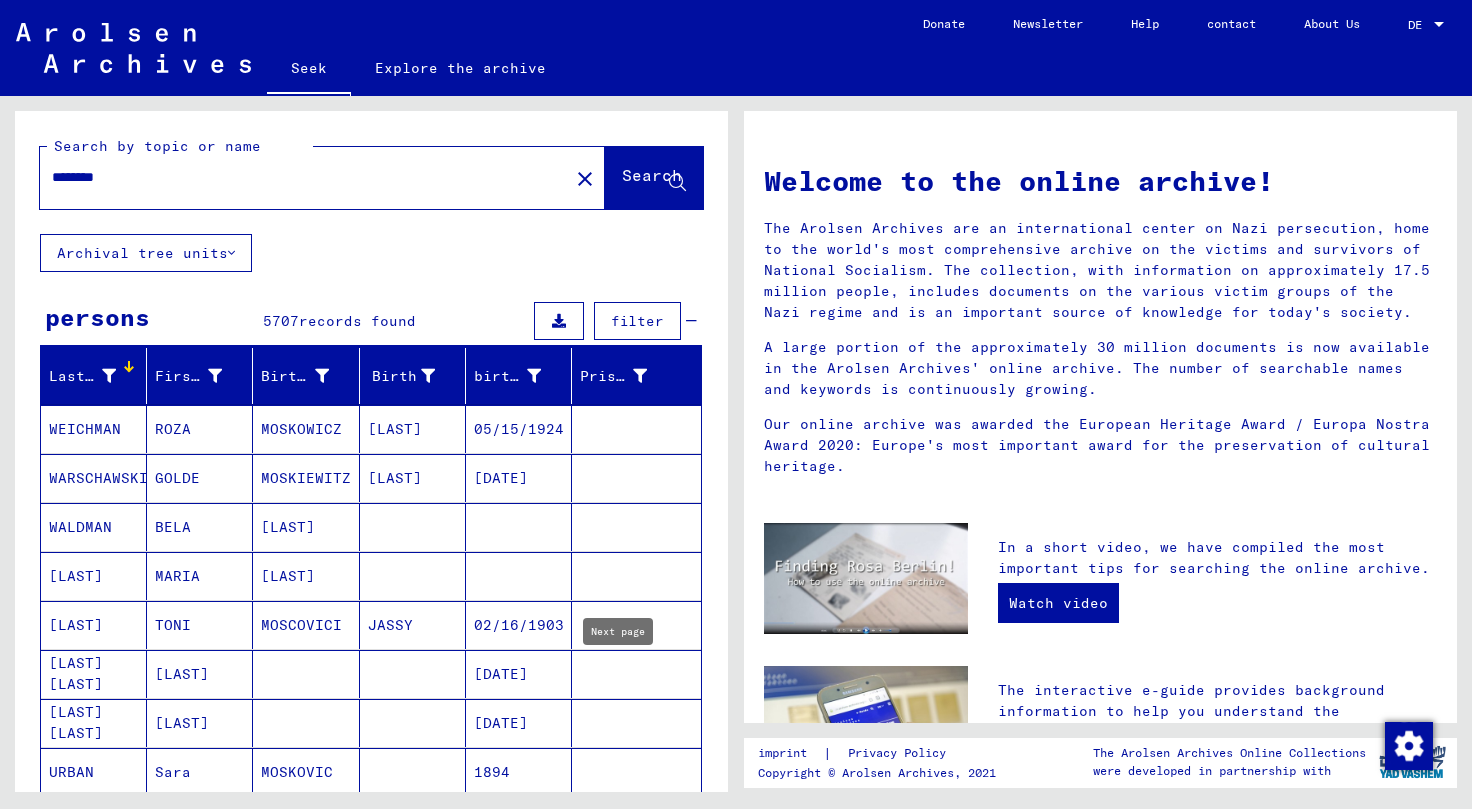 type on "*" 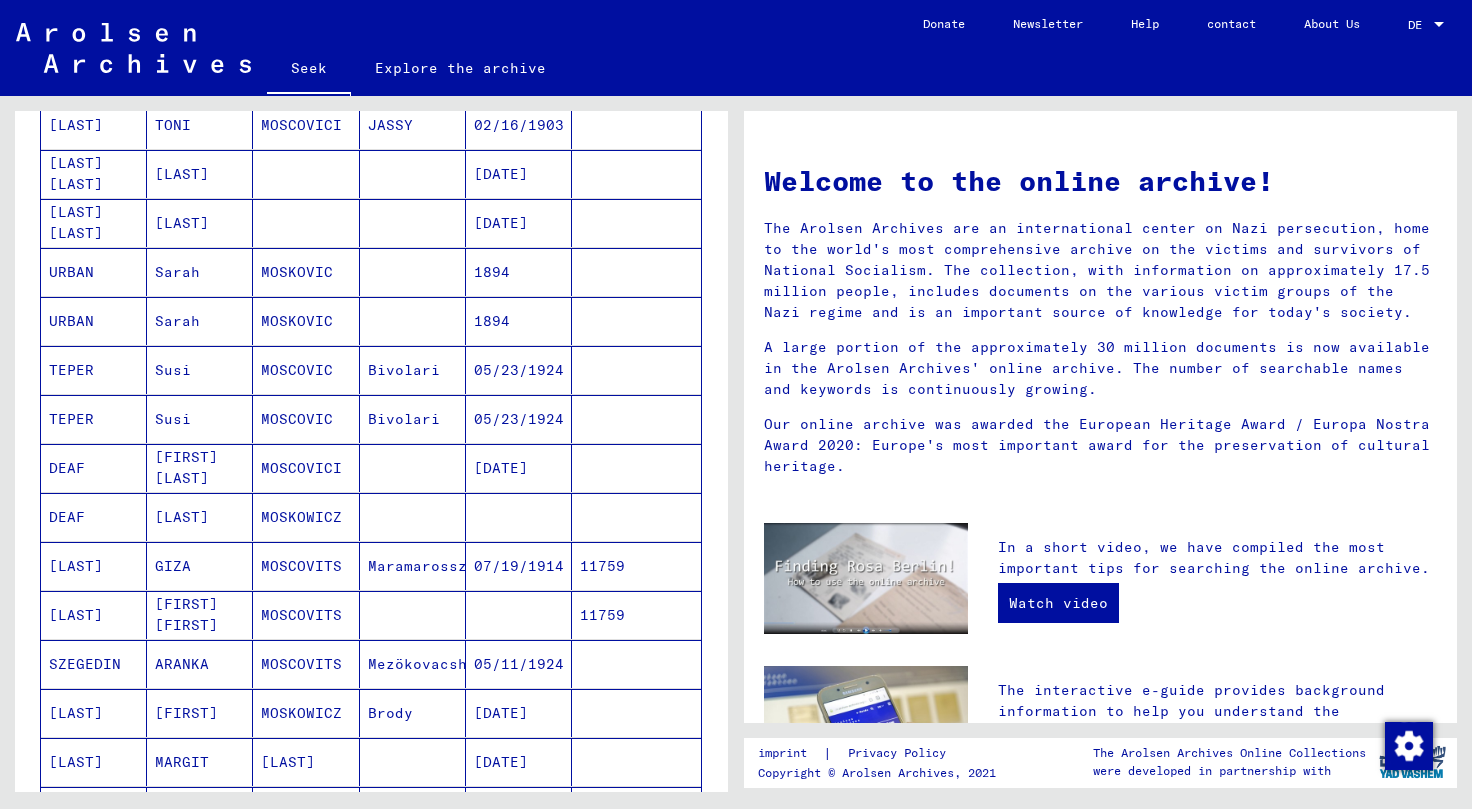 scroll, scrollTop: 0, scrollLeft: 0, axis: both 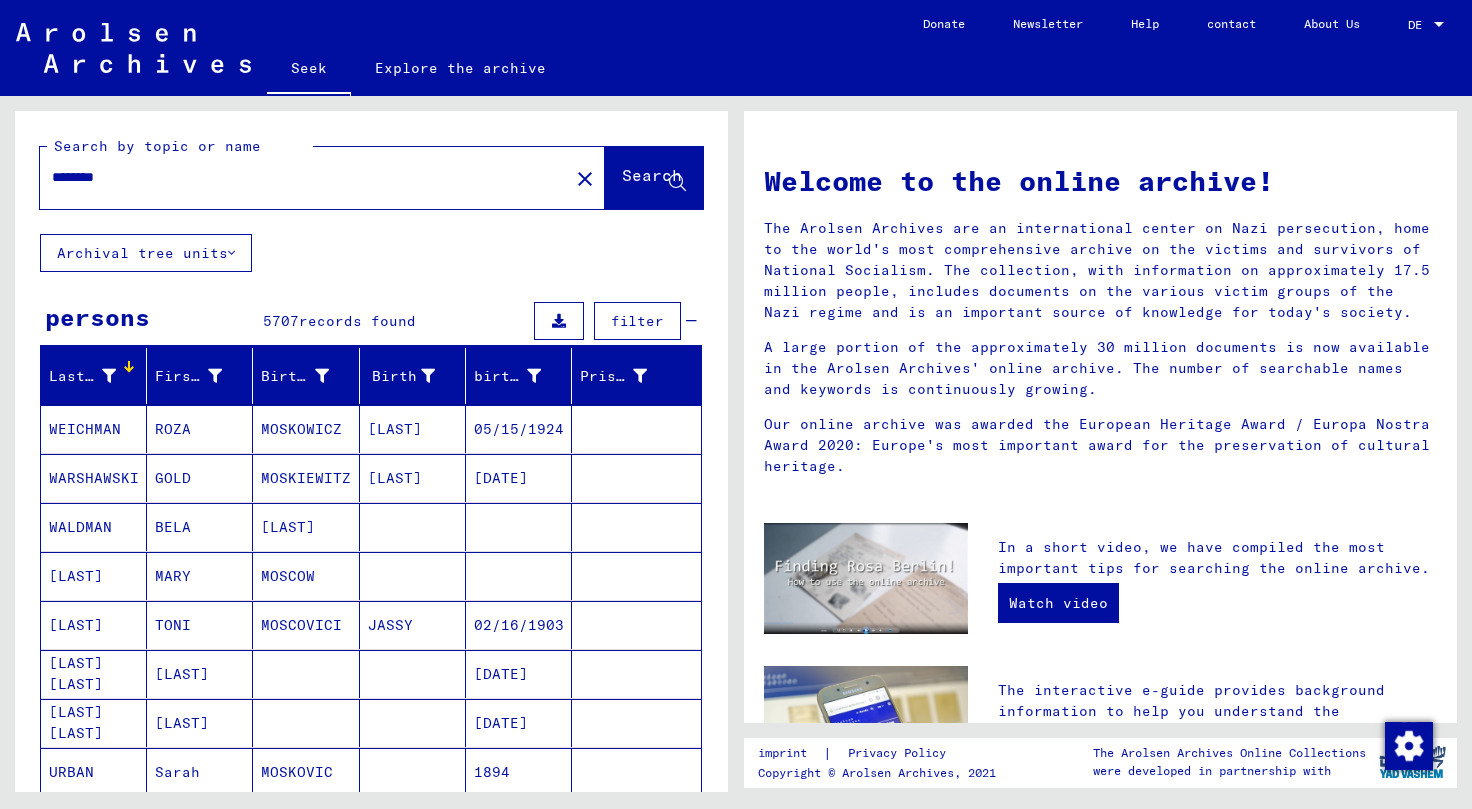 click on "Birth name" at bounding box center [306, 376] 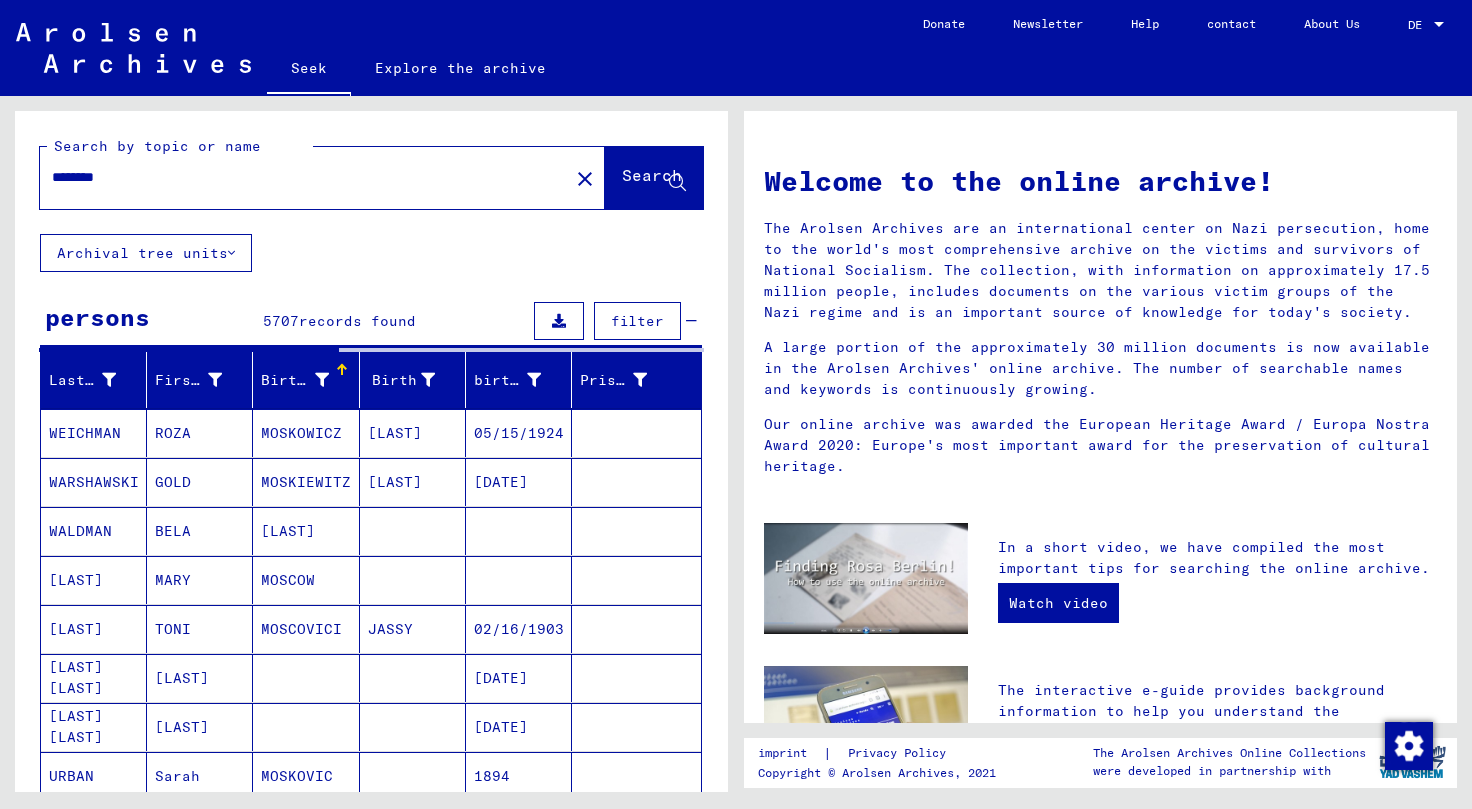 click on "Search by topic or name ******** close Search  Archival tree units persons 5707  records found filter Last name First name Birth name Birth birth date Prisoner # [LAST] [FIRST] [LAST] [DATE]    [LAST] [FIRST] [LAST] [DATE]    [LAST] [FIRST] [LAST]          [LAST] [FIRST] [LAST] [CITY] [DATE]    [LAST] [FIRST] [LAST]       [DATE]    [LAST] [FIRST] [LAST]       [DATE]    [LAST] [FIRST] [CITY] [DATE] [DATE]    [LAST] [FIRST]       [DATE] [DATE]    [LAST] [FIRST] [CITY] [DATE] [NUMBER] [LAST] [FIRST]       [NUMBER] [LAST] [FIRST] [CITY] [DATE]    [LAST] [FIRST] [CITY] [DATE]    [LAST] [FIRST]    [DATE]    [LAST] [FIRST]    [DATE]" 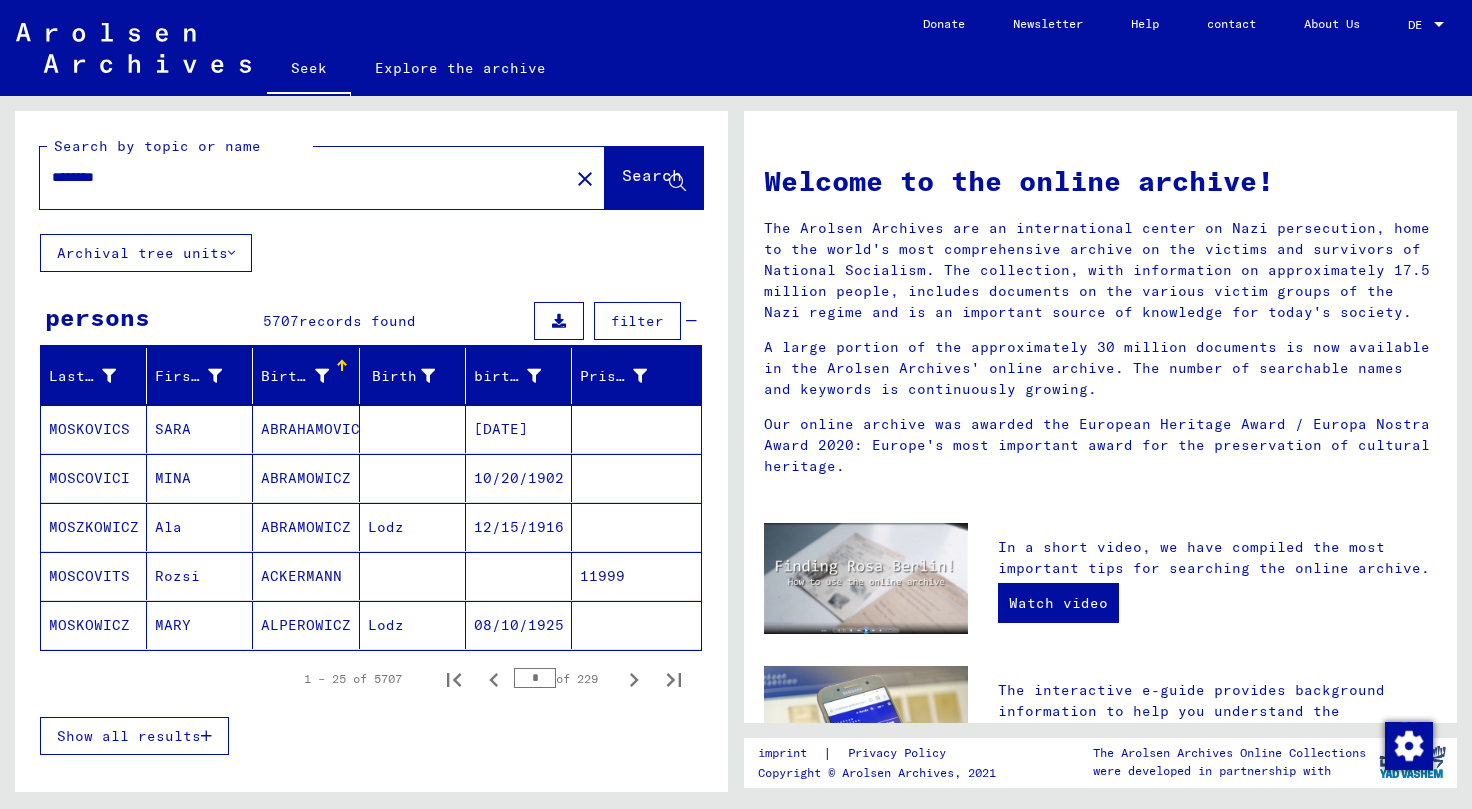 click on "Show all results" at bounding box center (129, 736) 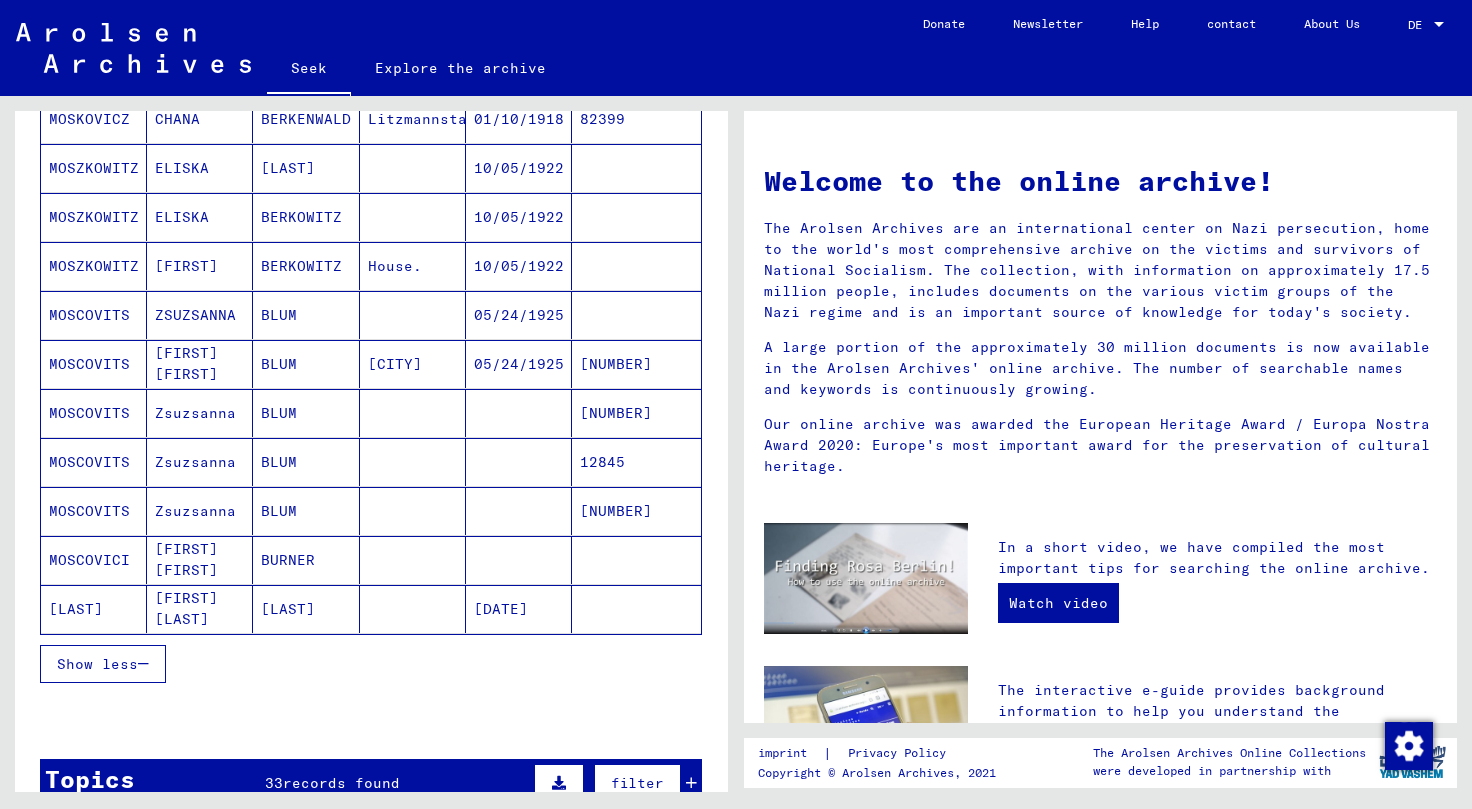 scroll, scrollTop: 1000, scrollLeft: 0, axis: vertical 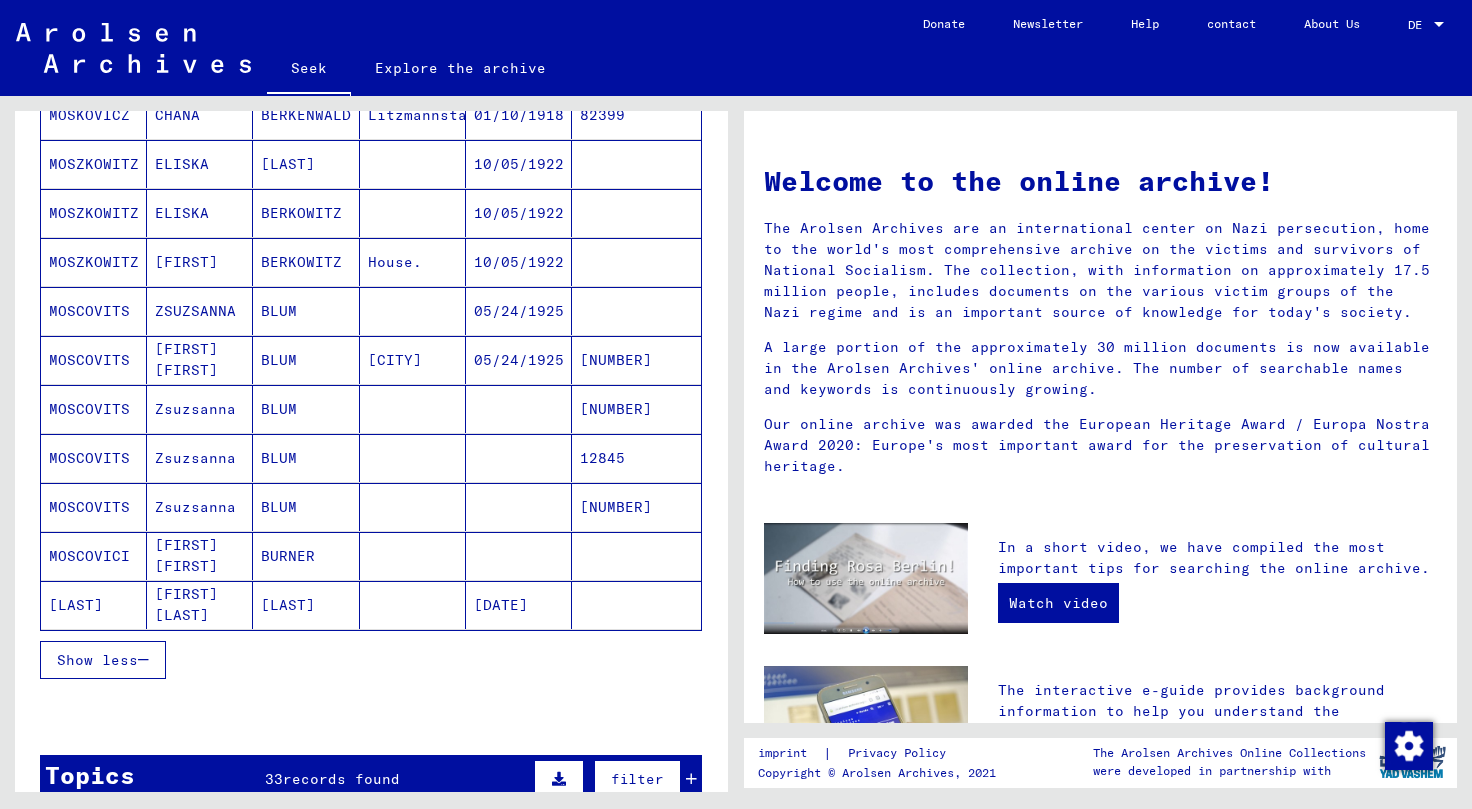 click on "Show less" at bounding box center [371, 660] 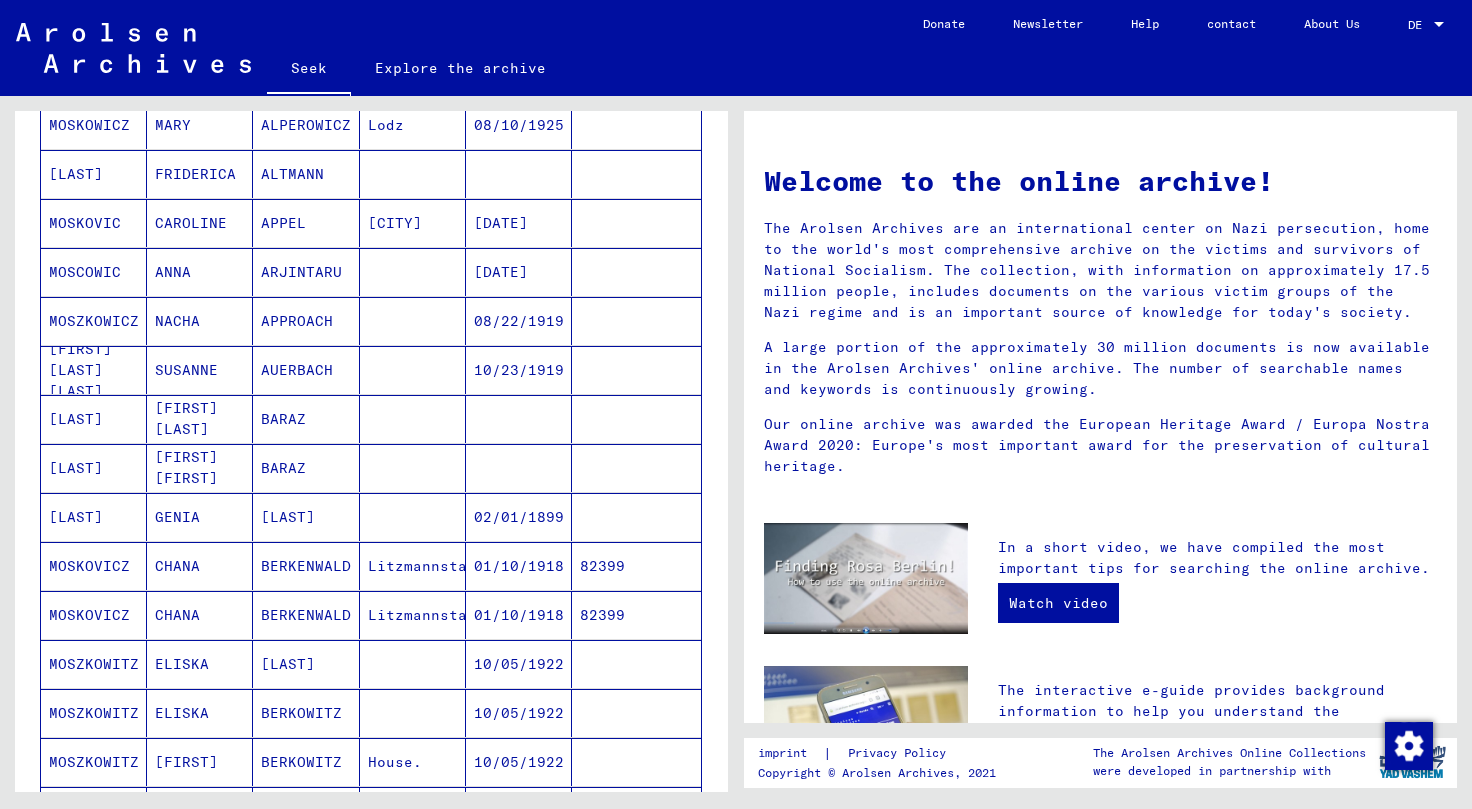 scroll, scrollTop: 0, scrollLeft: 0, axis: both 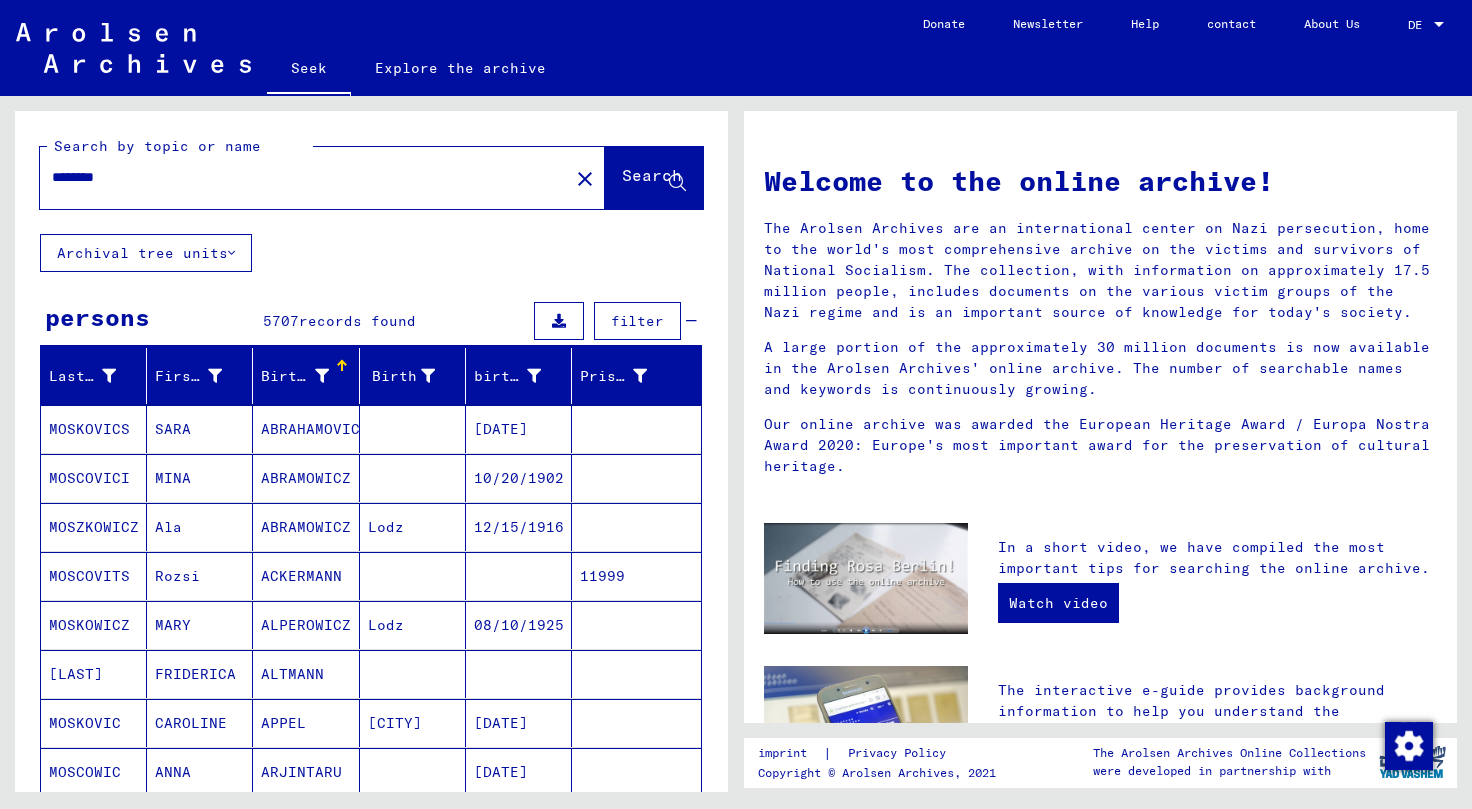 click on "********" at bounding box center [298, 177] 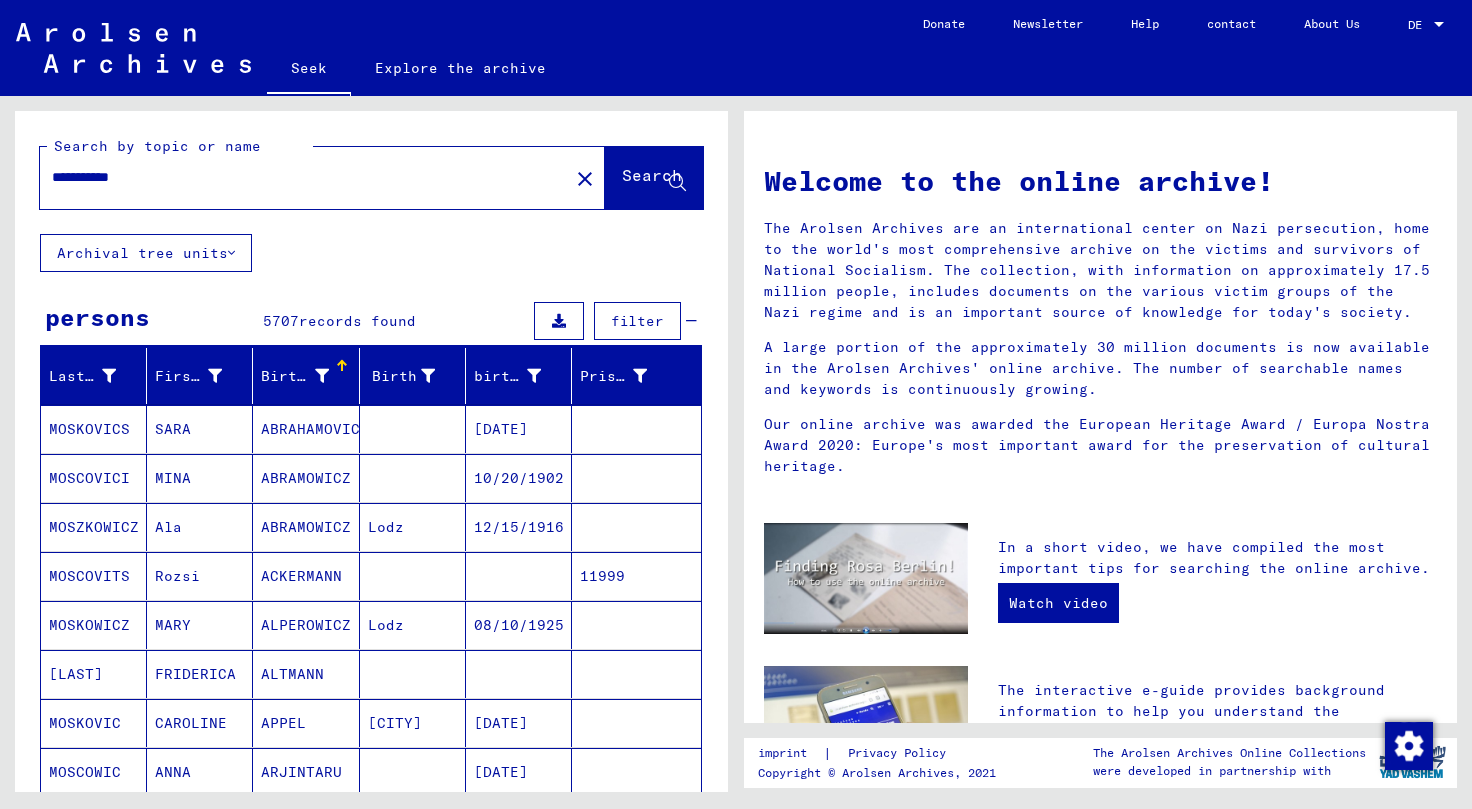 type on "**********" 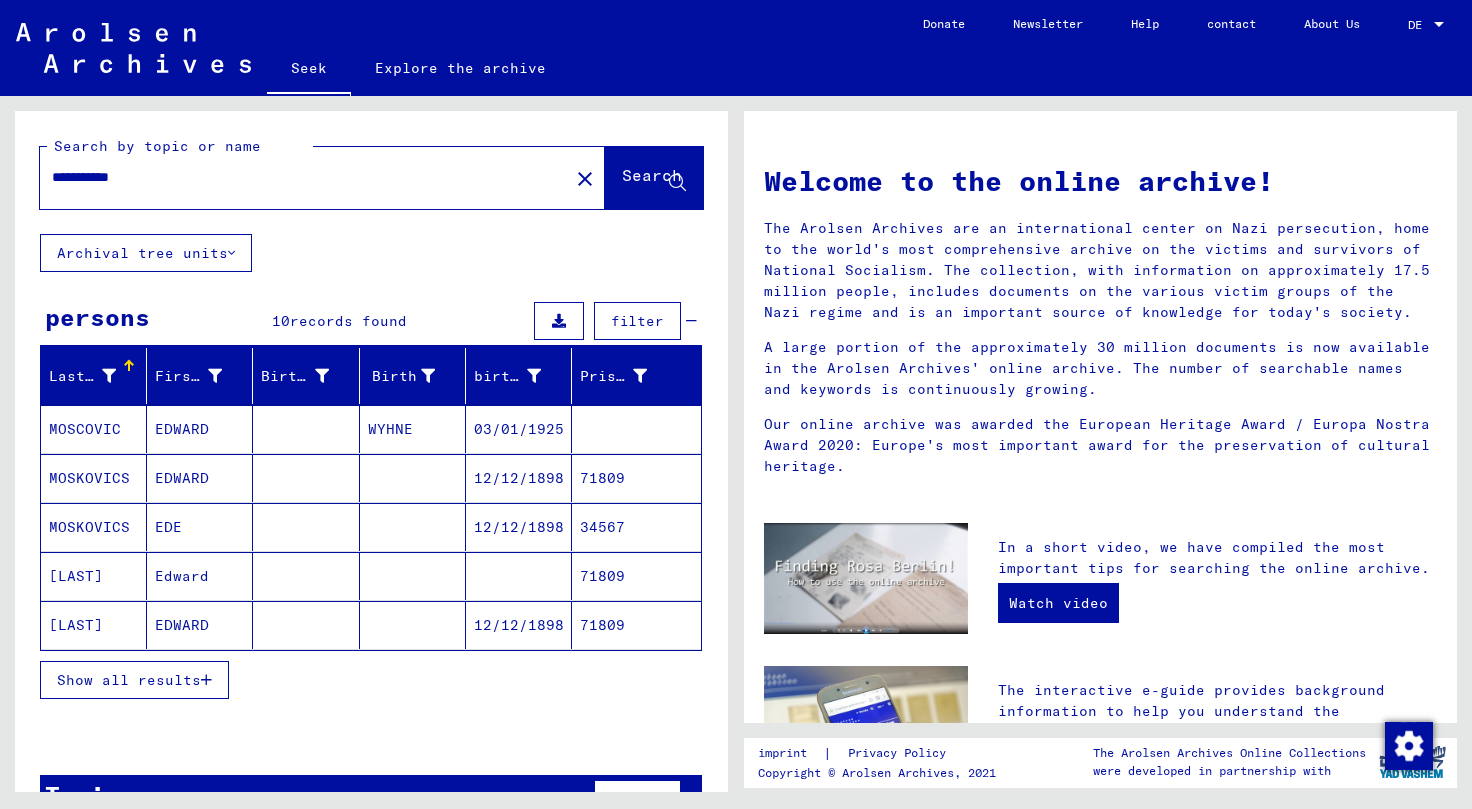 click on "03/01/1925" at bounding box center (519, 478) 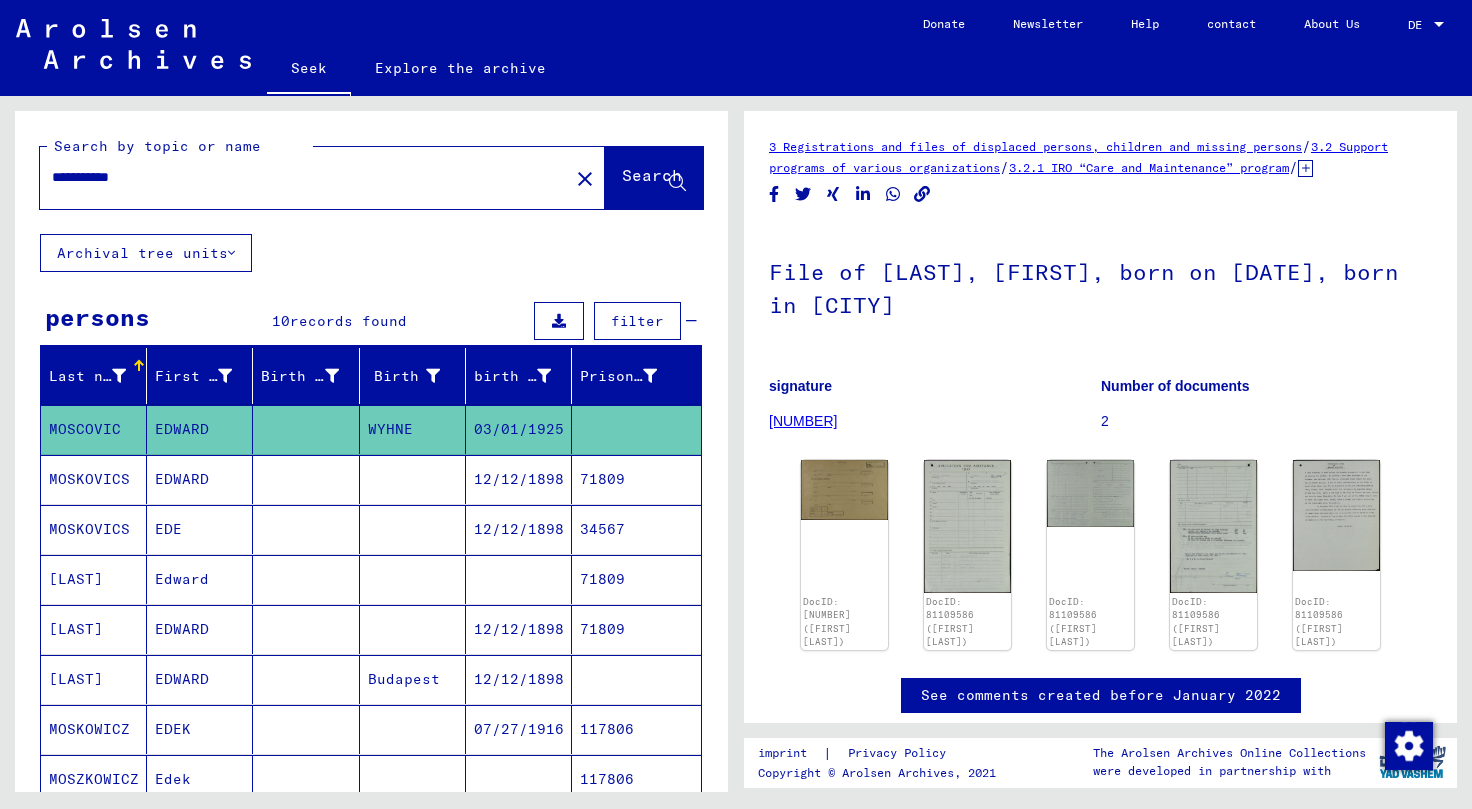 scroll, scrollTop: 0, scrollLeft: 0, axis: both 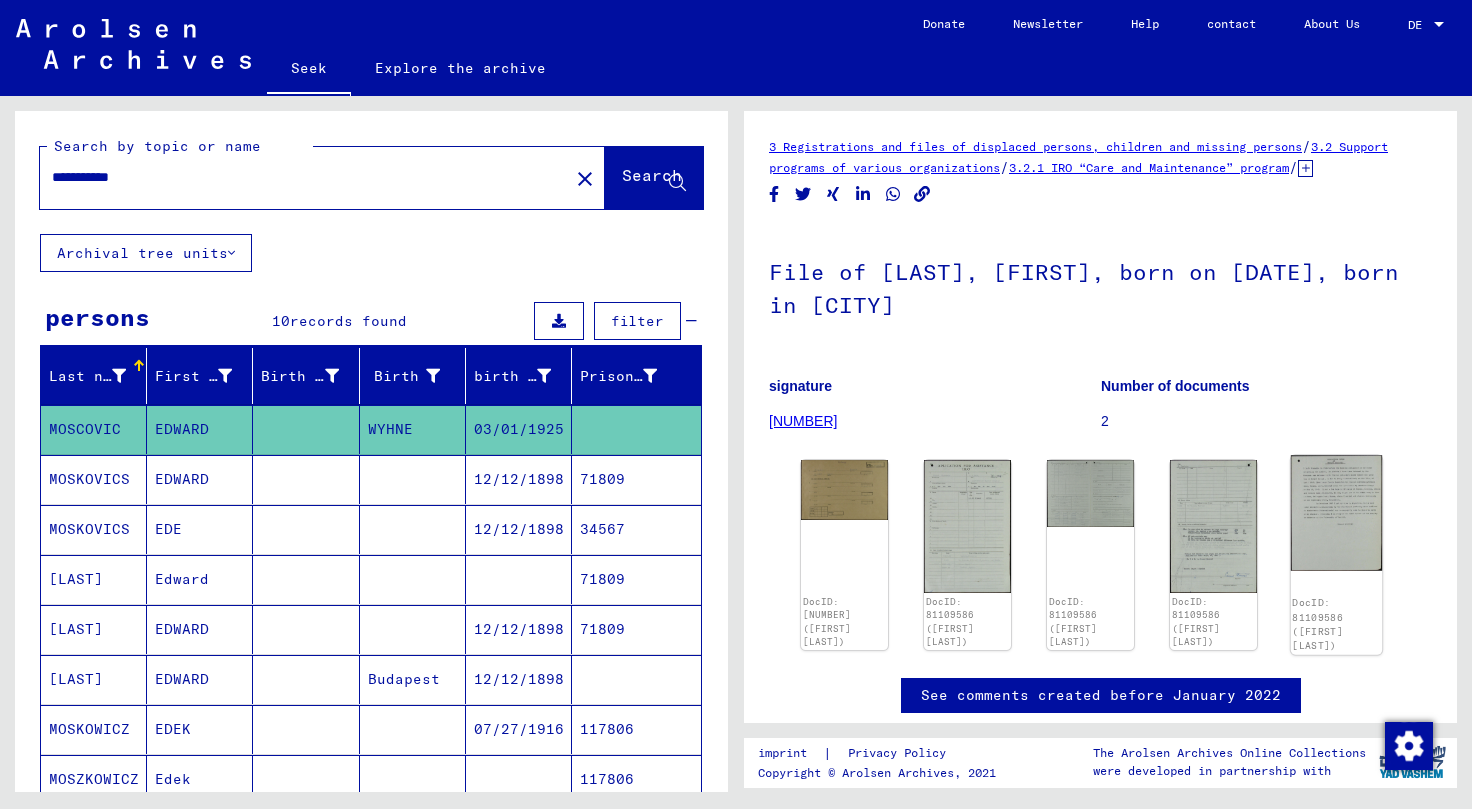 click 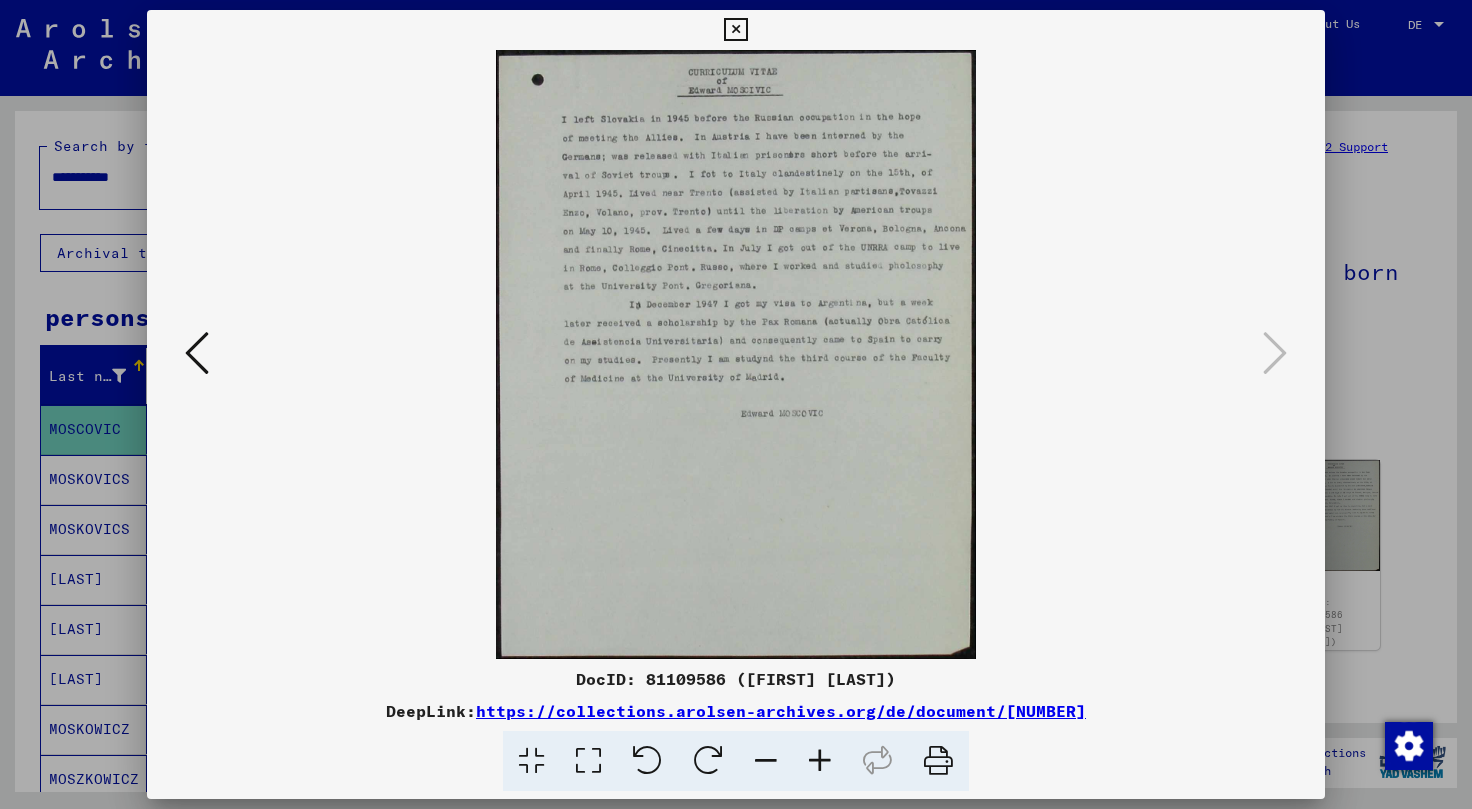 click at bounding box center (735, 30) 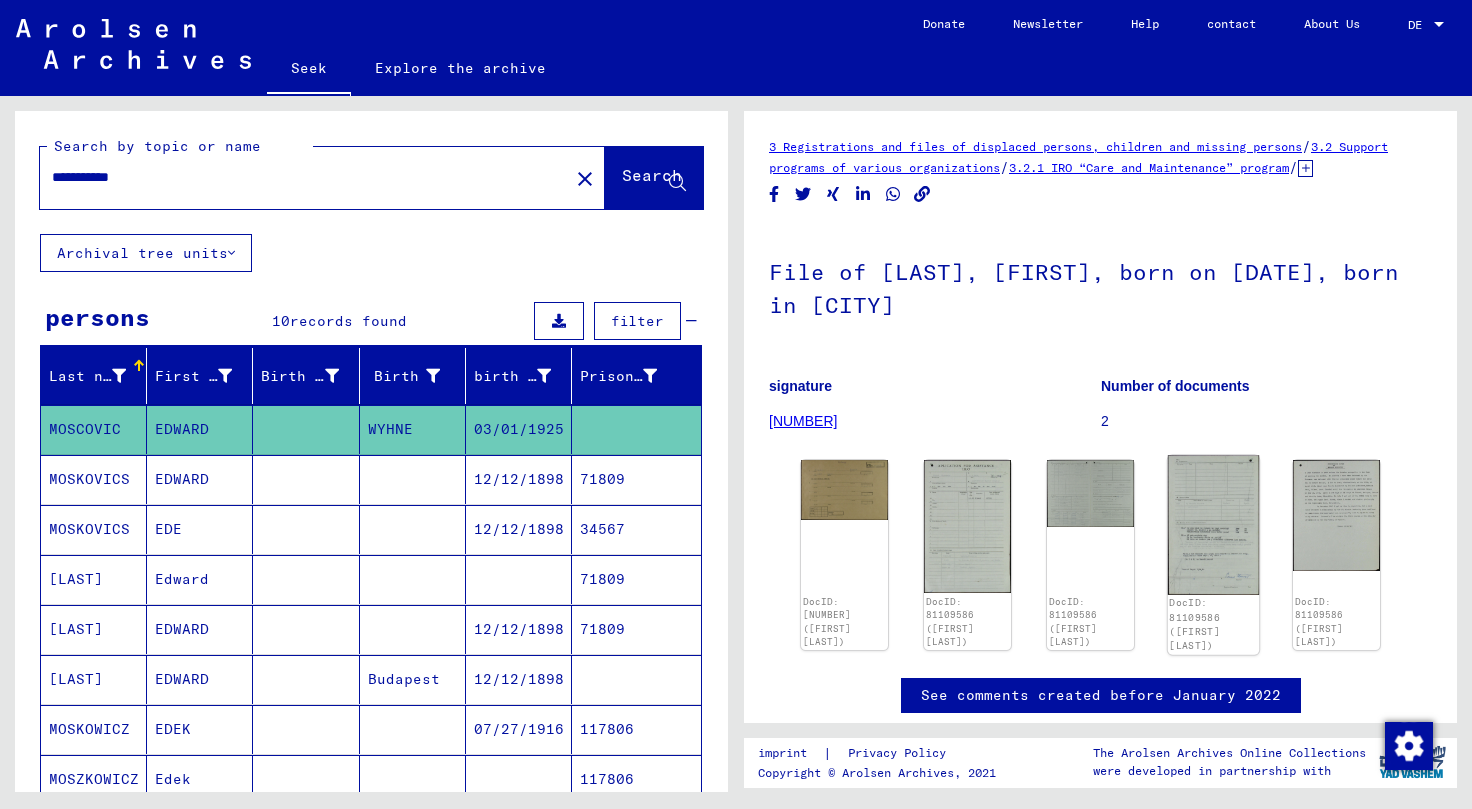 click 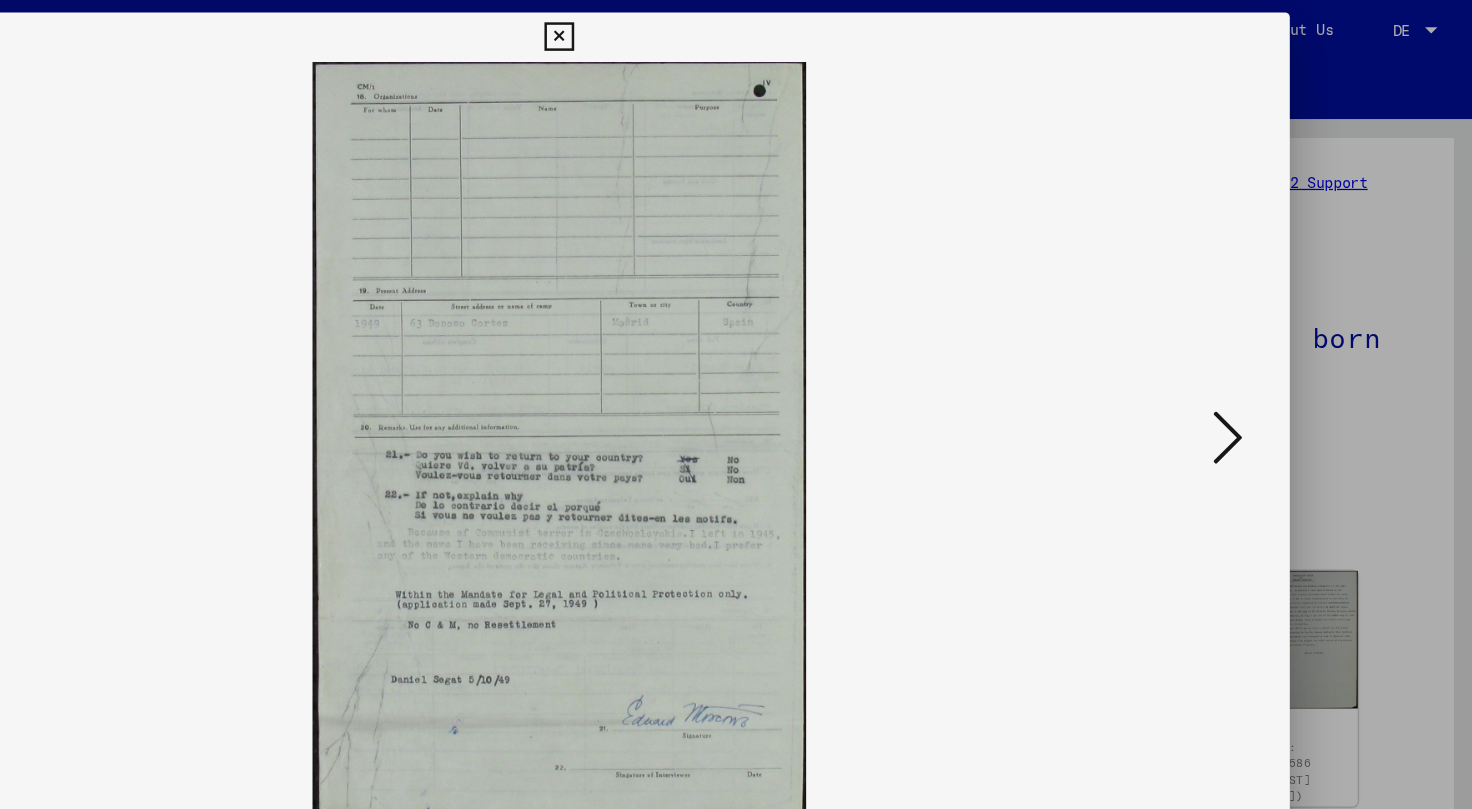 click at bounding box center [735, 30] 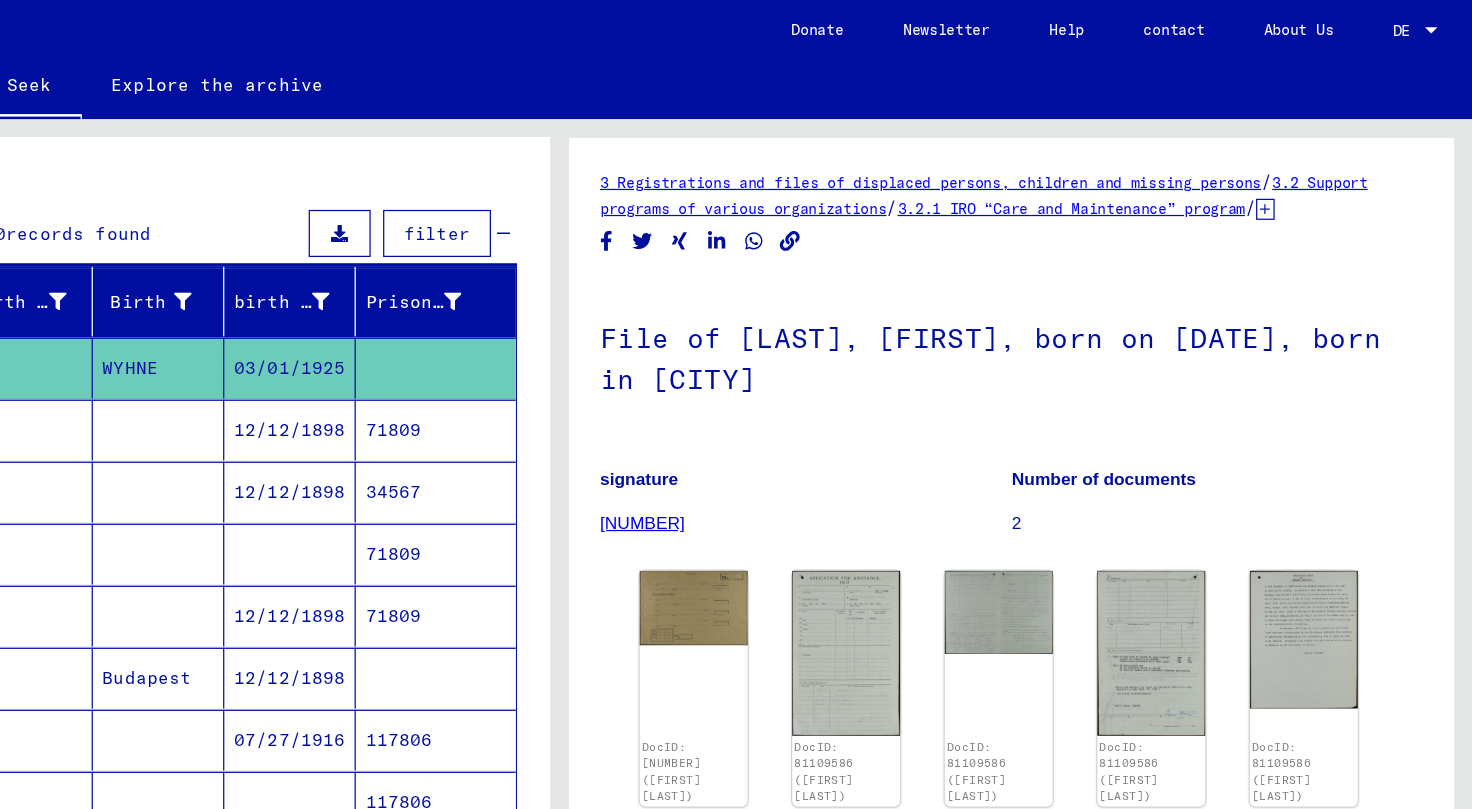 scroll, scrollTop: 134, scrollLeft: 0, axis: vertical 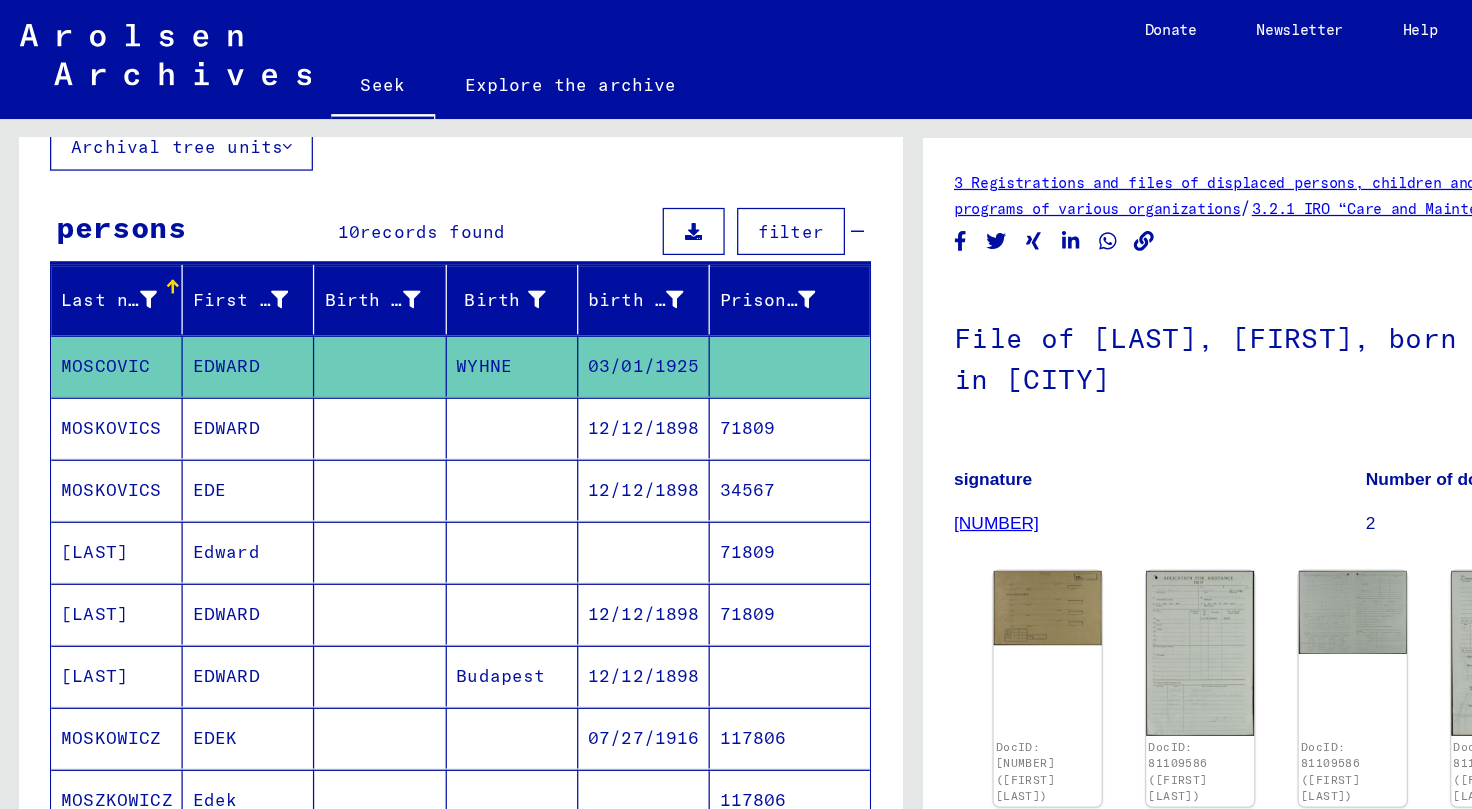 click on "12/12/1898" at bounding box center [519, 395] 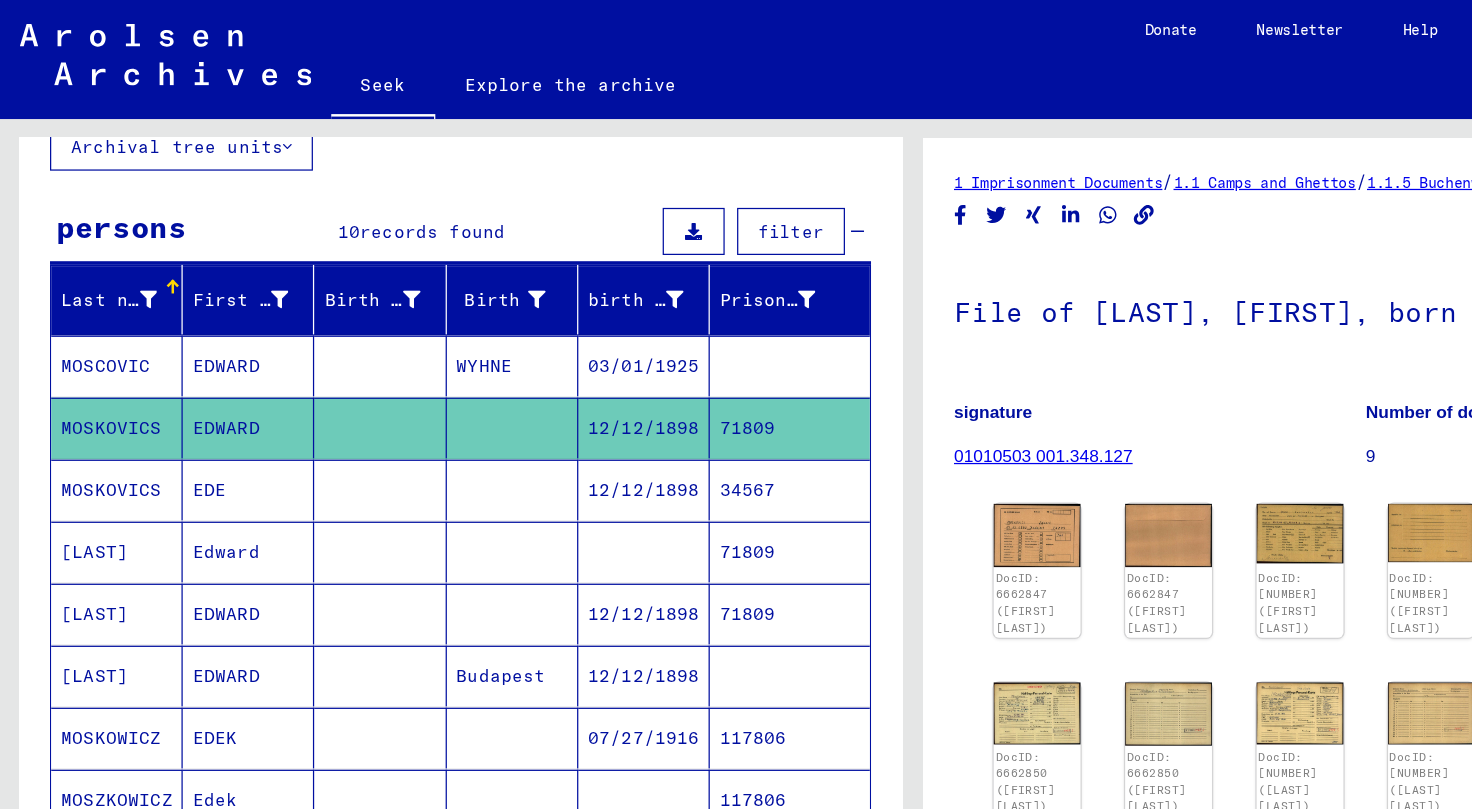 scroll, scrollTop: 0, scrollLeft: 0, axis: both 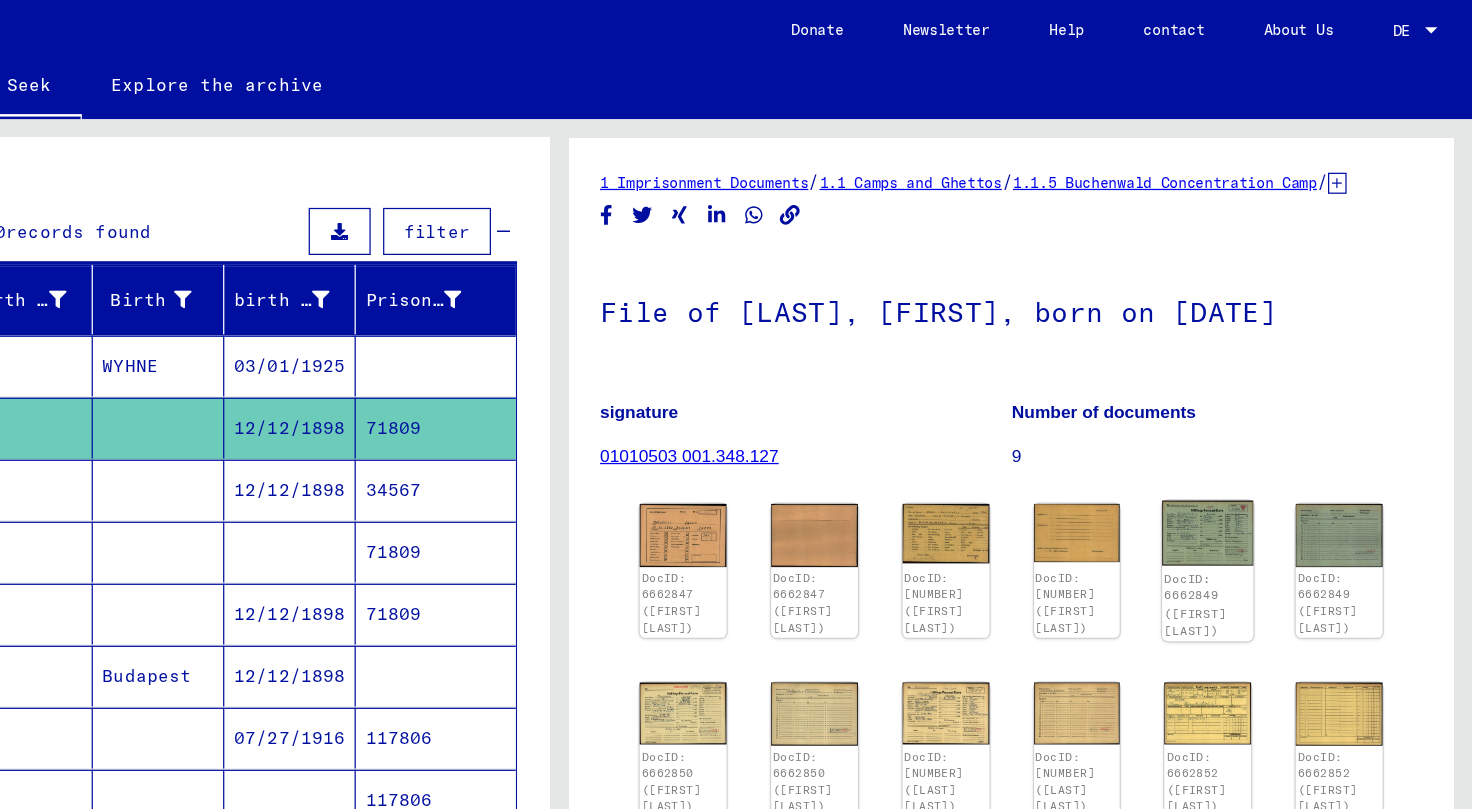 click 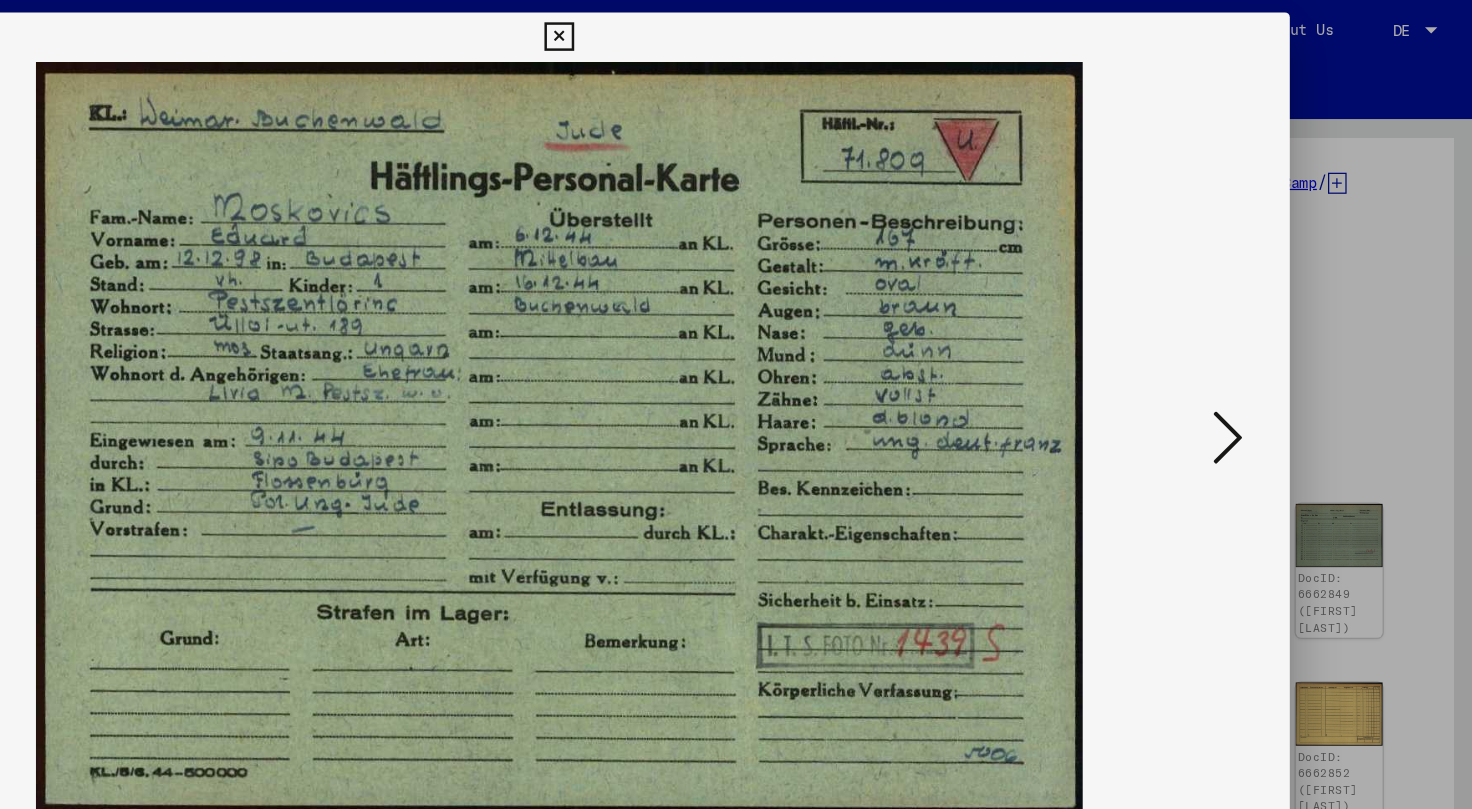 click at bounding box center (1275, 353) 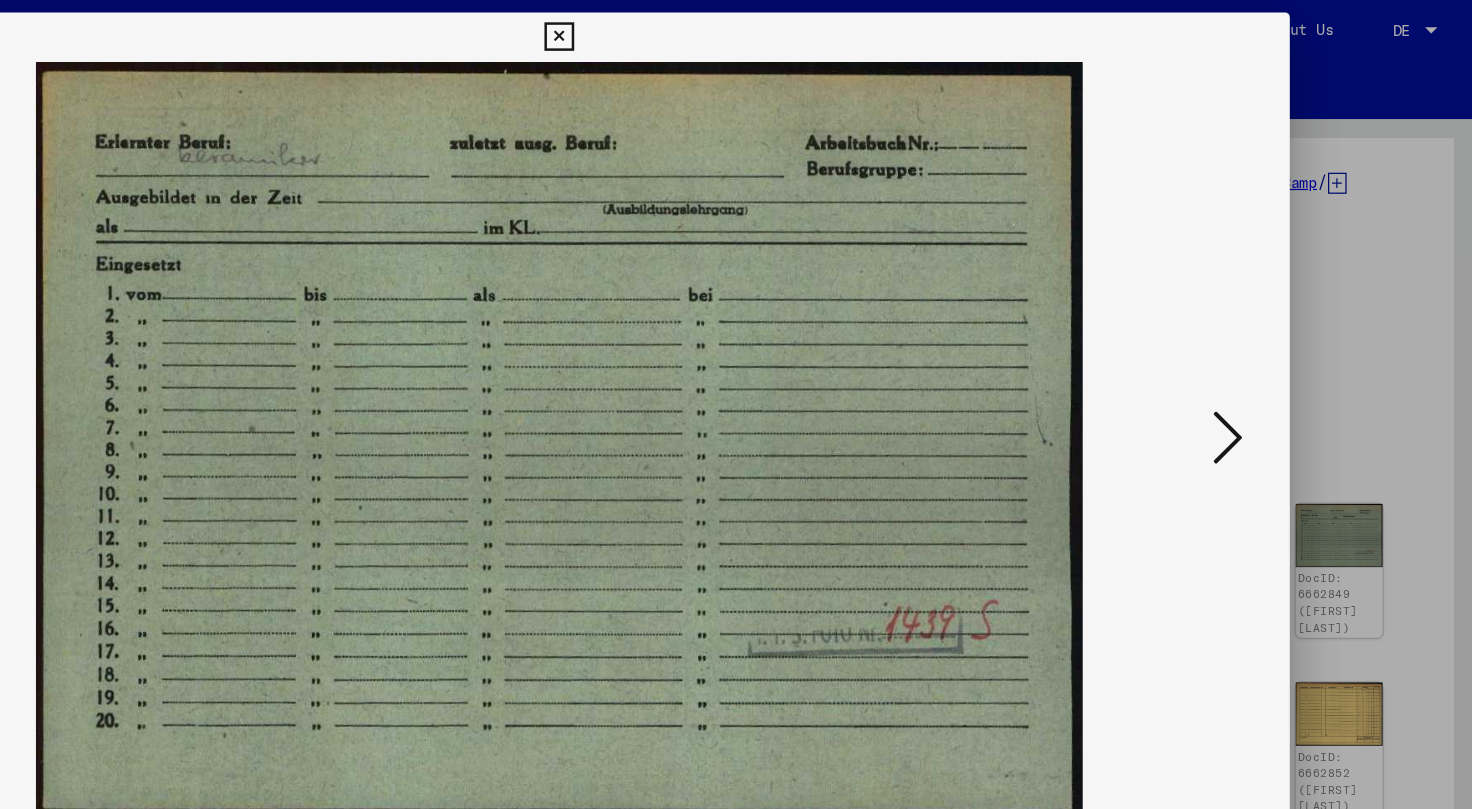 click at bounding box center (1275, 353) 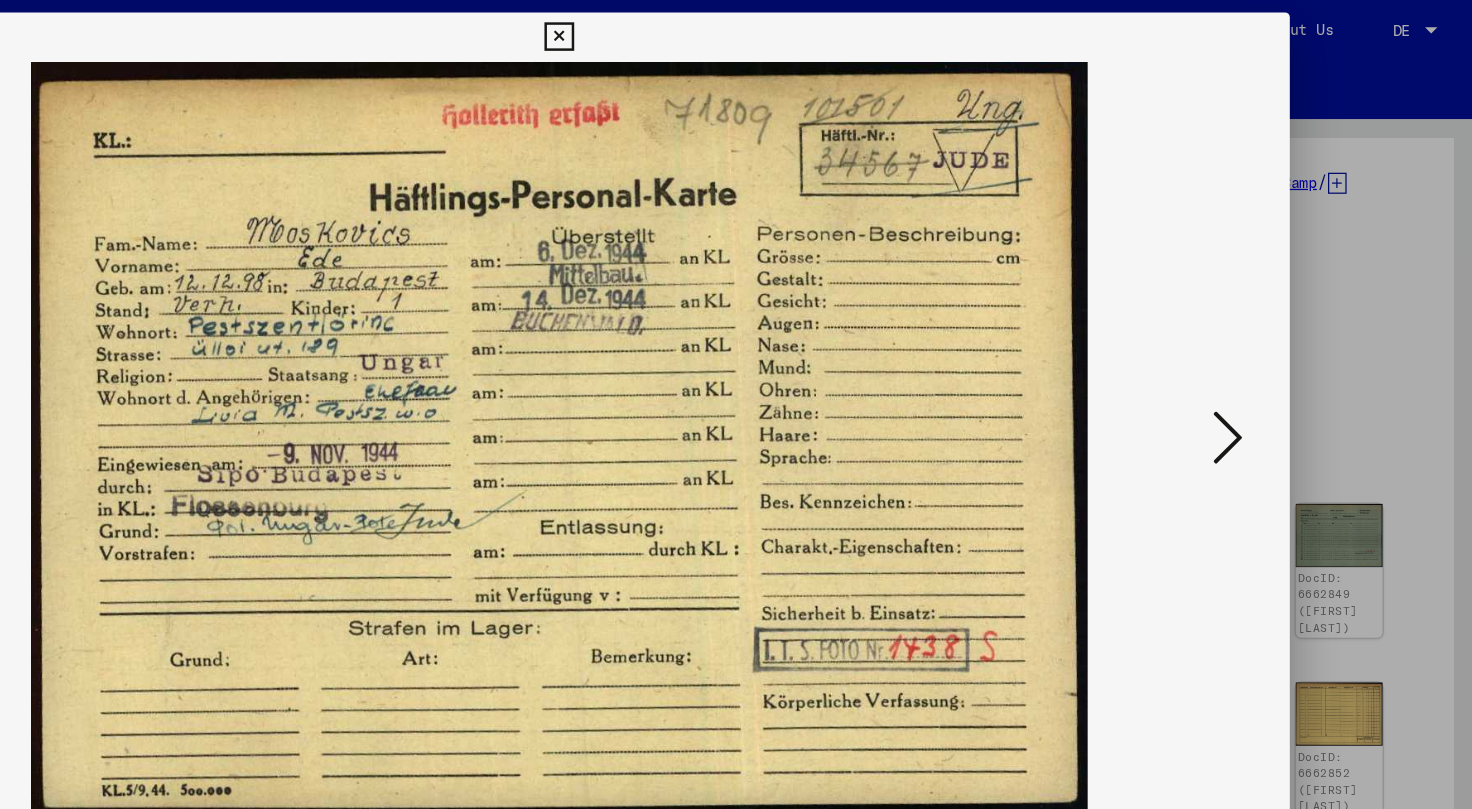click at bounding box center [1275, 353] 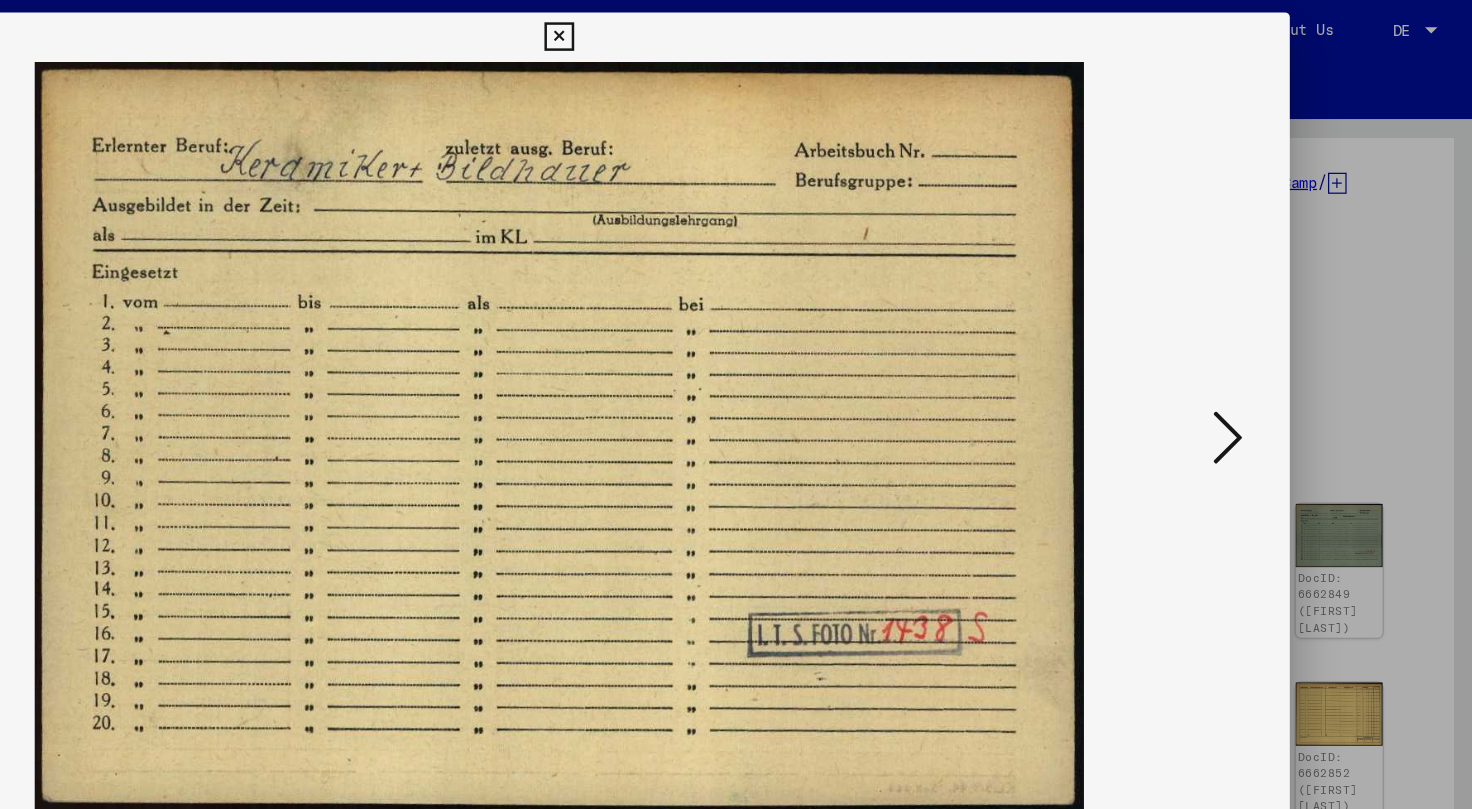 click at bounding box center (1275, 353) 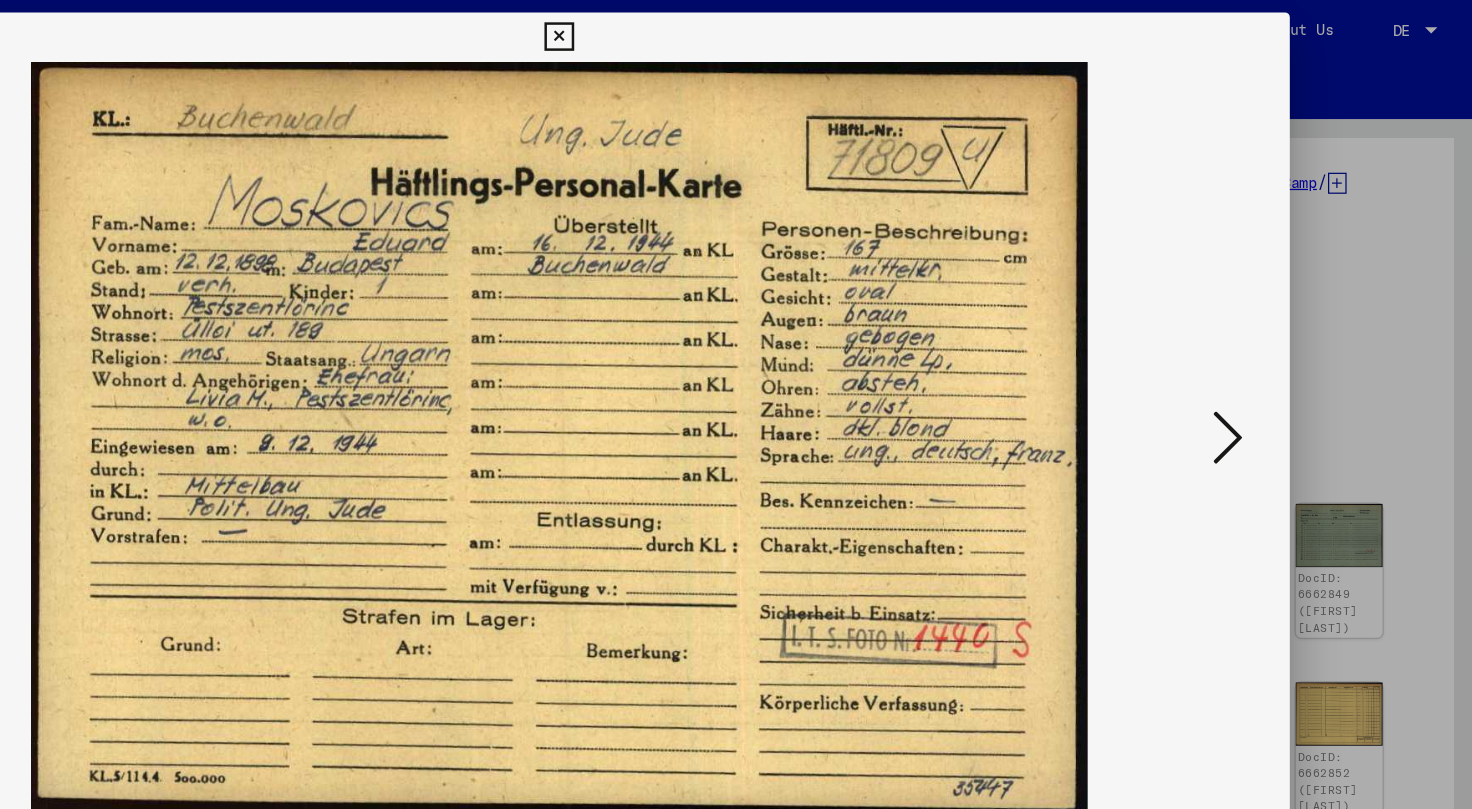 click at bounding box center (1275, 353) 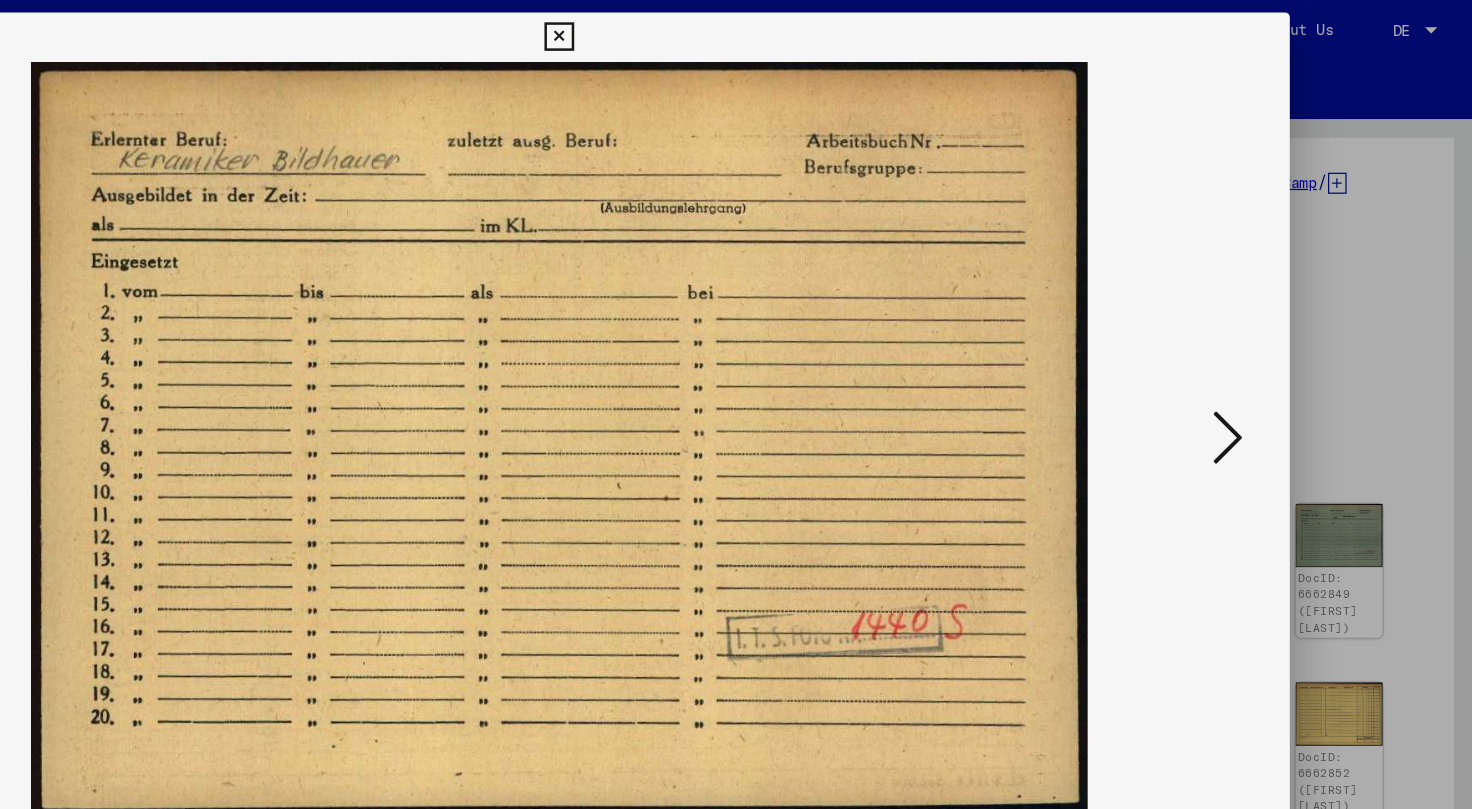 click at bounding box center (1275, 353) 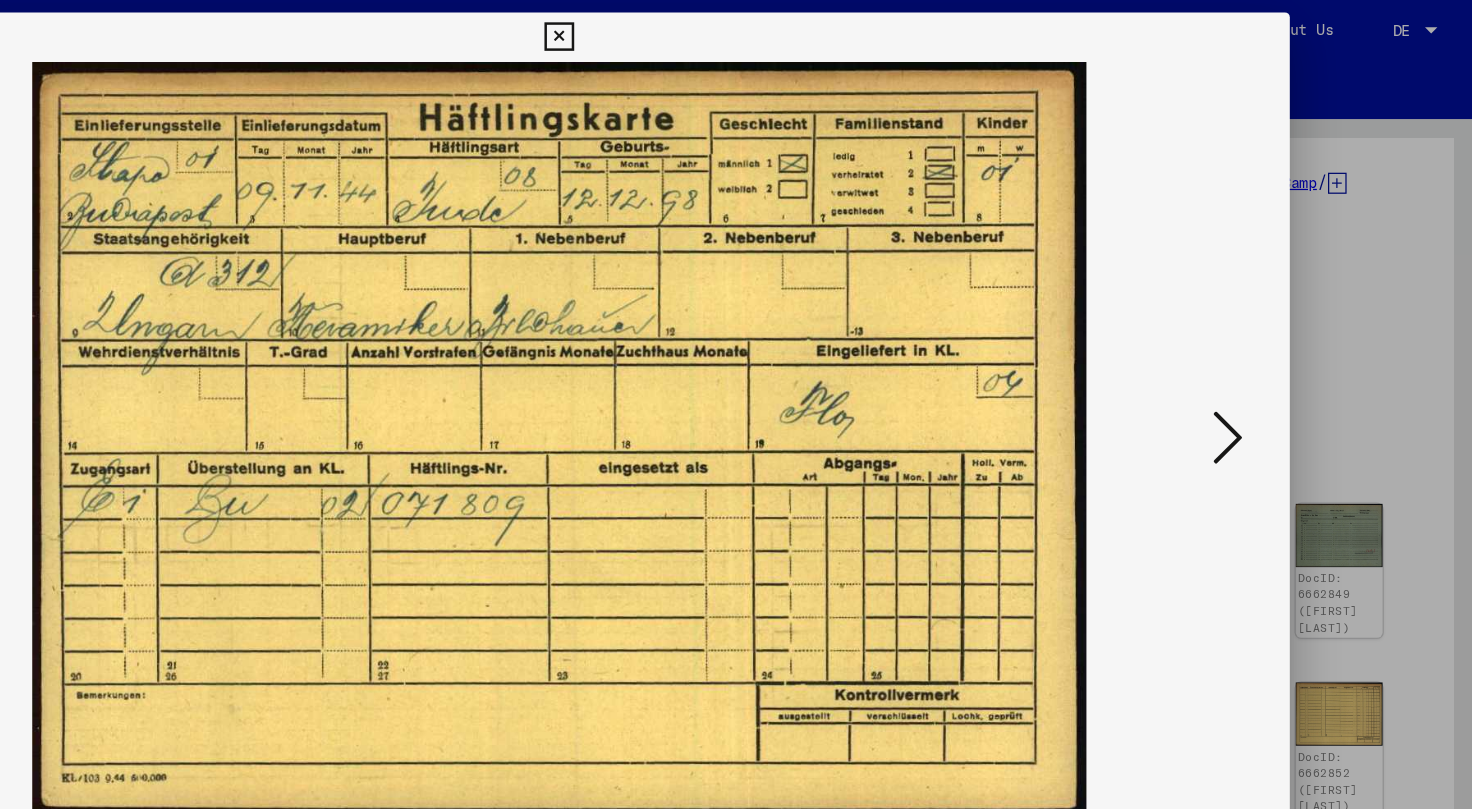 click at bounding box center [1275, 353] 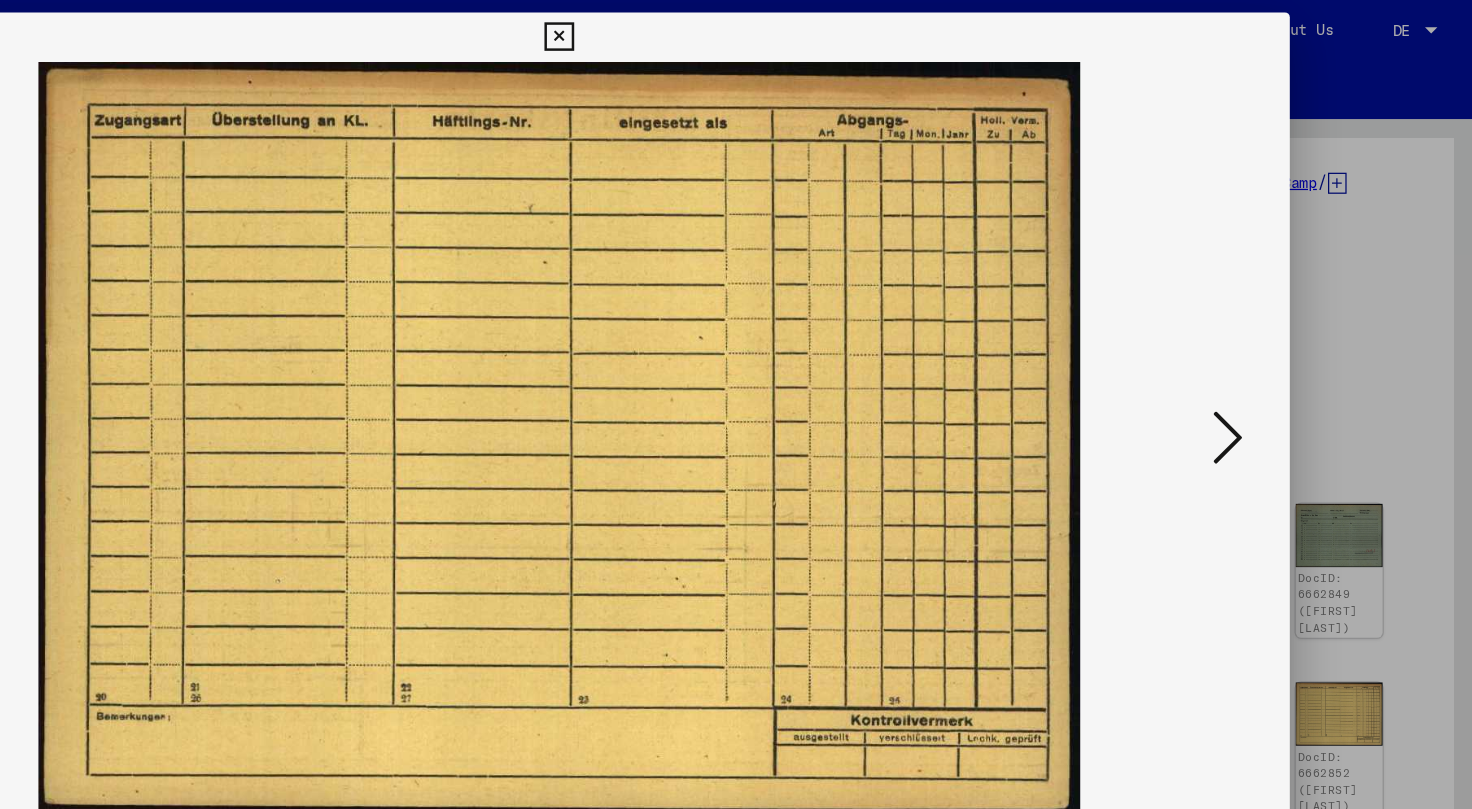 click at bounding box center (1275, 353) 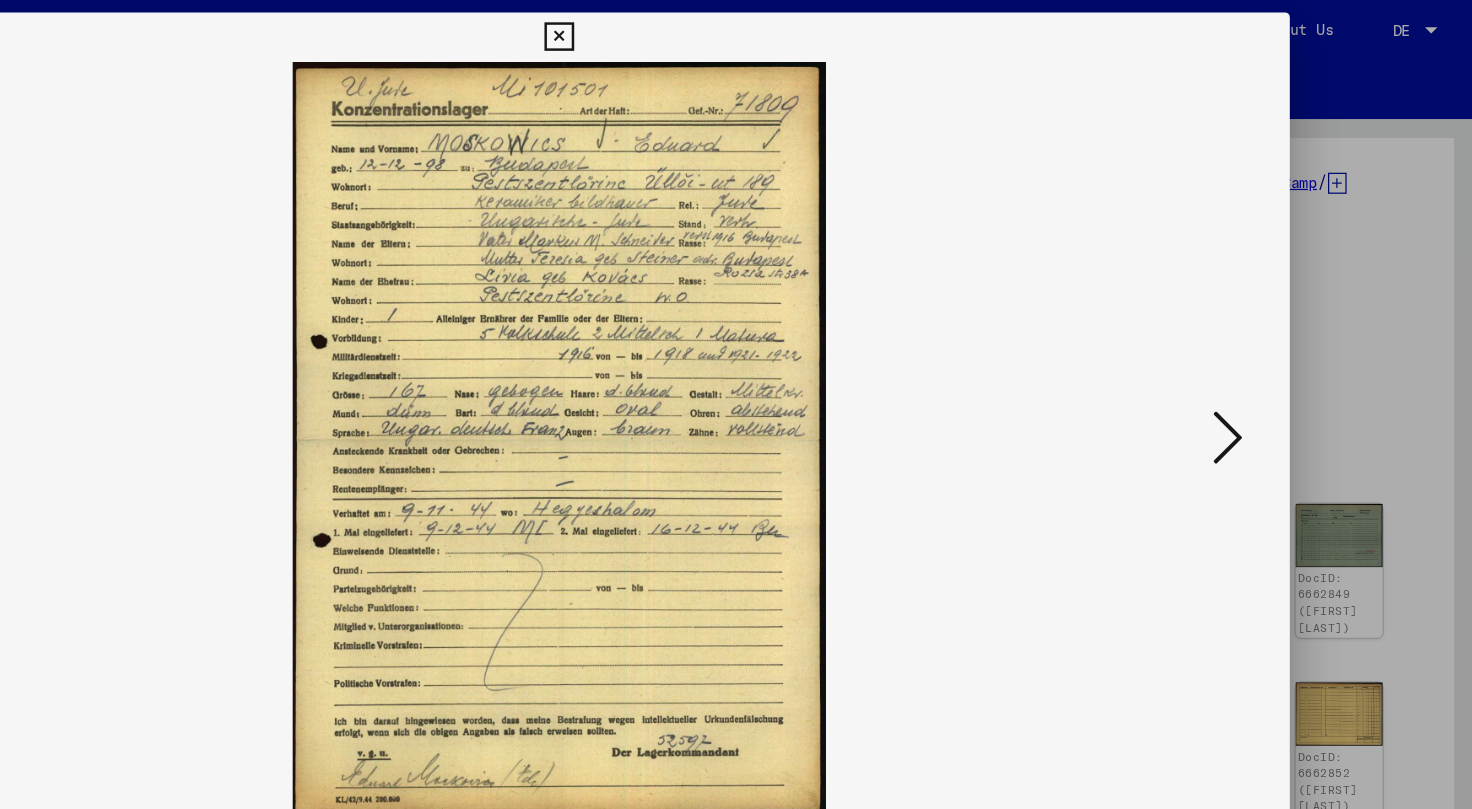 click at bounding box center [736, 354] 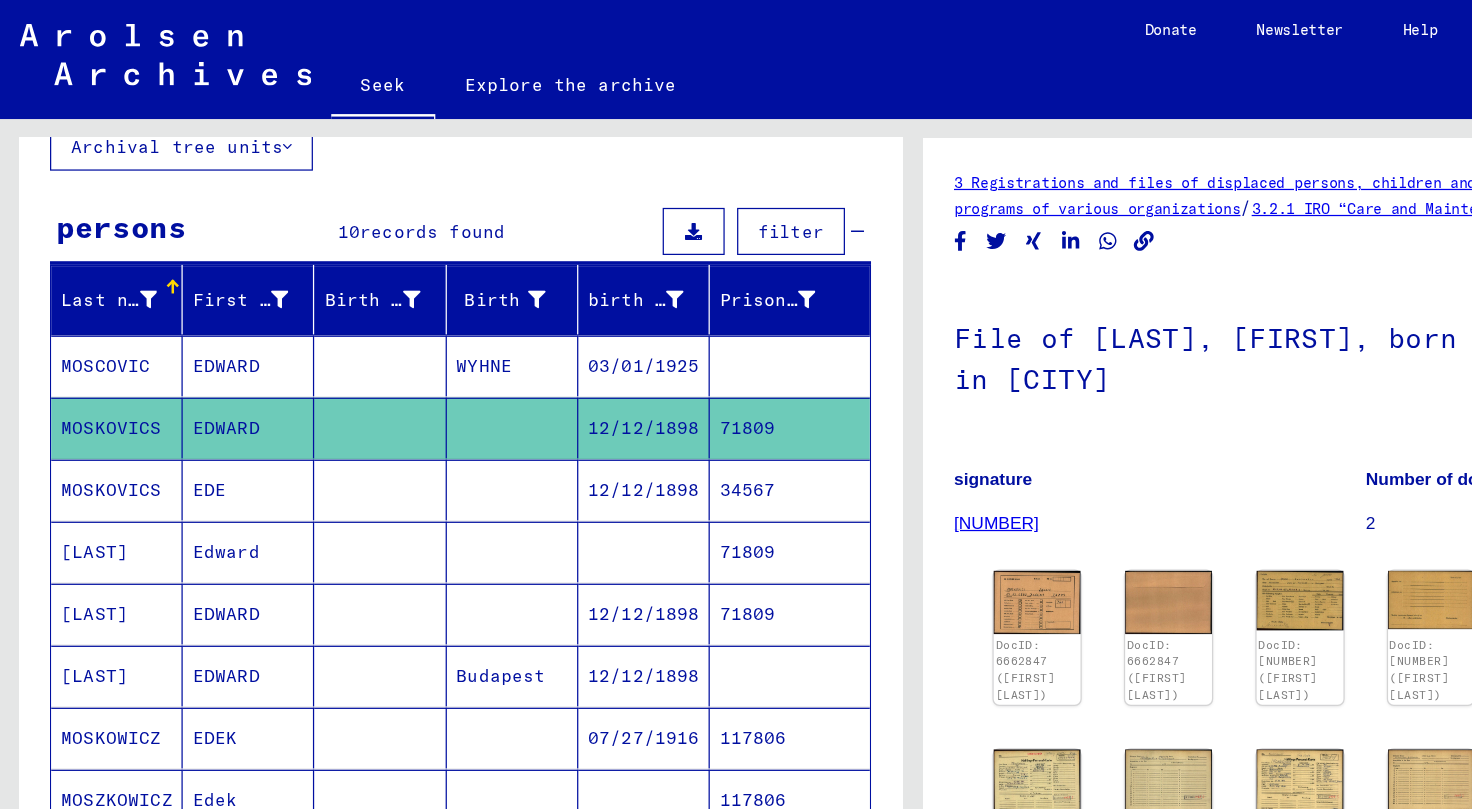 scroll, scrollTop: 0, scrollLeft: 0, axis: both 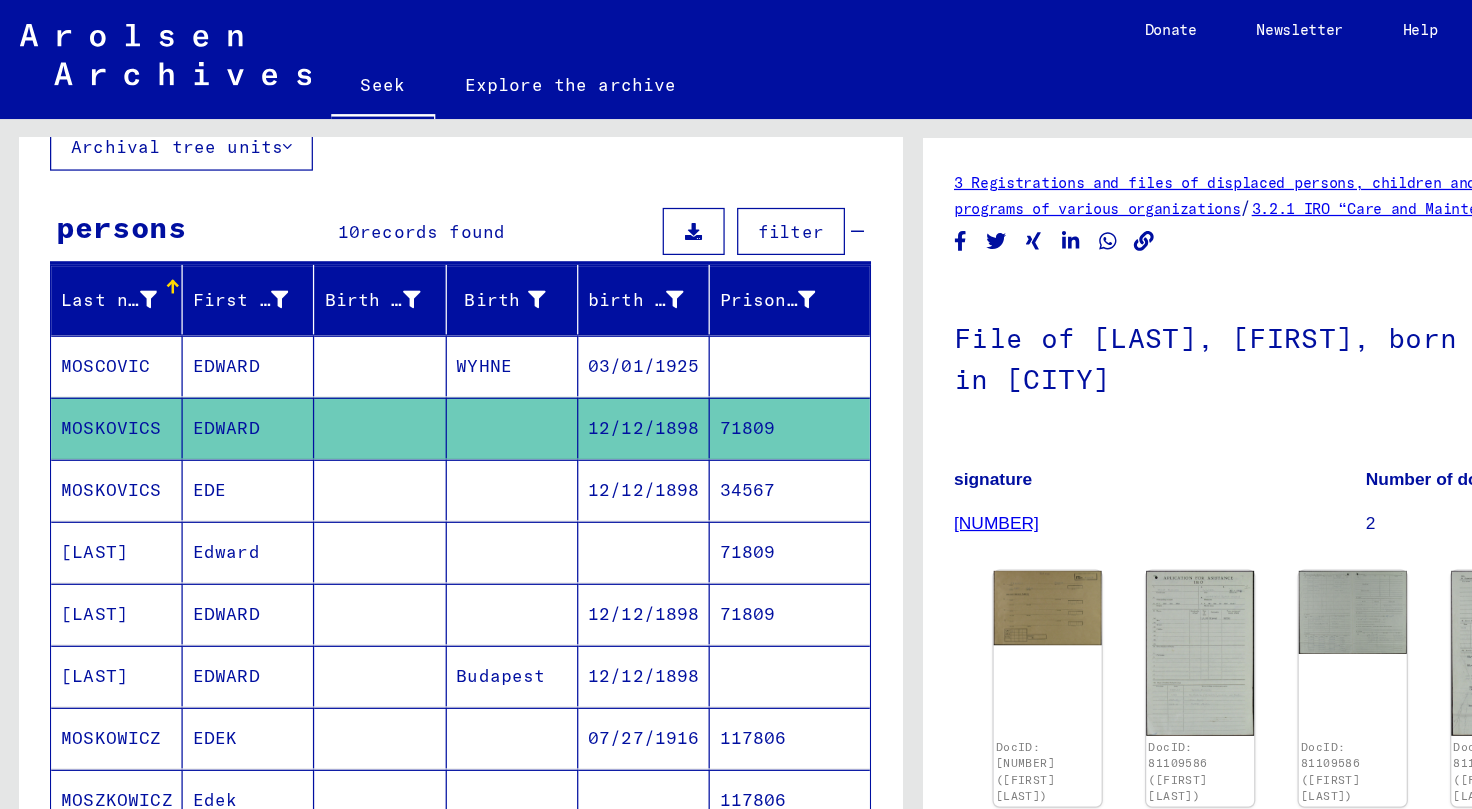 click on "12/12/1898" 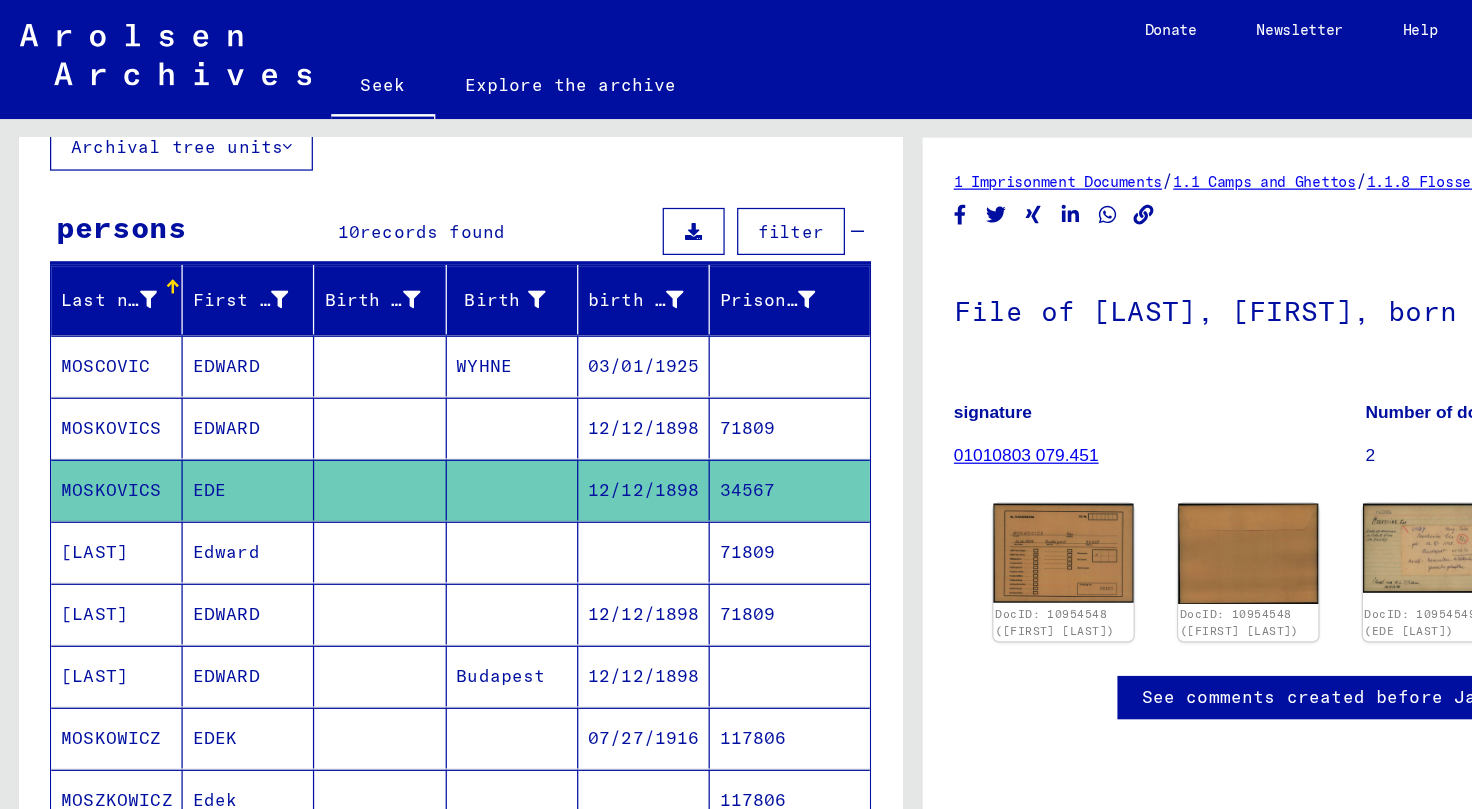 scroll, scrollTop: 0, scrollLeft: 0, axis: both 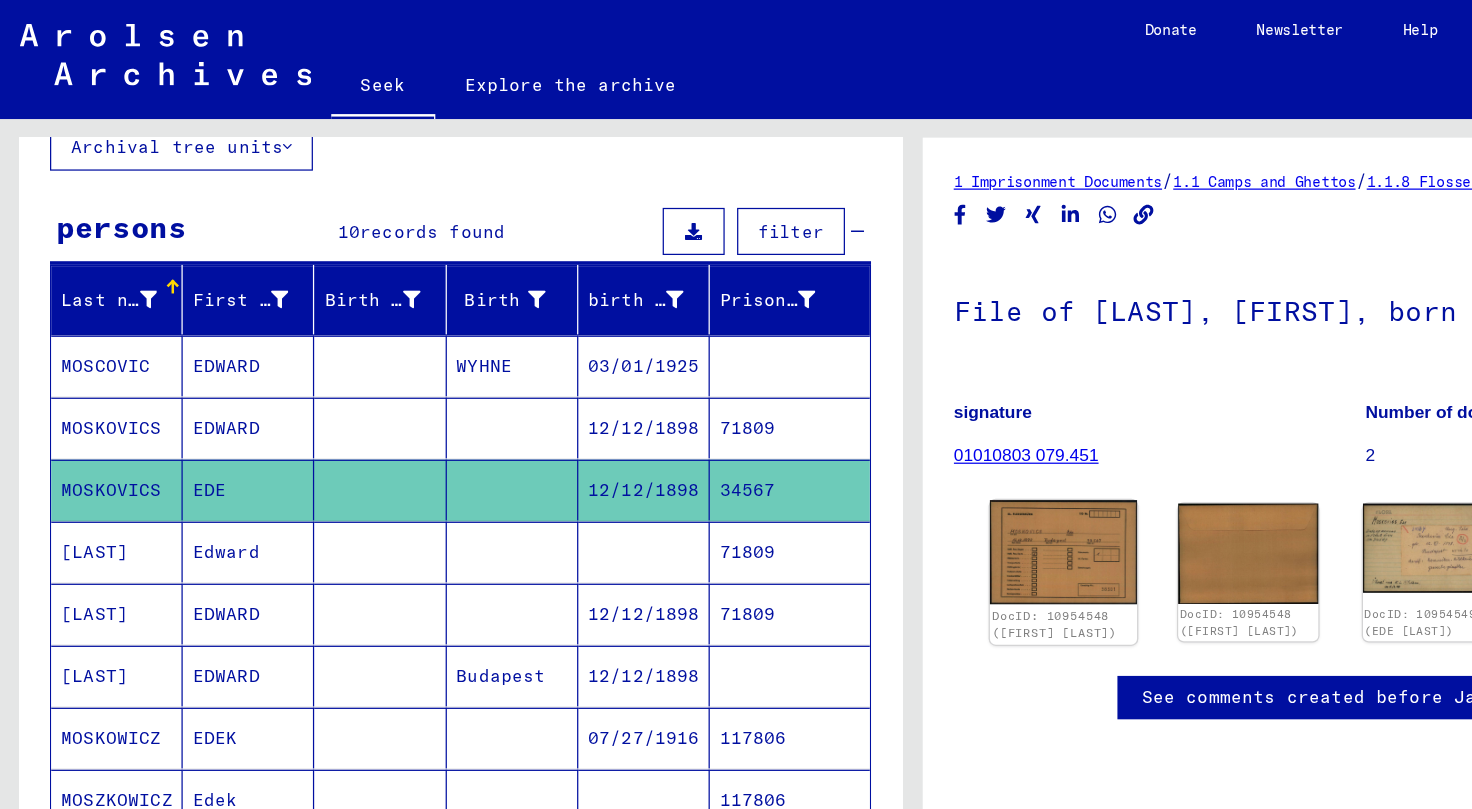 click 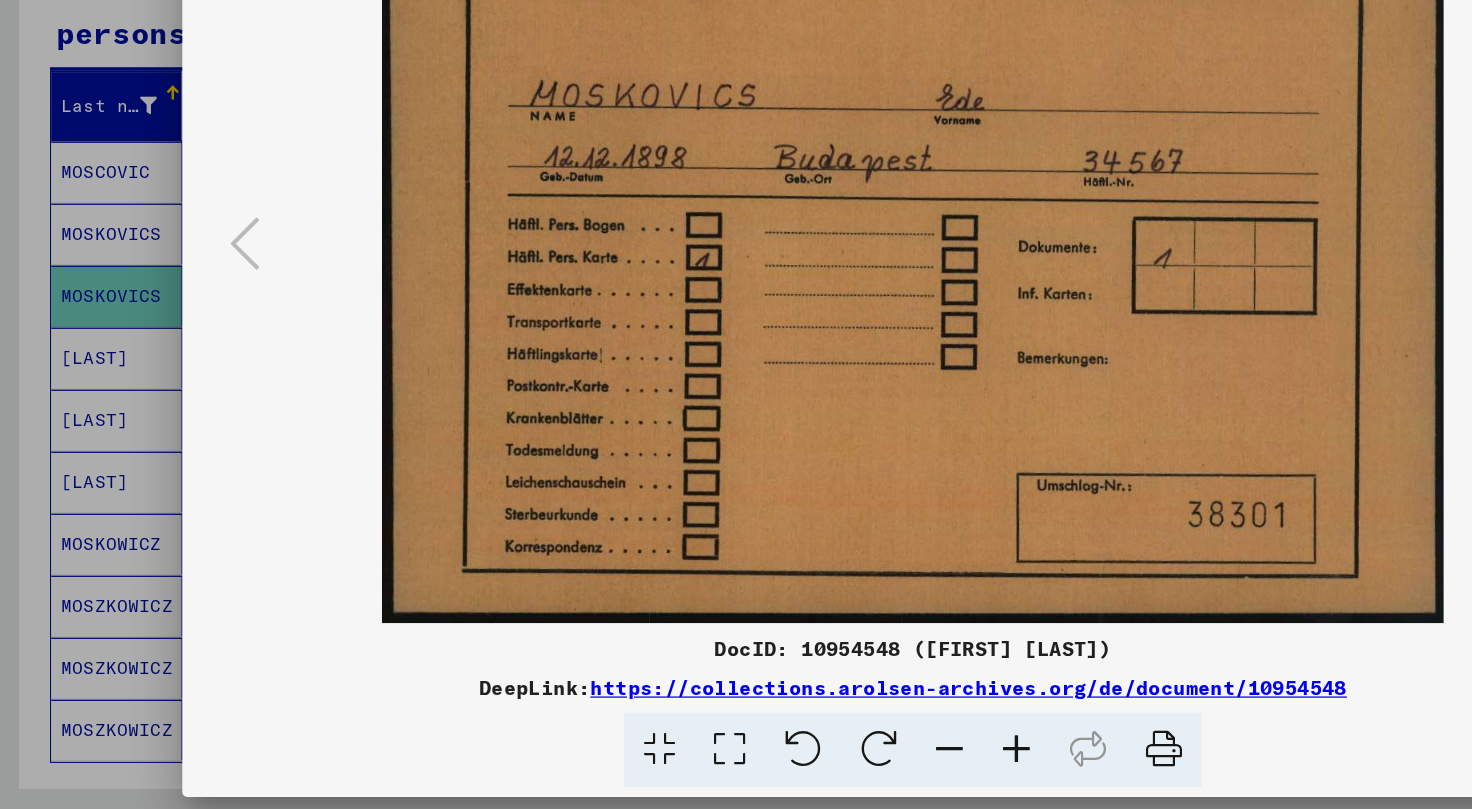 scroll, scrollTop: 0, scrollLeft: 0, axis: both 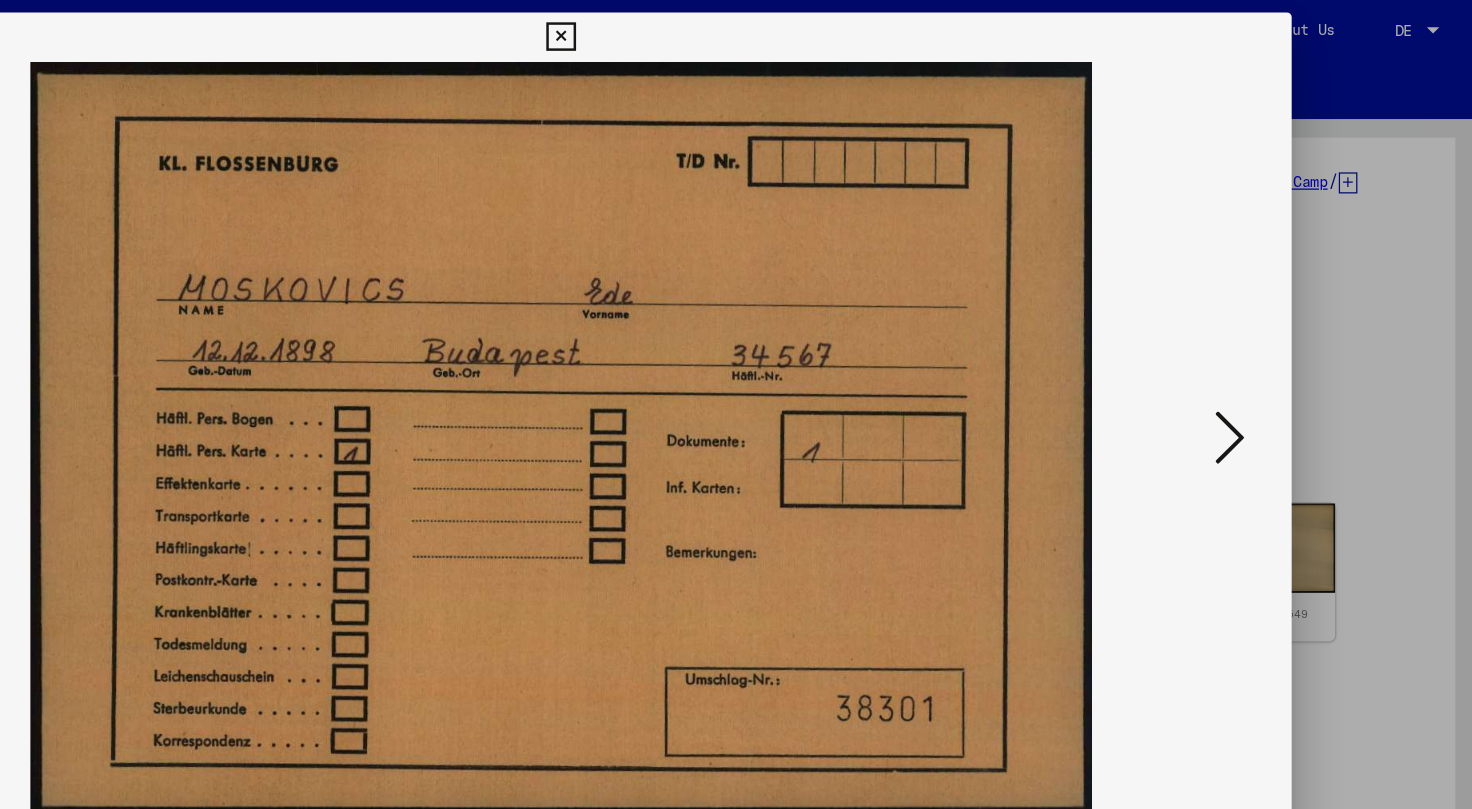 click at bounding box center [1275, 353] 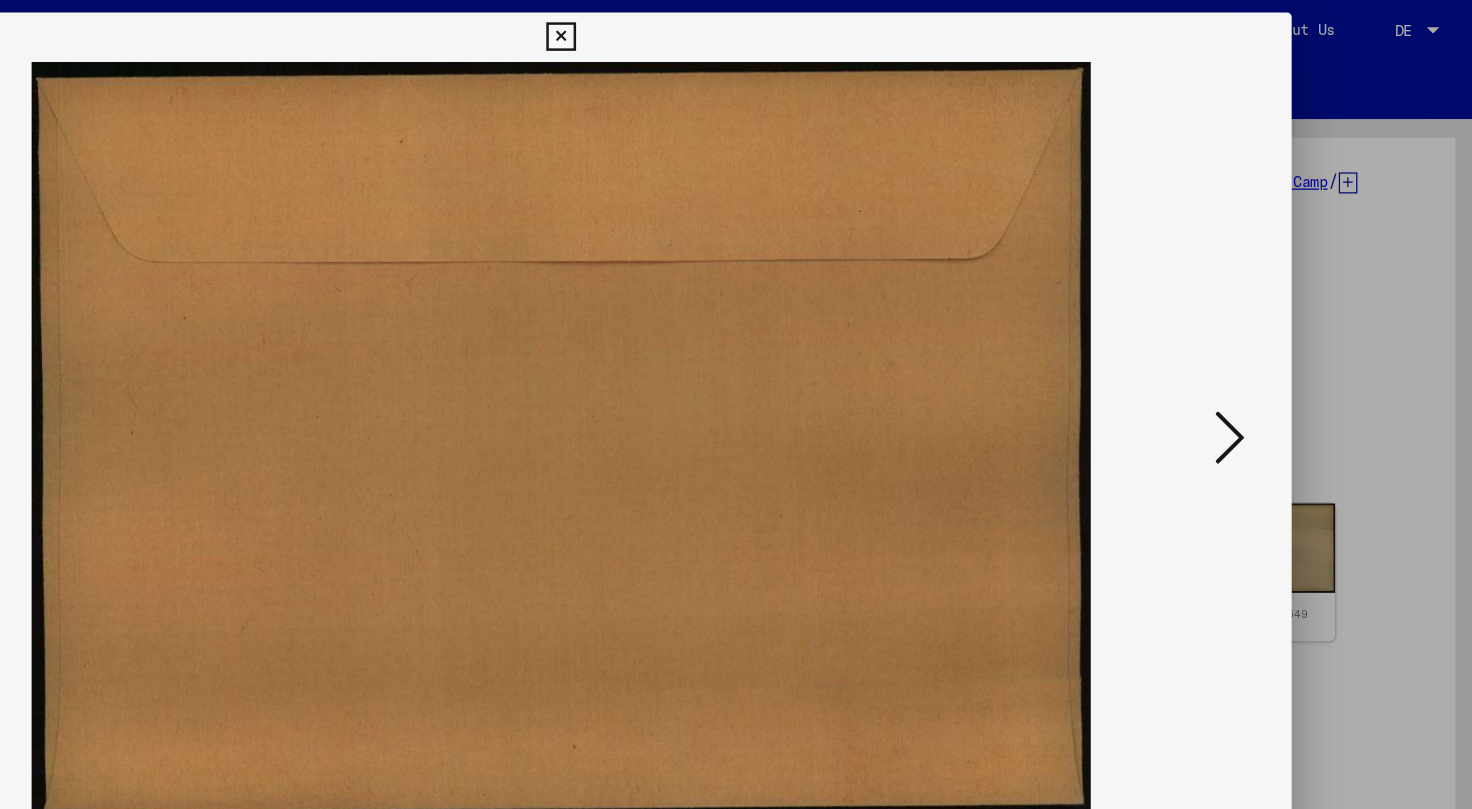 click at bounding box center (1275, 353) 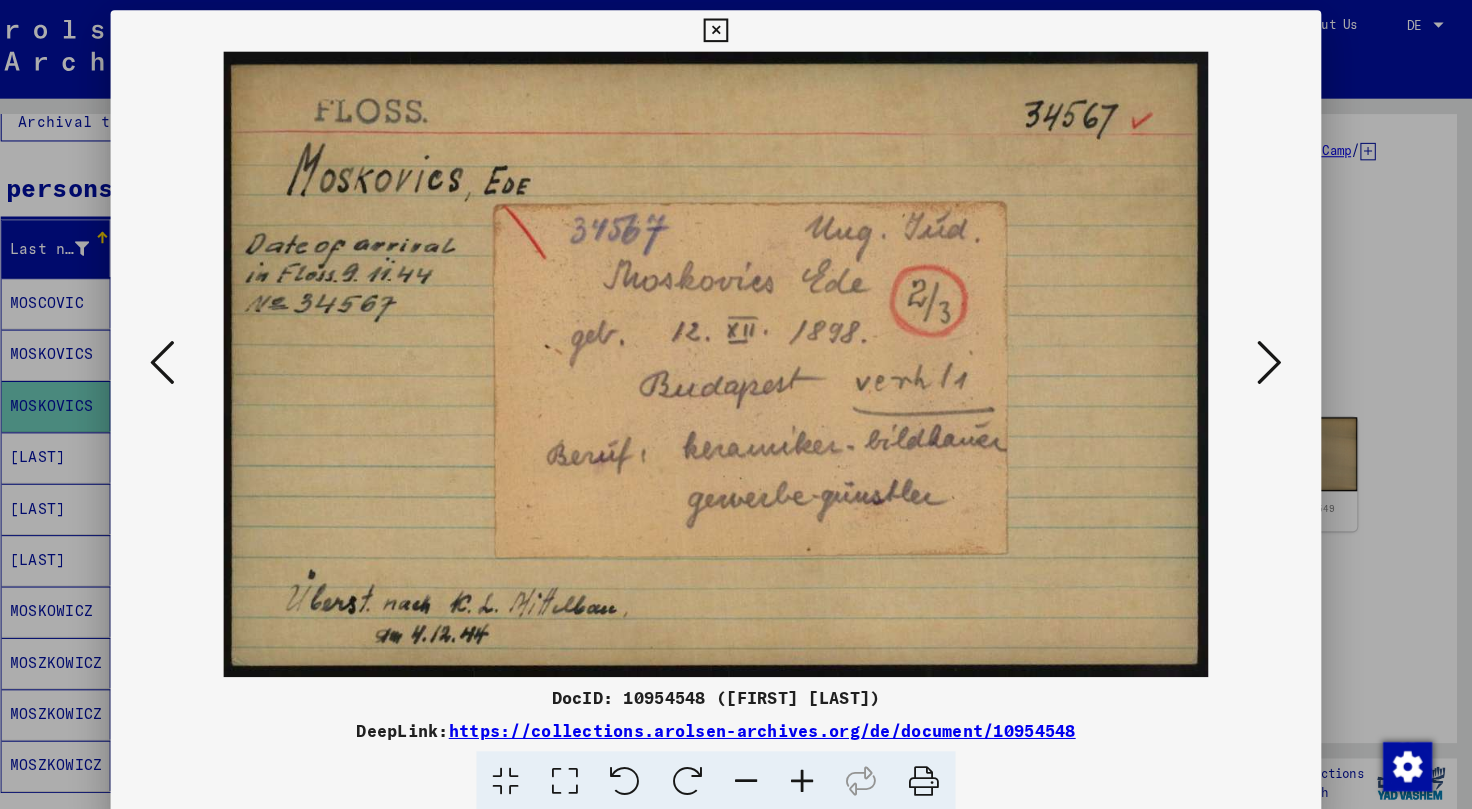 scroll, scrollTop: 0, scrollLeft: 0, axis: both 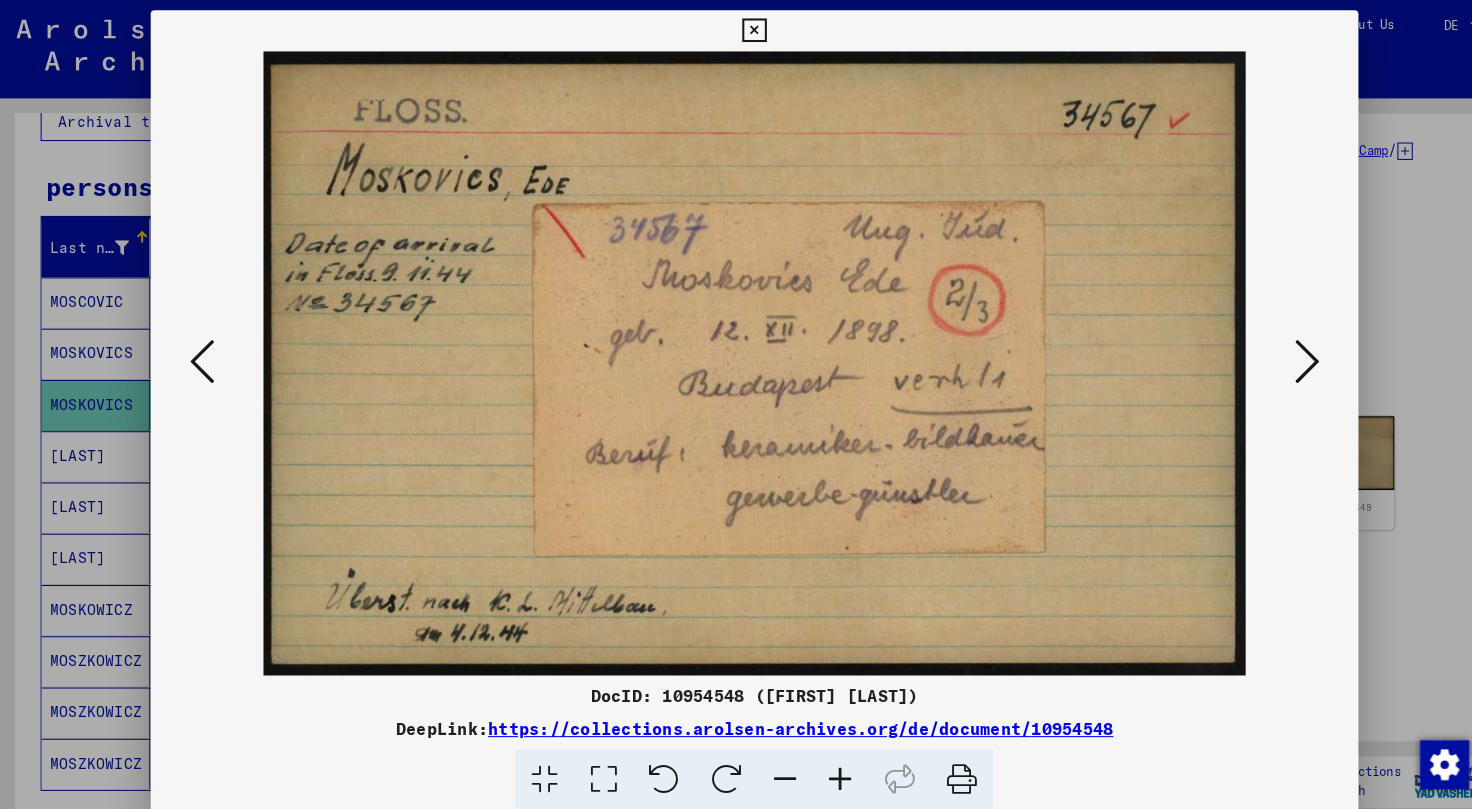 click at bounding box center (1275, 353) 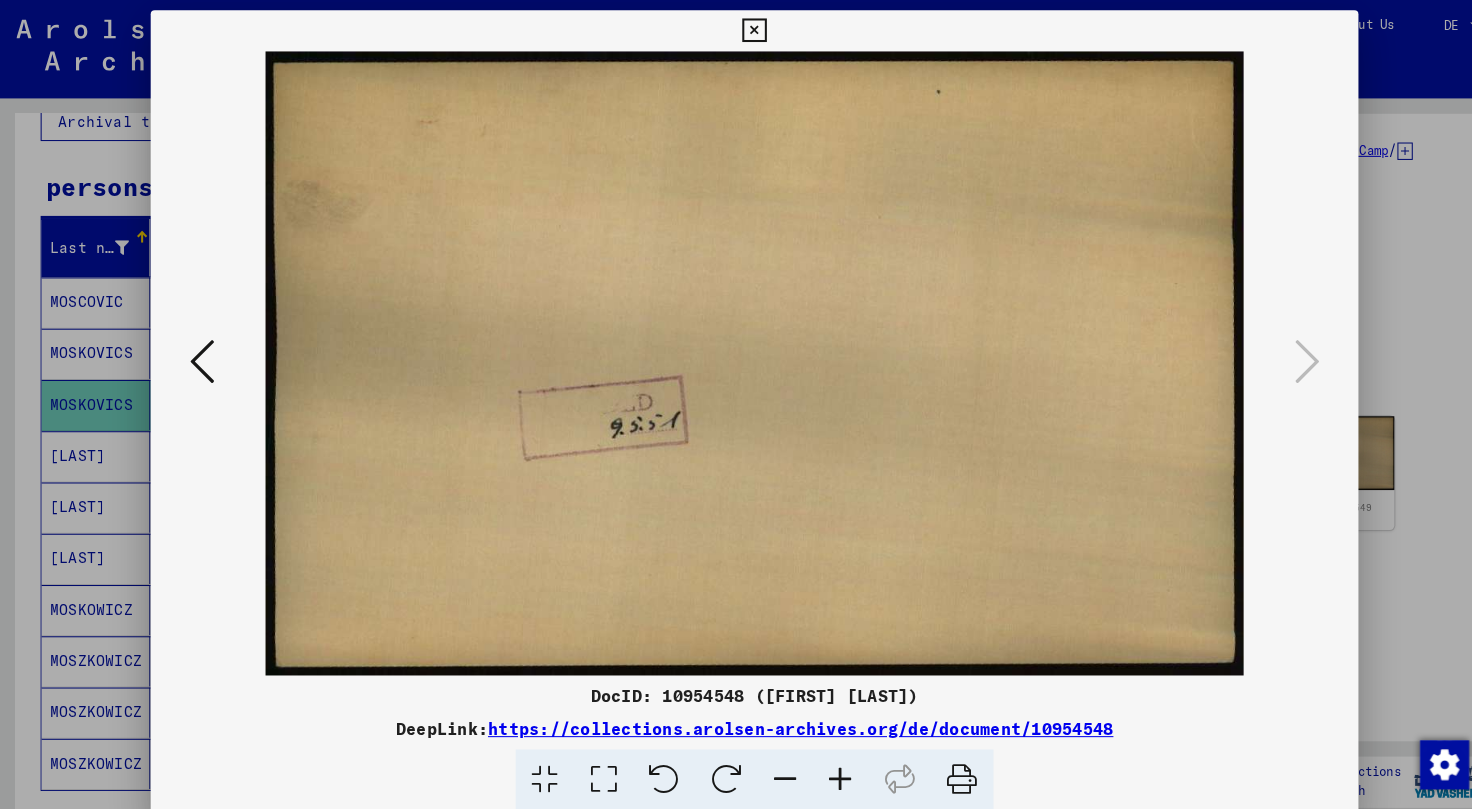 click at bounding box center [735, 30] 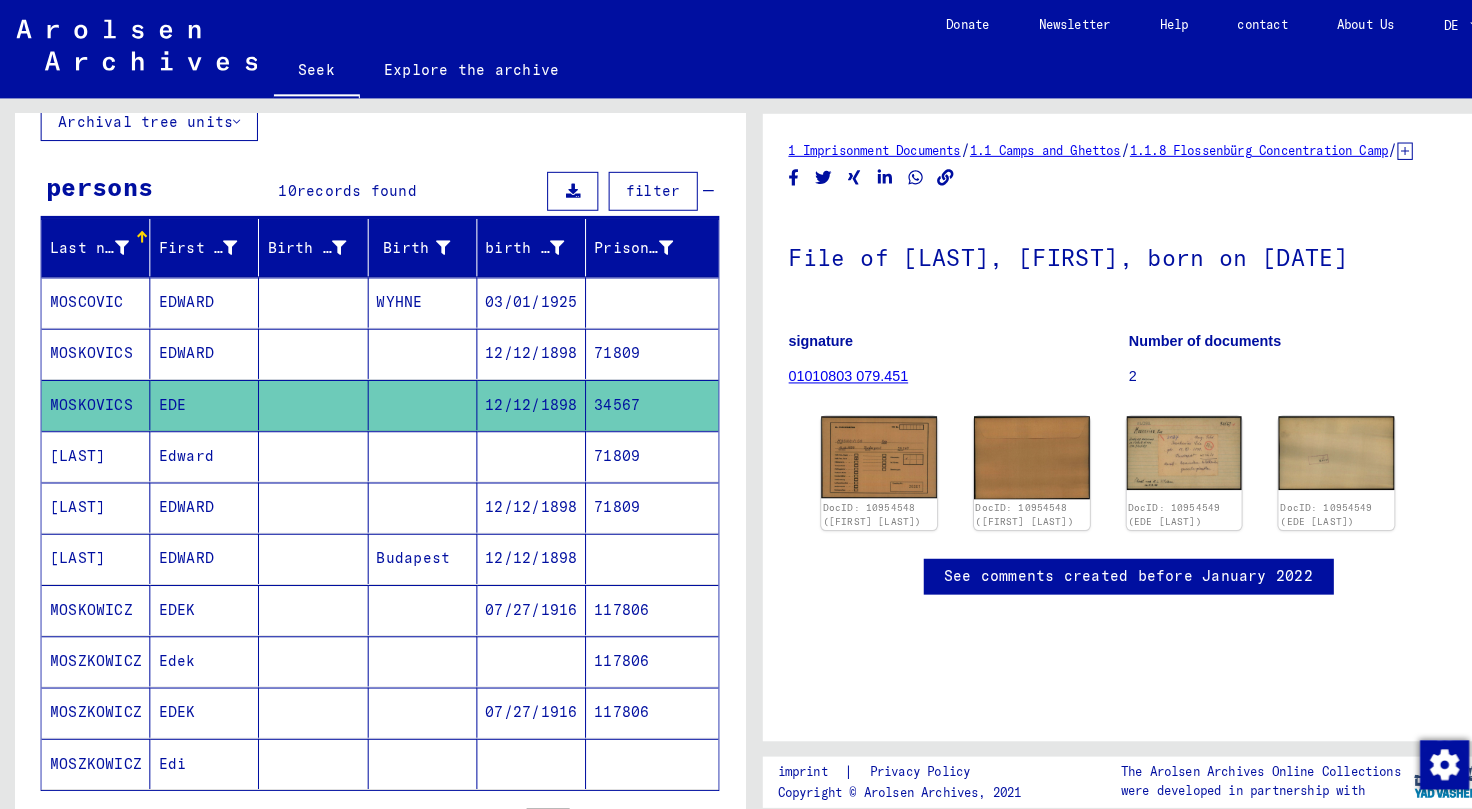 scroll, scrollTop: 487, scrollLeft: 0, axis: vertical 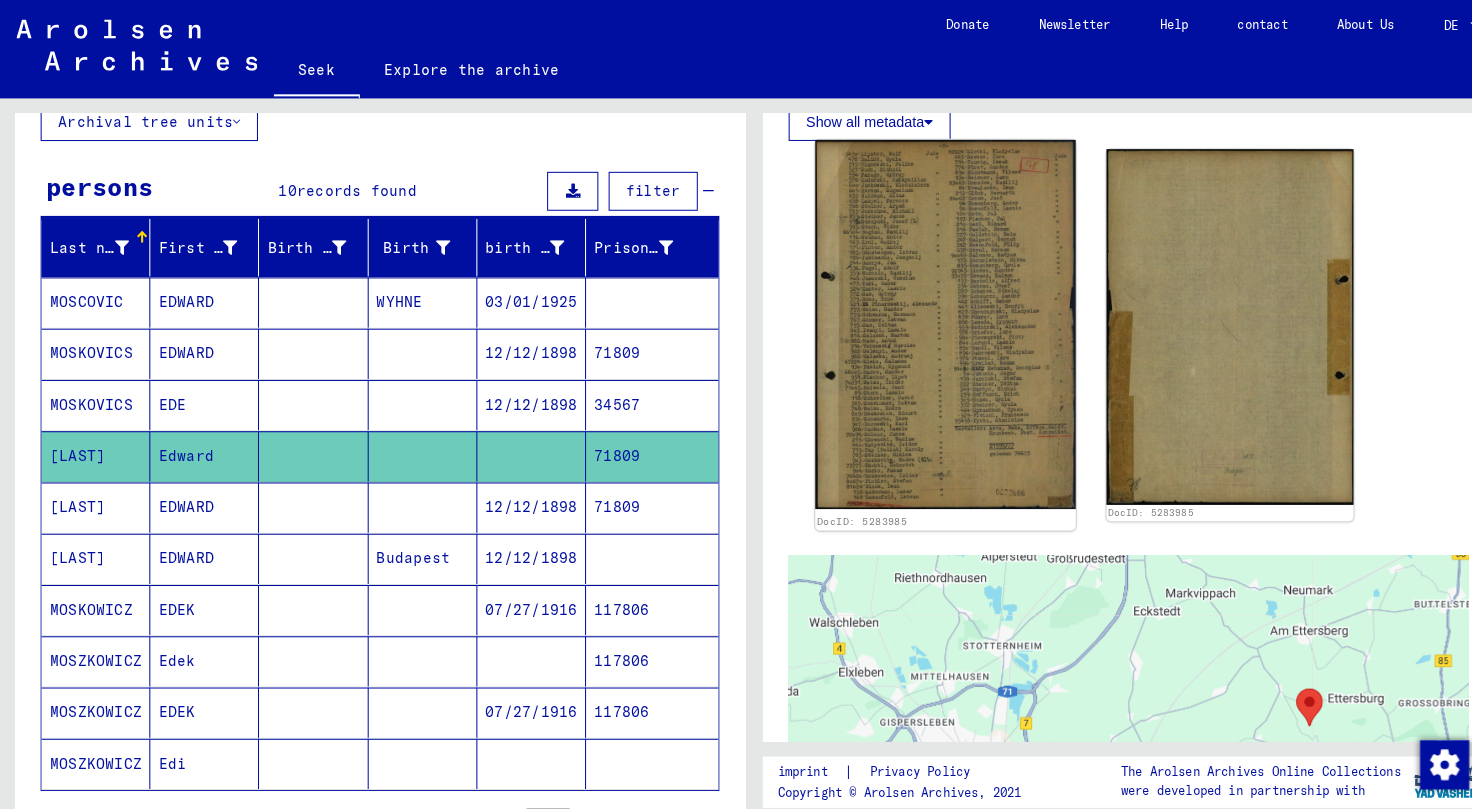 click 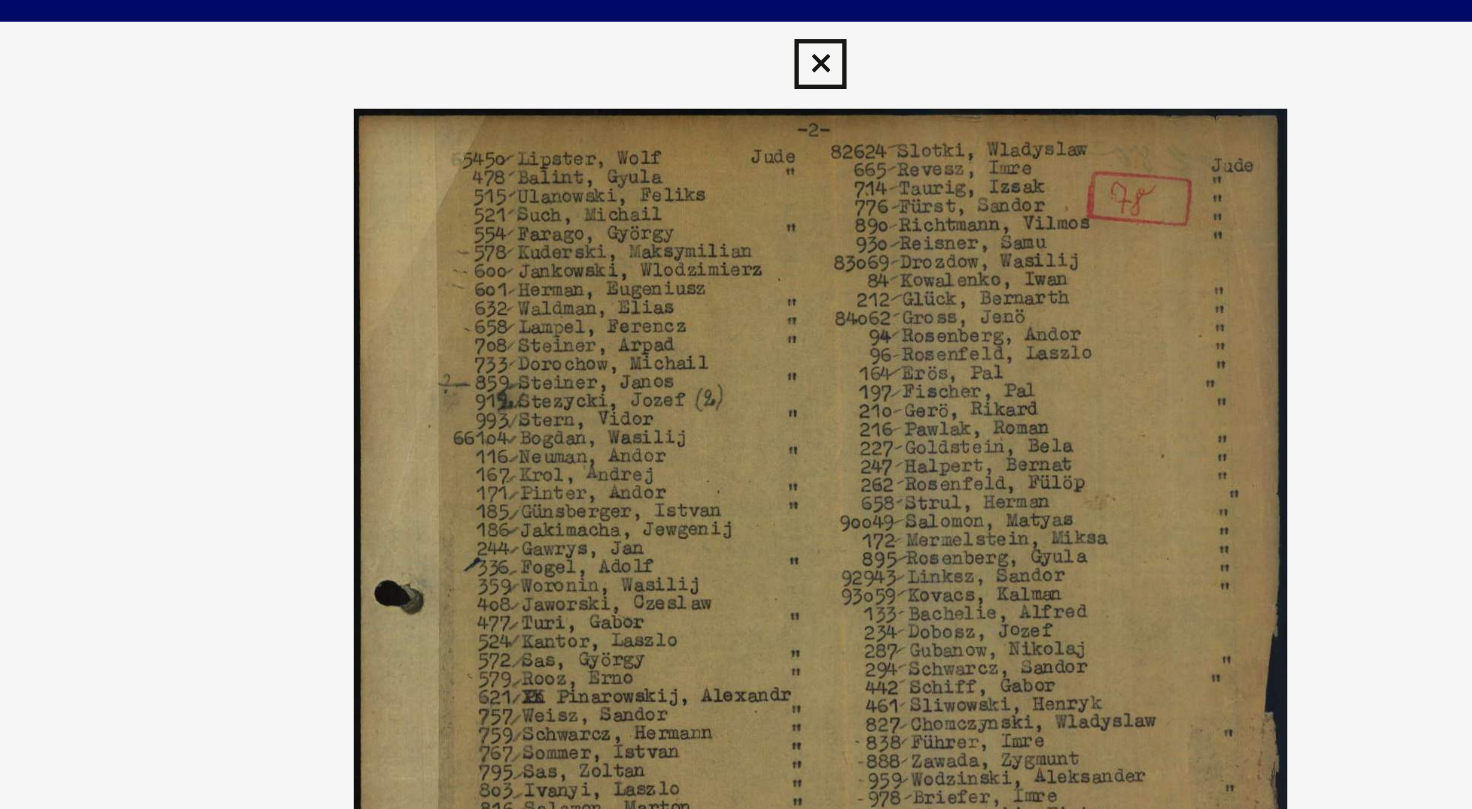click at bounding box center [735, 30] 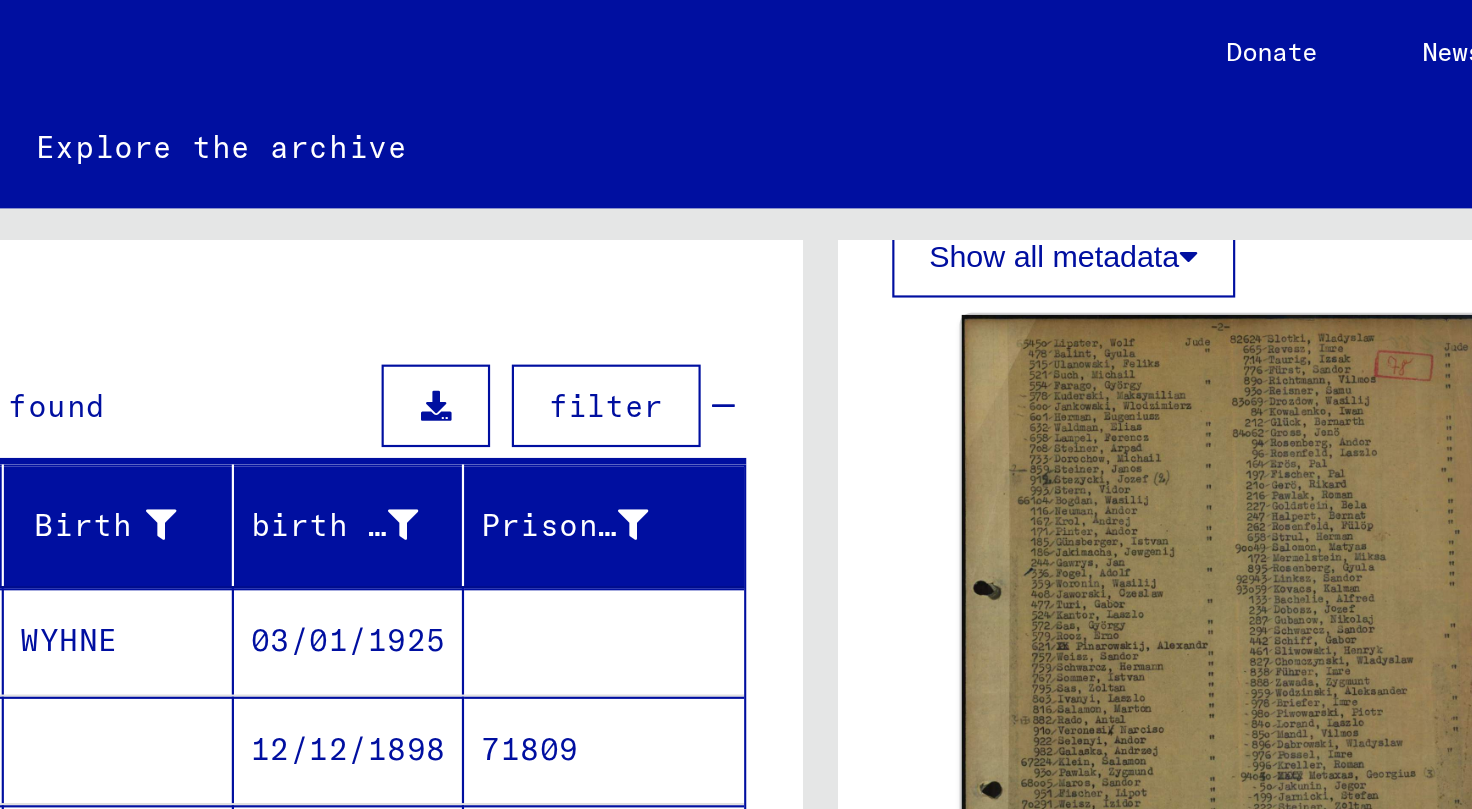 scroll, scrollTop: 138, scrollLeft: 0, axis: vertical 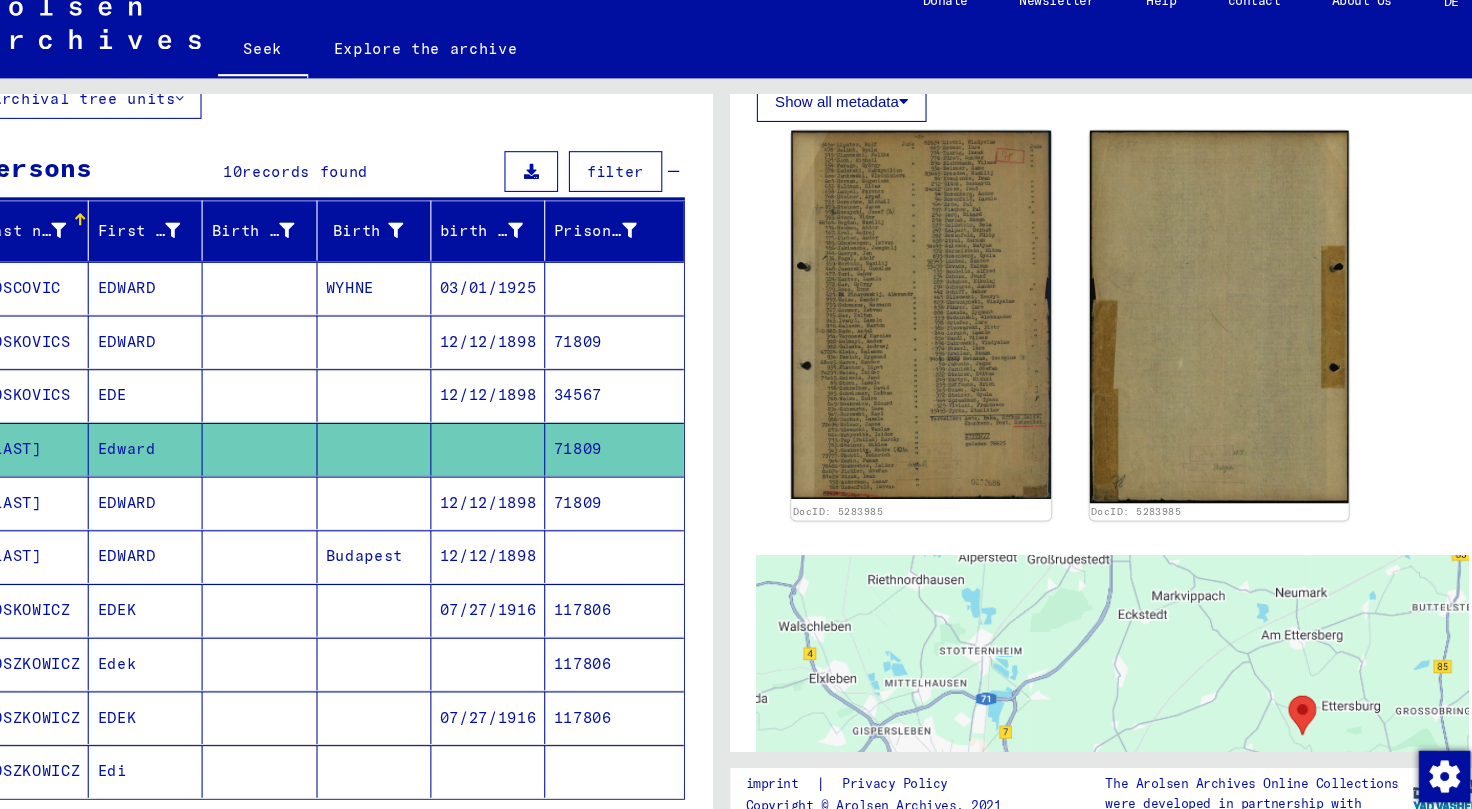click on "03/01/1925" at bounding box center [519, 341] 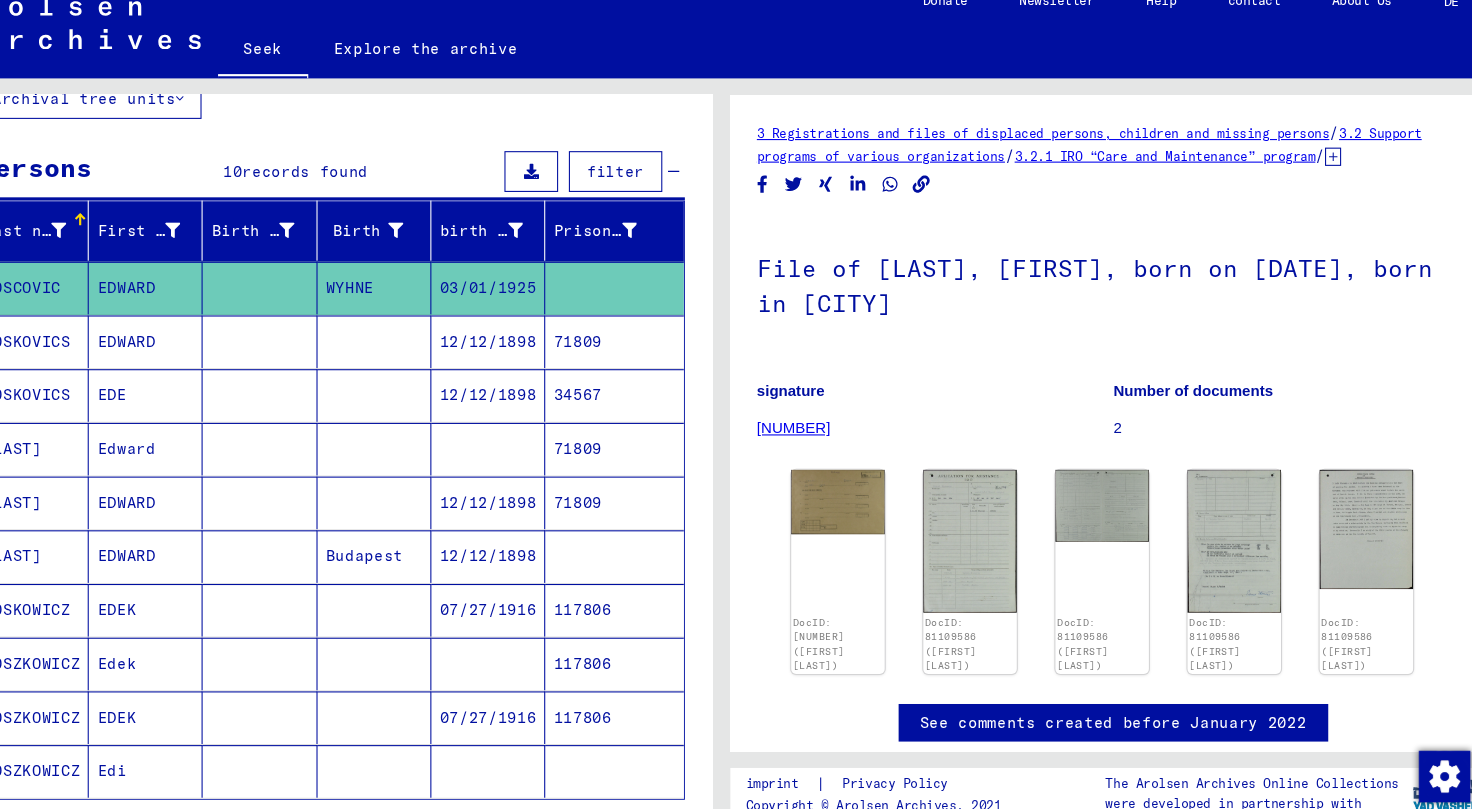 scroll, scrollTop: 0, scrollLeft: 0, axis: both 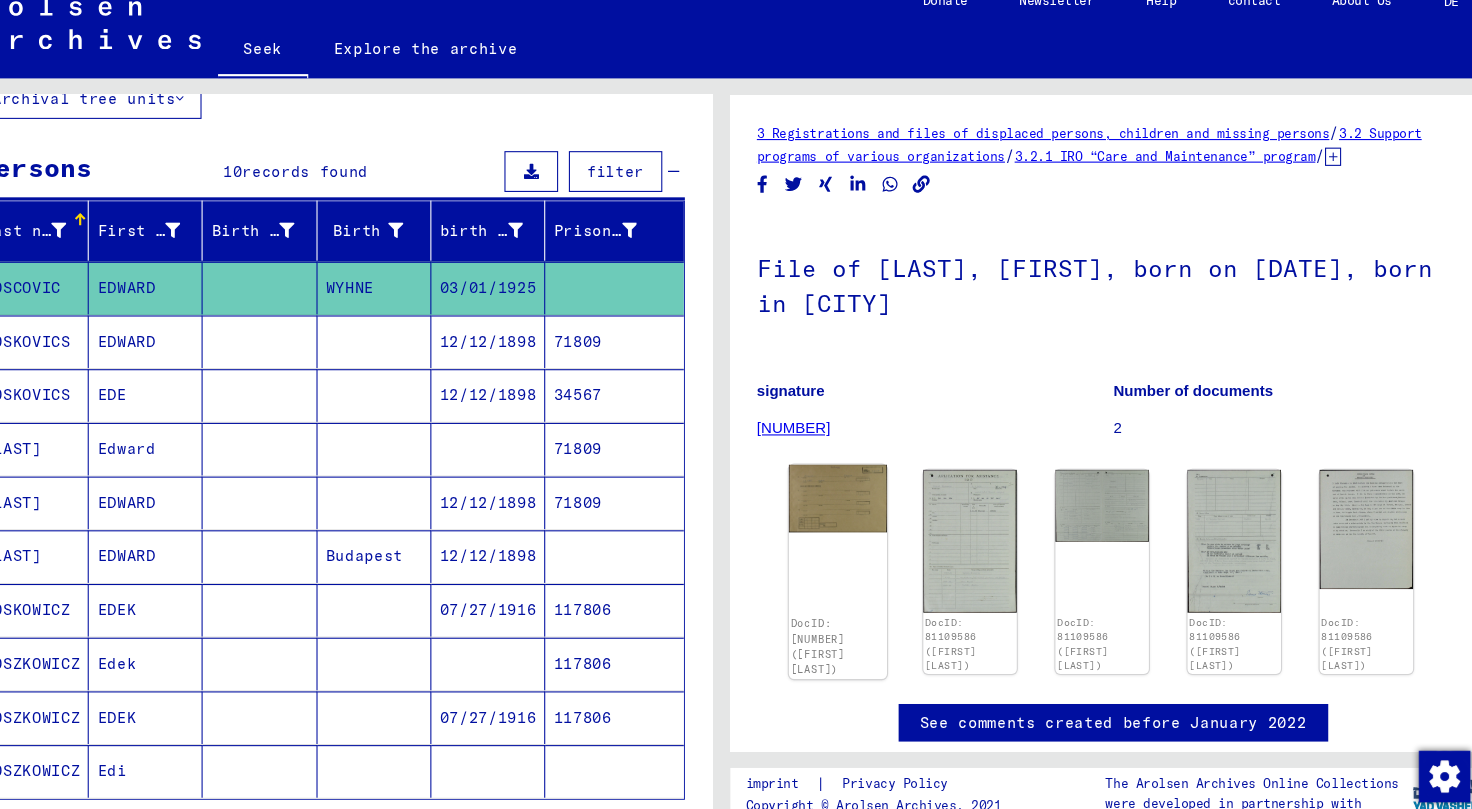 click 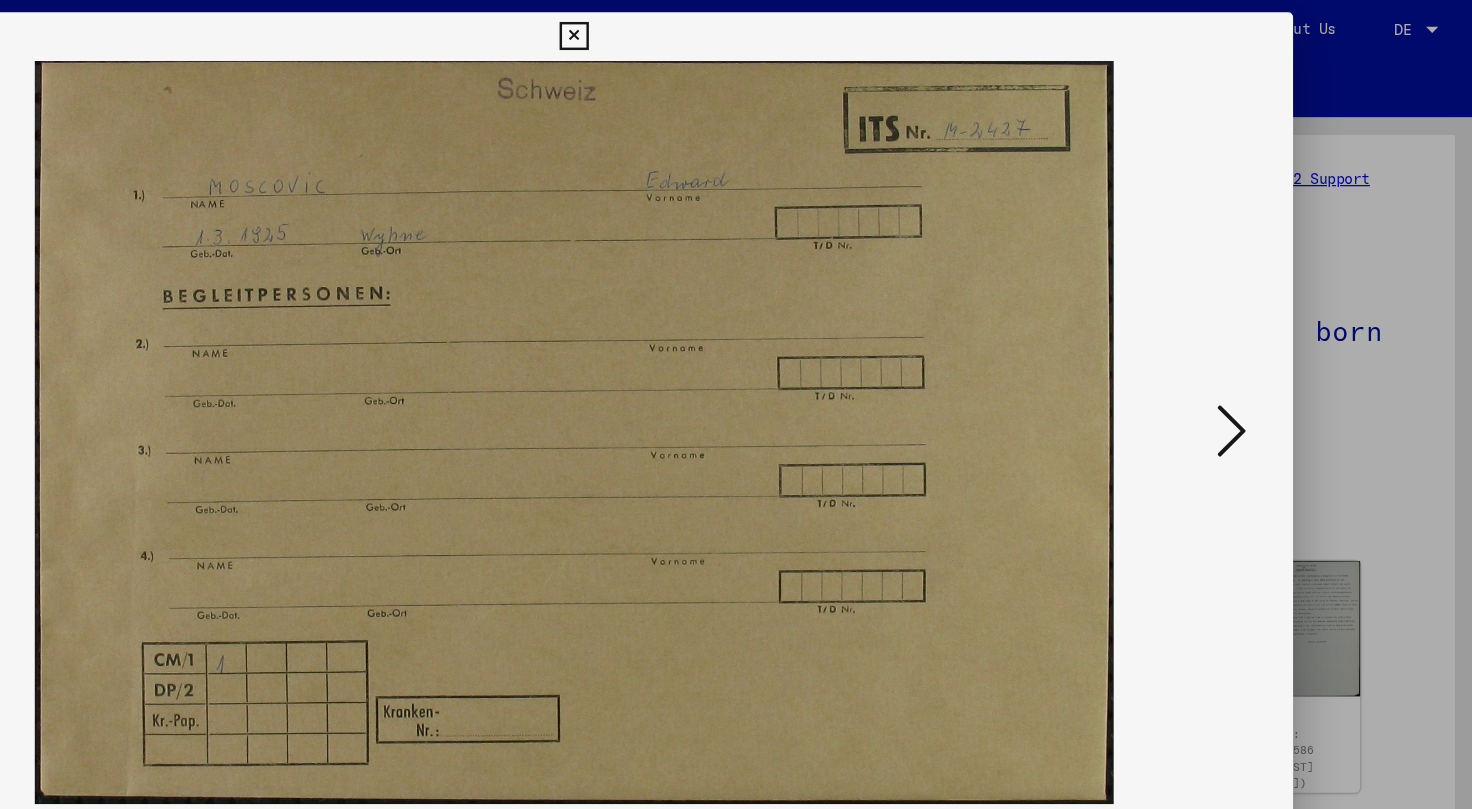 scroll, scrollTop: 0, scrollLeft: 0, axis: both 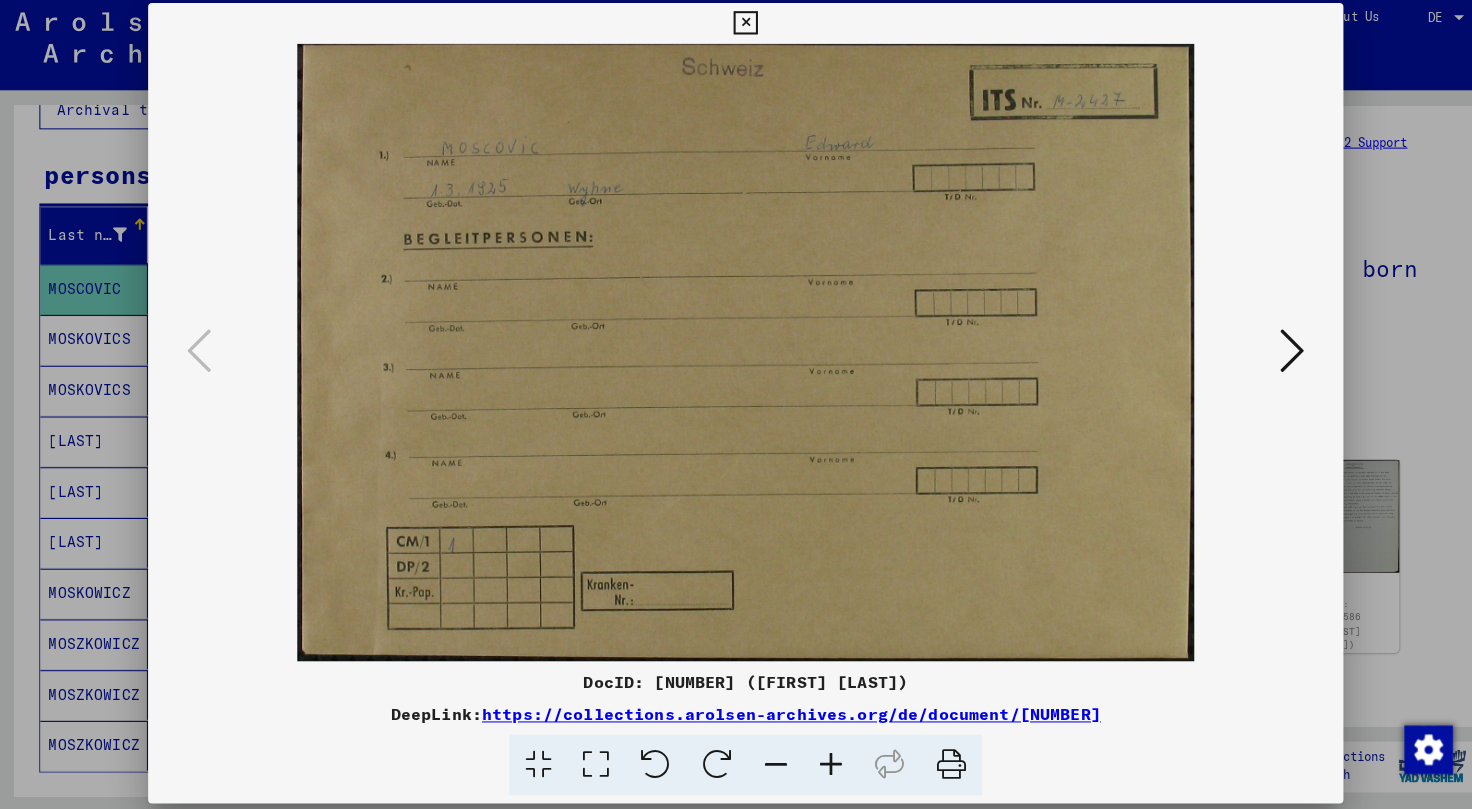 click at bounding box center [1275, 353] 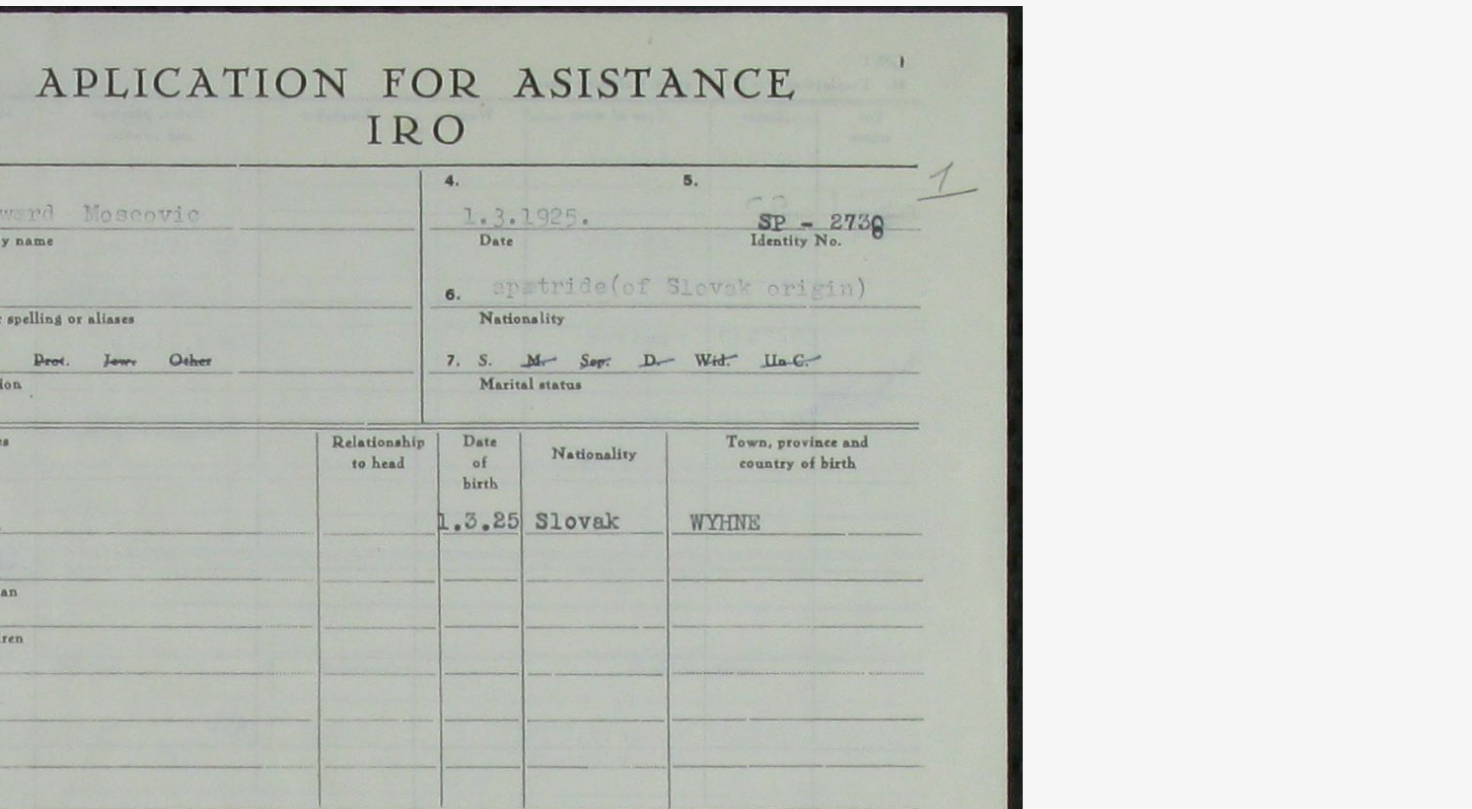 drag, startPoint x: 754, startPoint y: 238, endPoint x: 1072, endPoint y: 236, distance: 318.0063 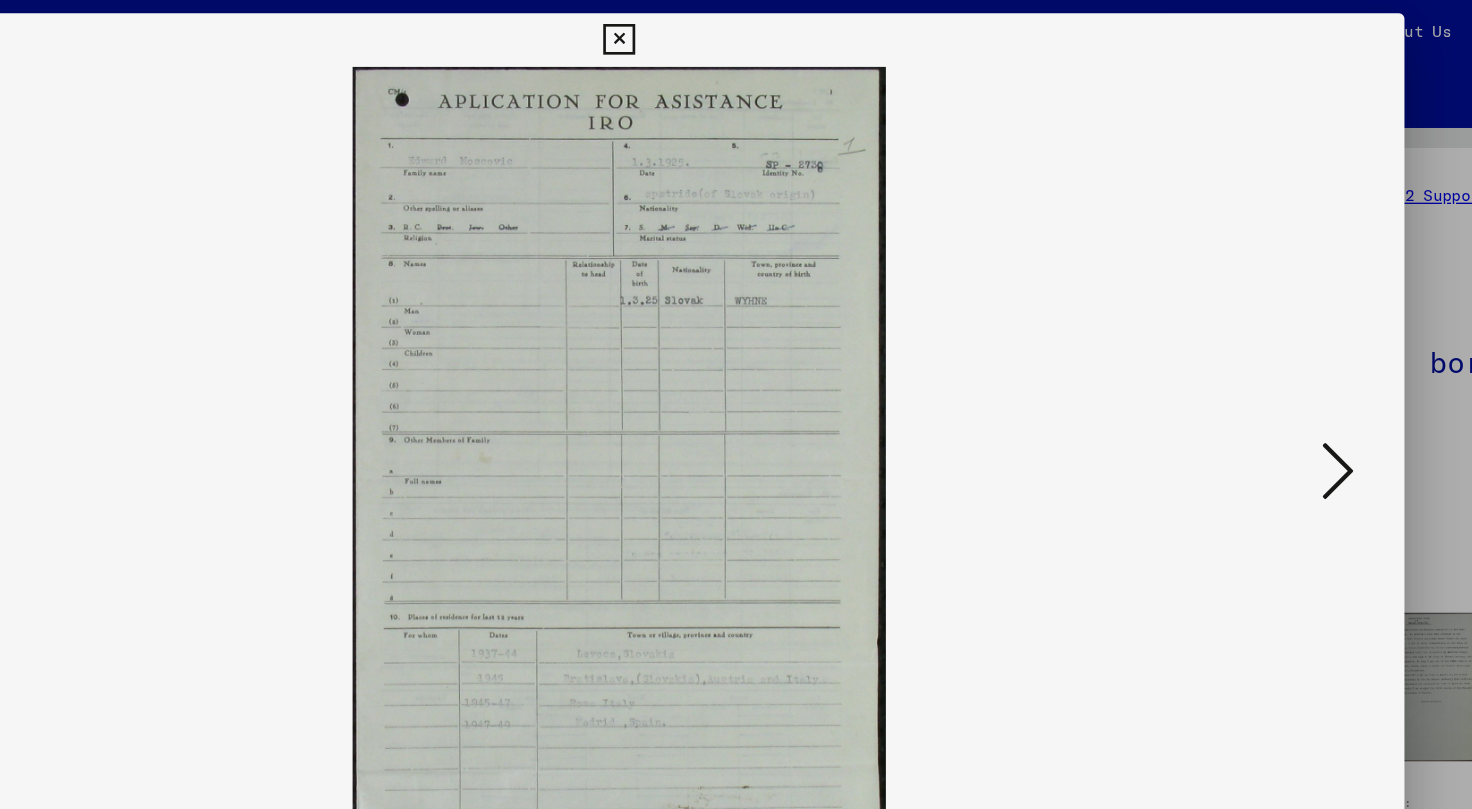 click at bounding box center [1275, 353] 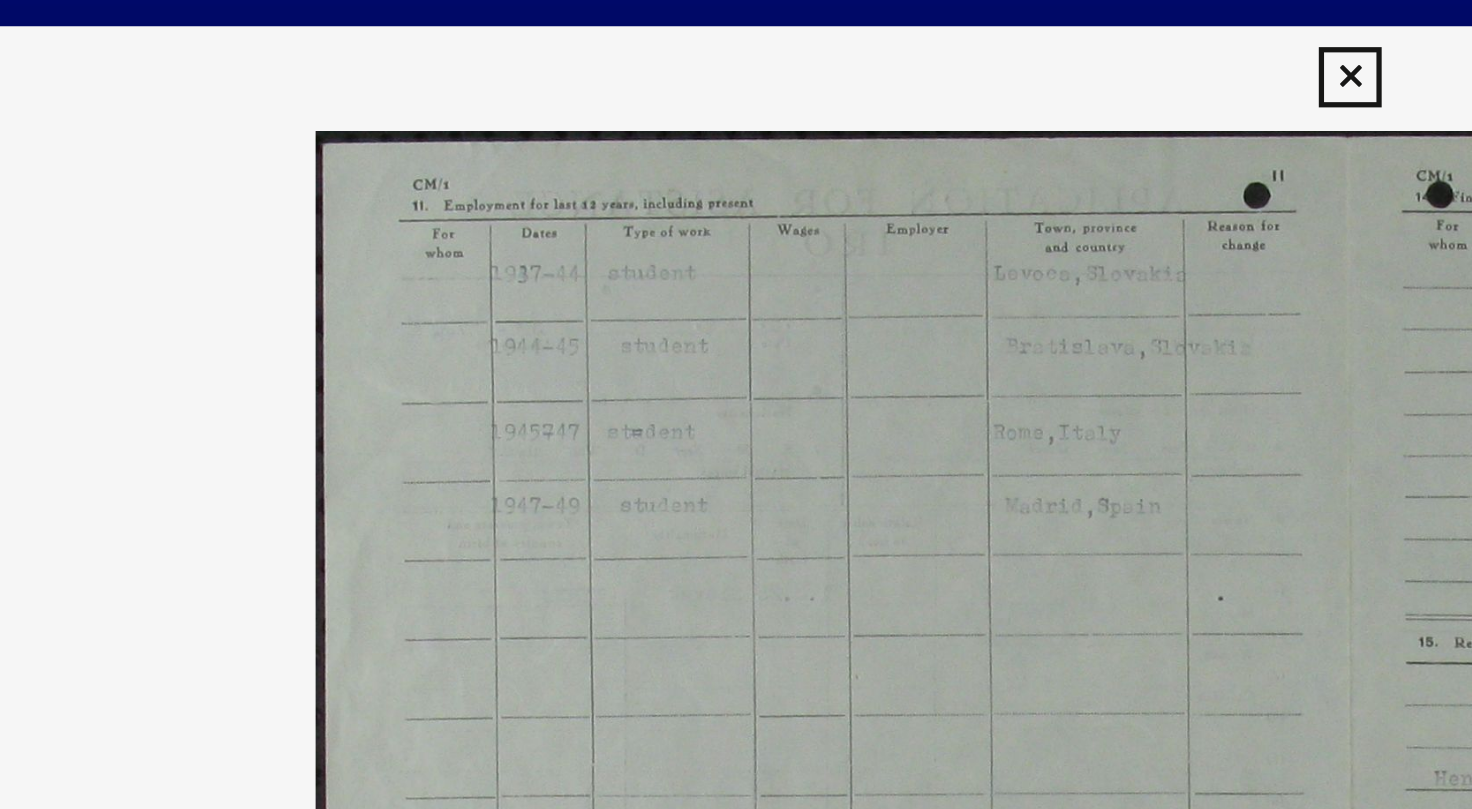 click at bounding box center (735, 30) 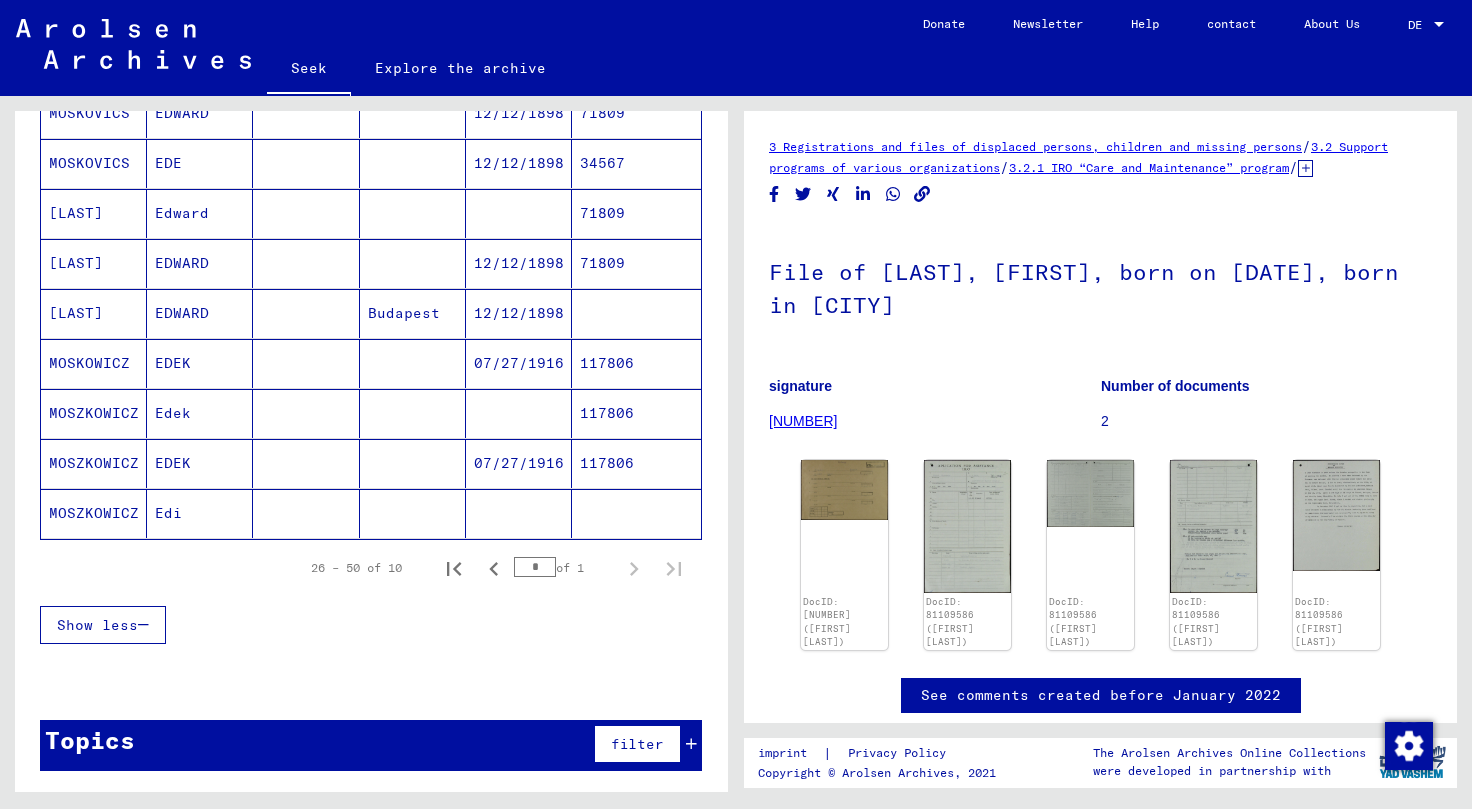 scroll, scrollTop: 0, scrollLeft: 0, axis: both 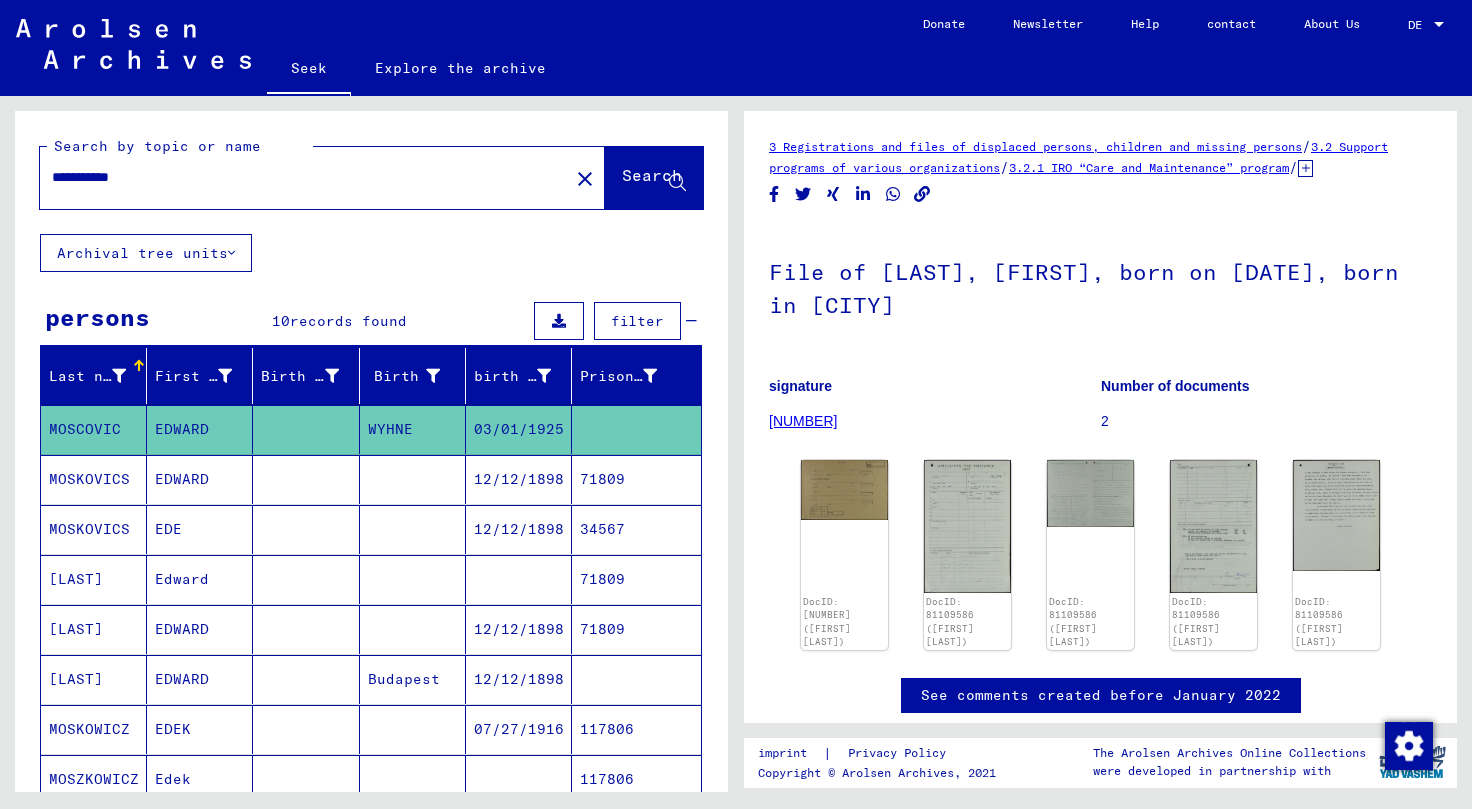 click on "12/12/1898" 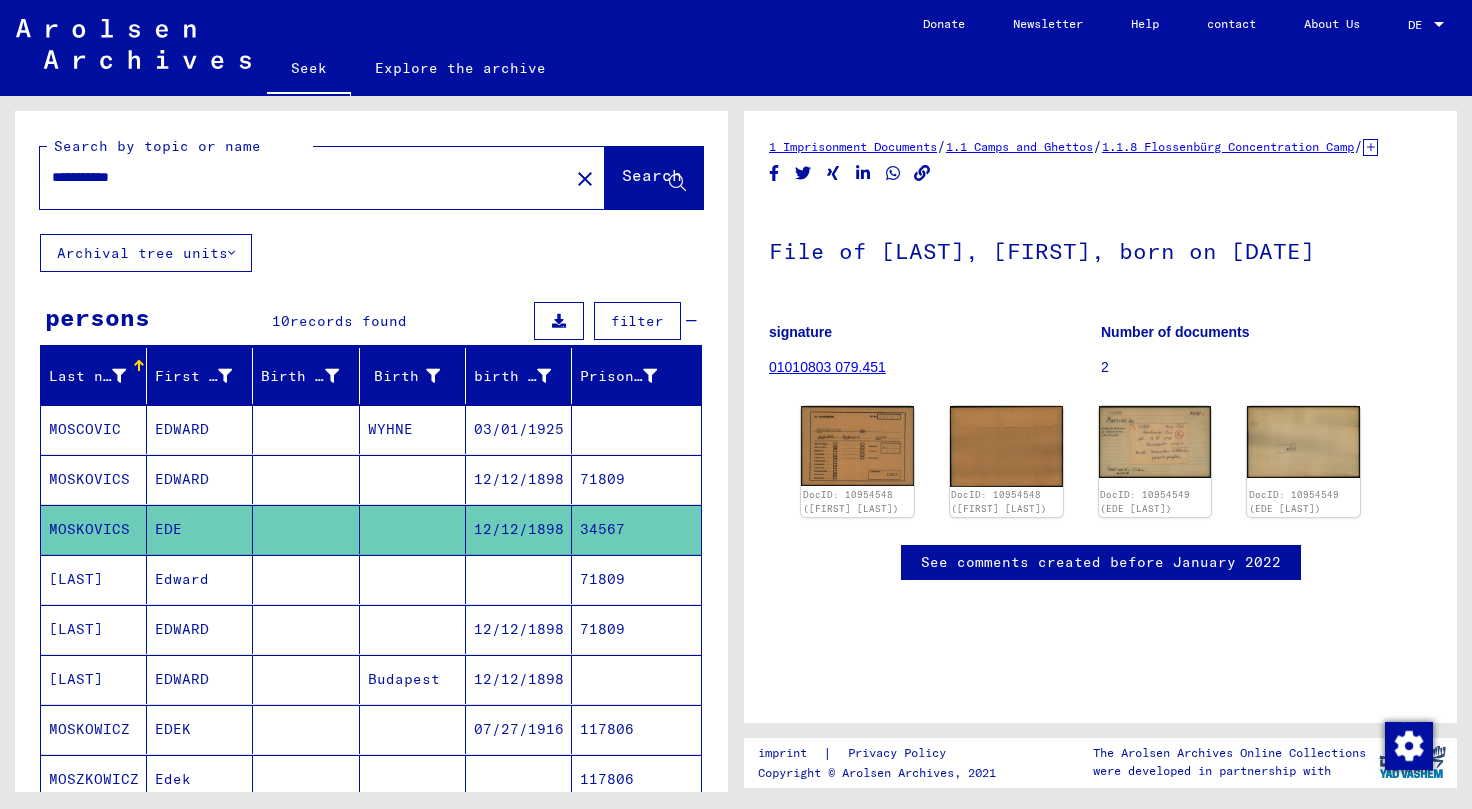 scroll, scrollTop: 0, scrollLeft: 0, axis: both 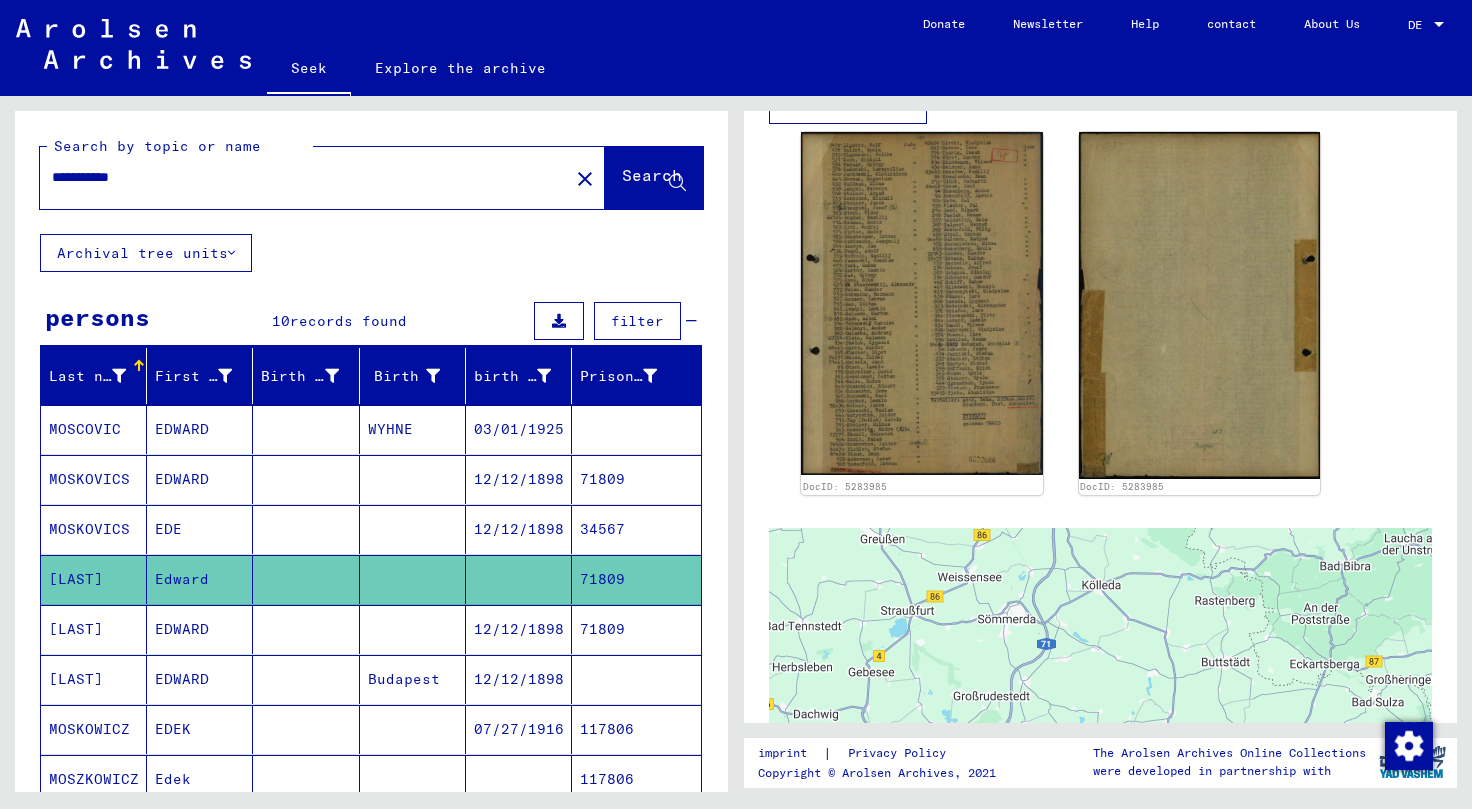 click on "71809" at bounding box center [636, 679] 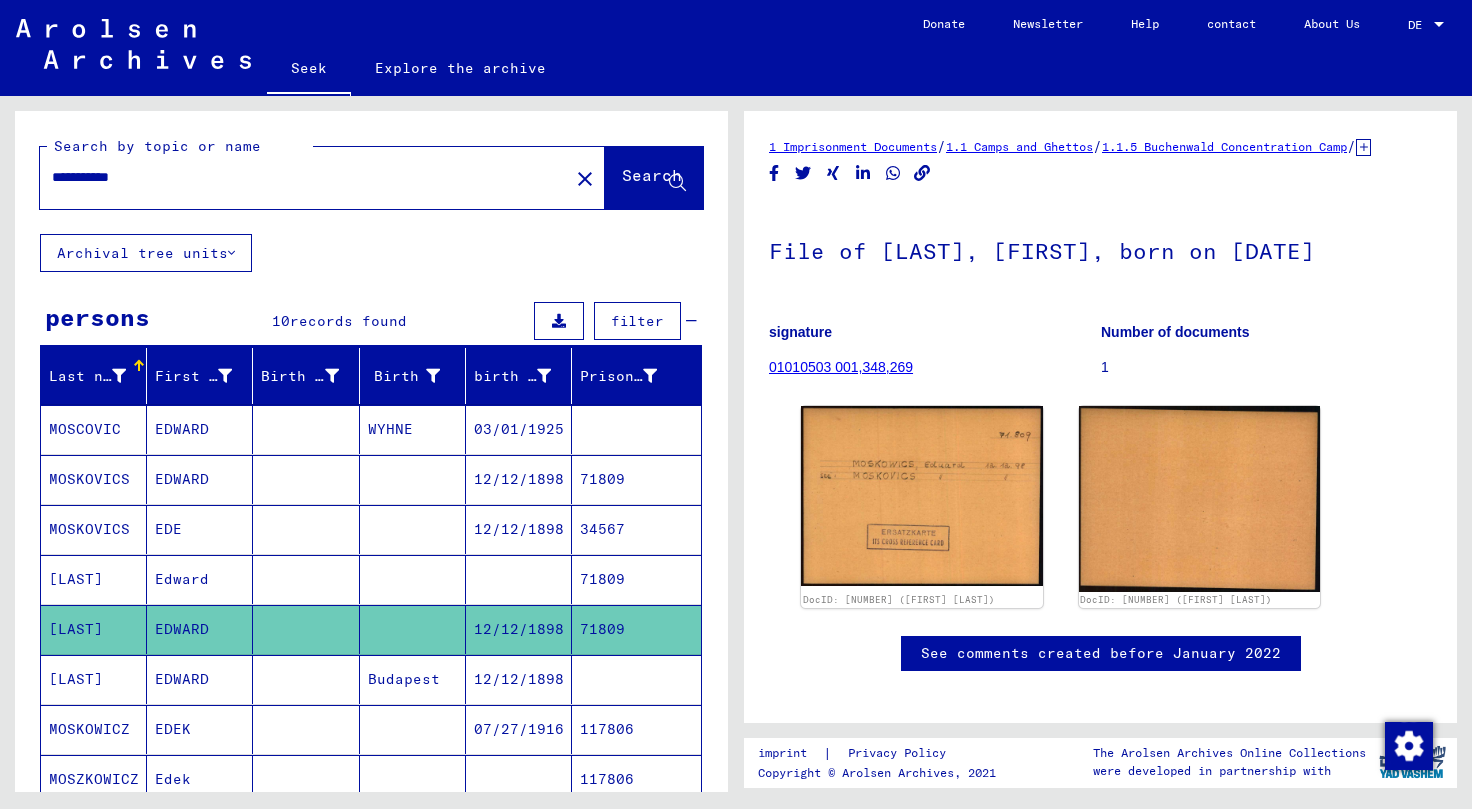 scroll, scrollTop: 0, scrollLeft: 0, axis: both 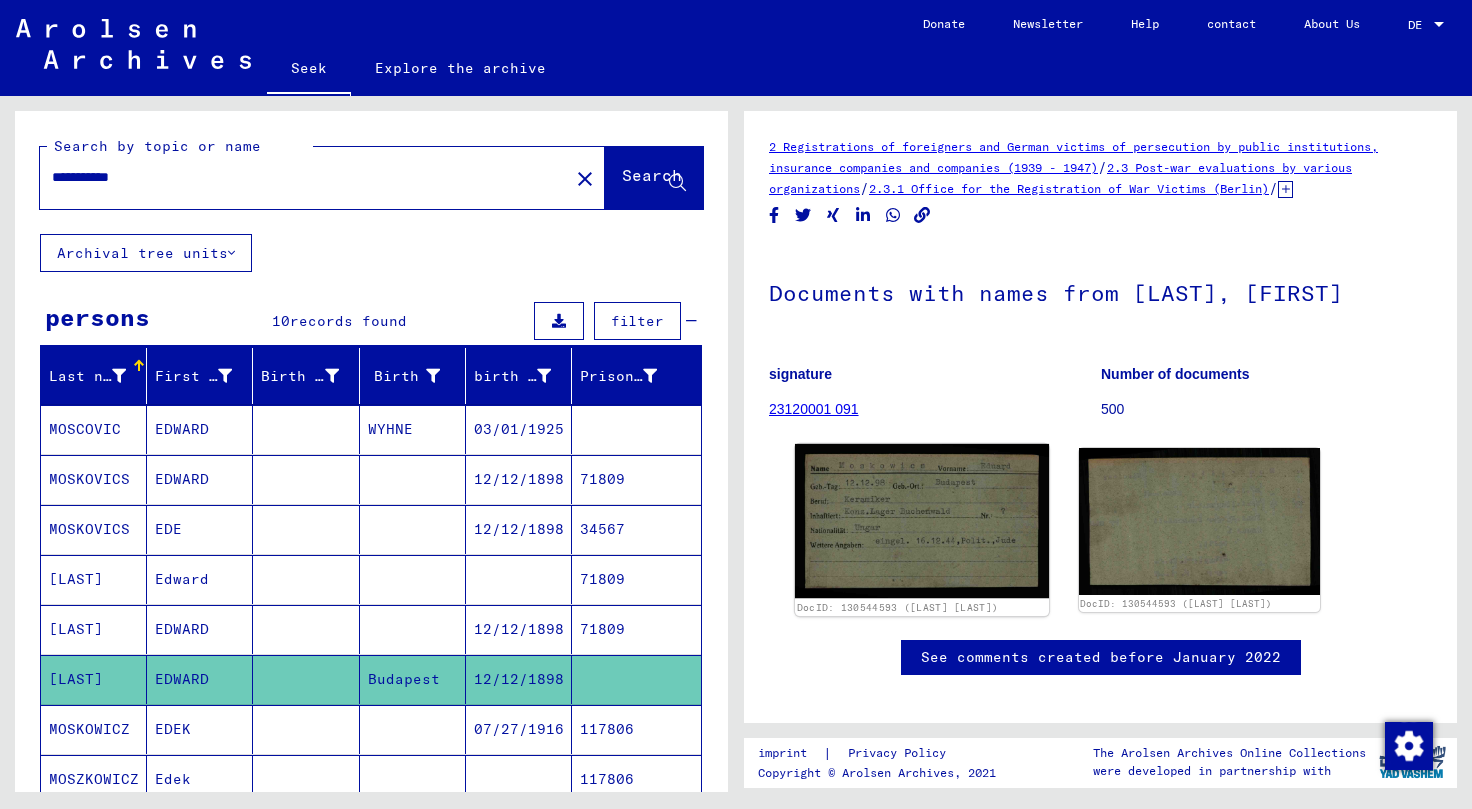 click 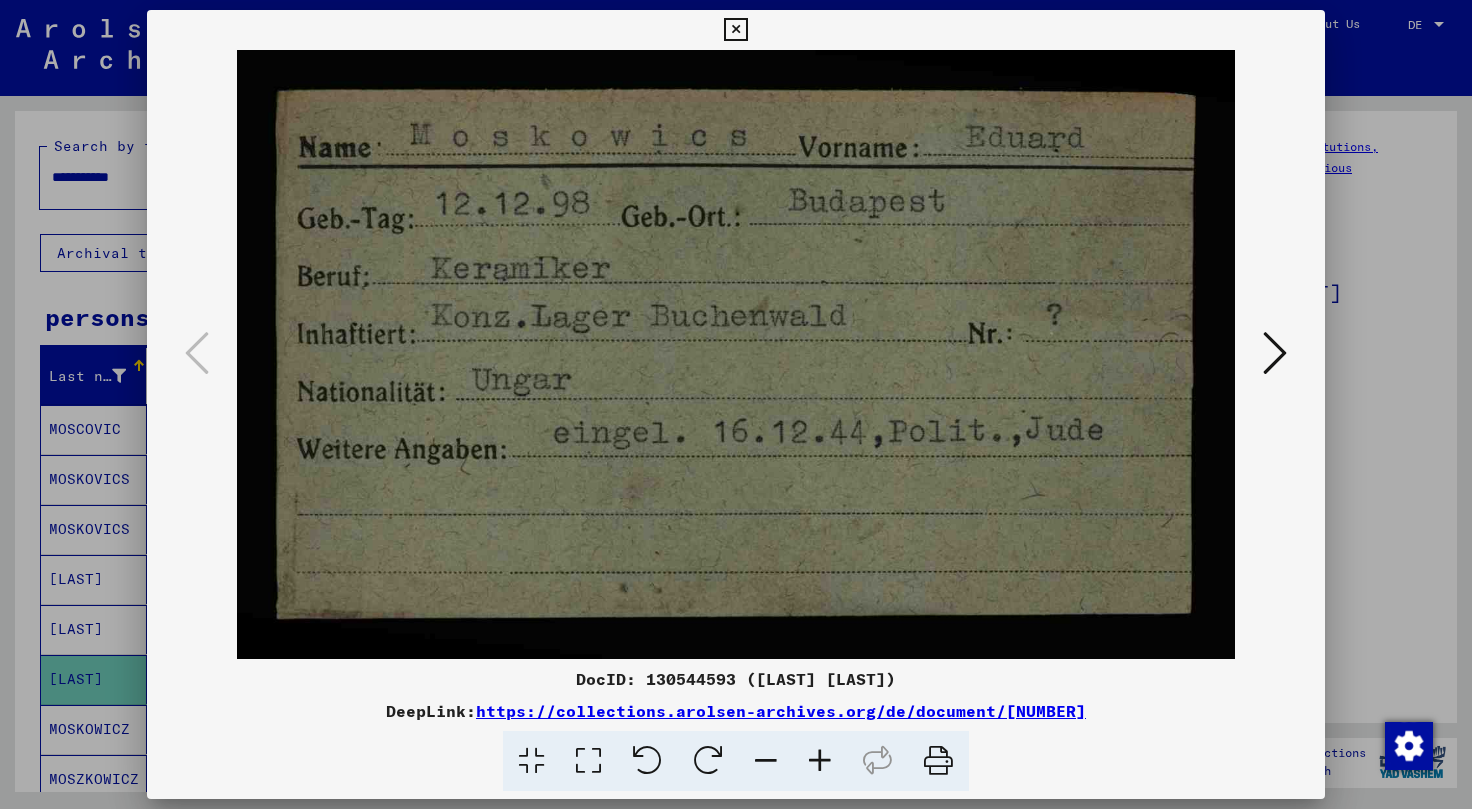 click at bounding box center [735, 30] 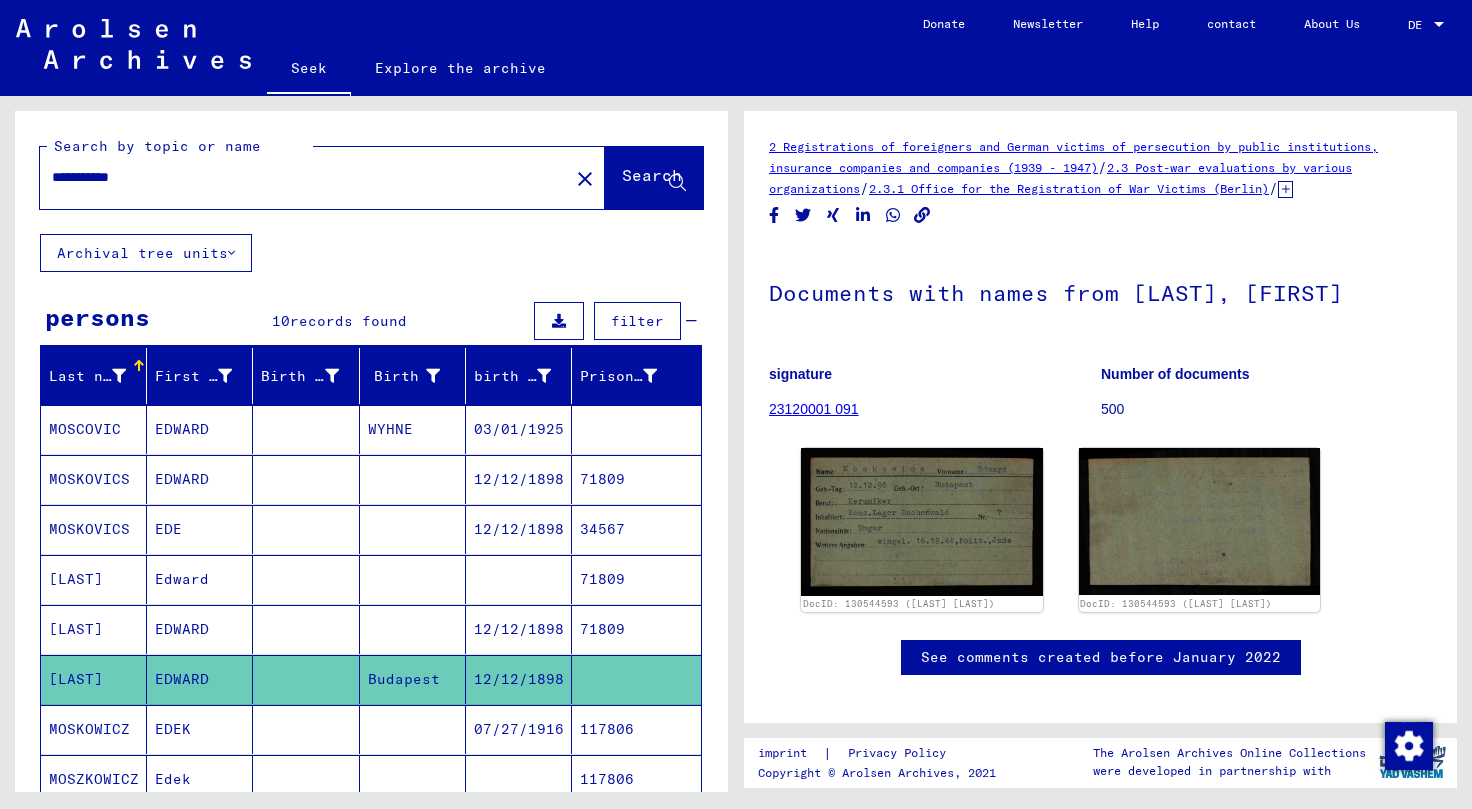 click at bounding box center (306, 779) 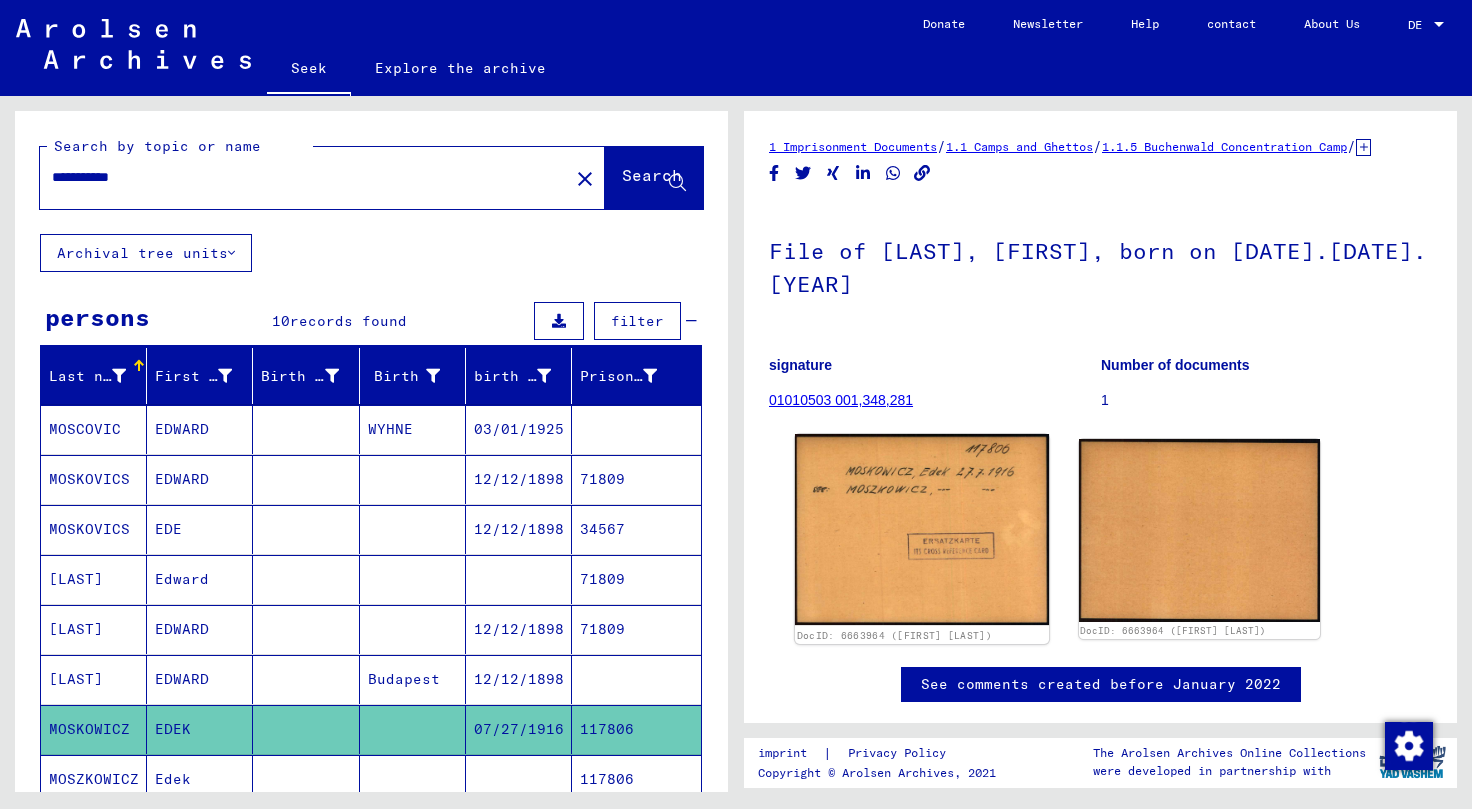 scroll, scrollTop: 0, scrollLeft: 0, axis: both 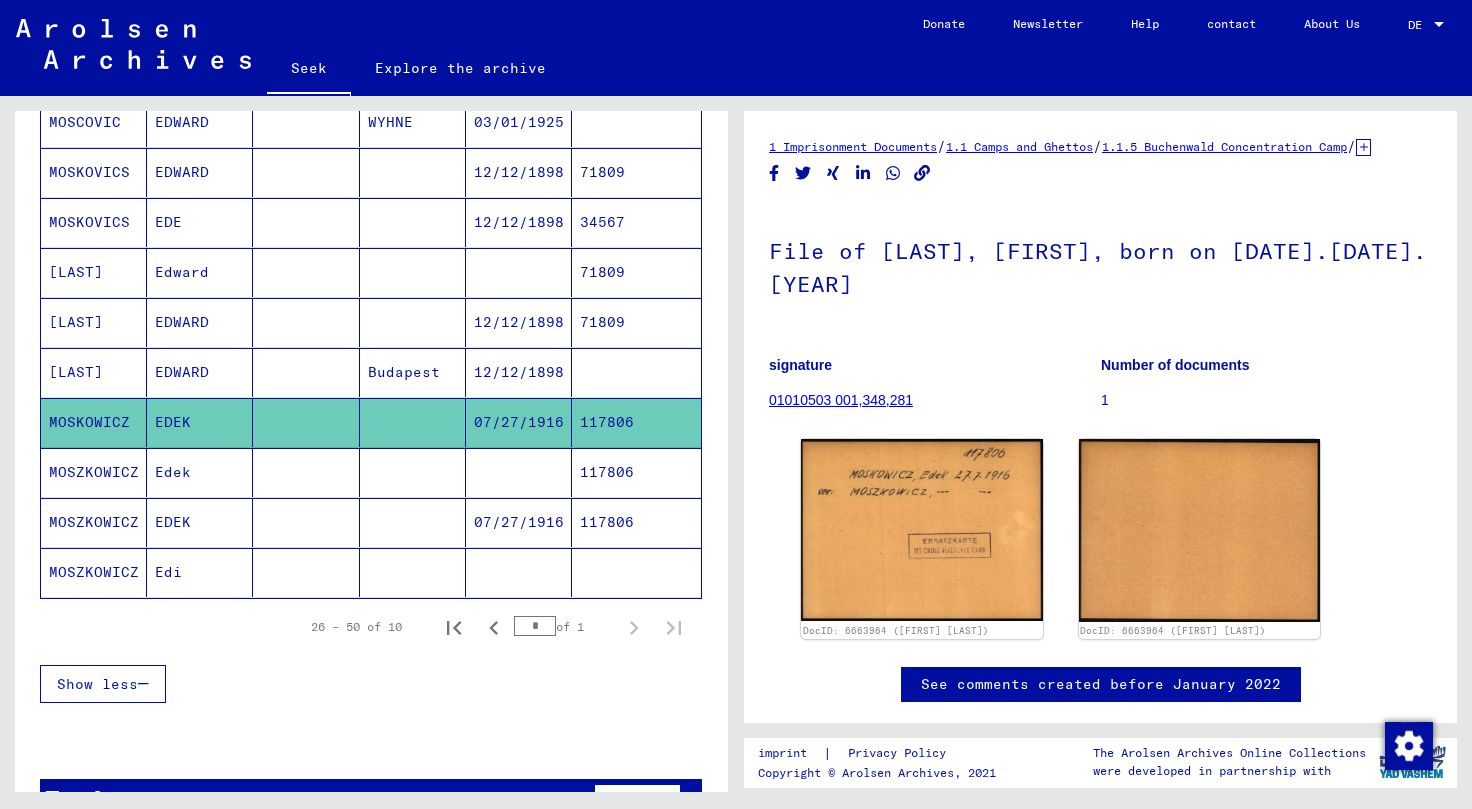 click at bounding box center [519, 522] 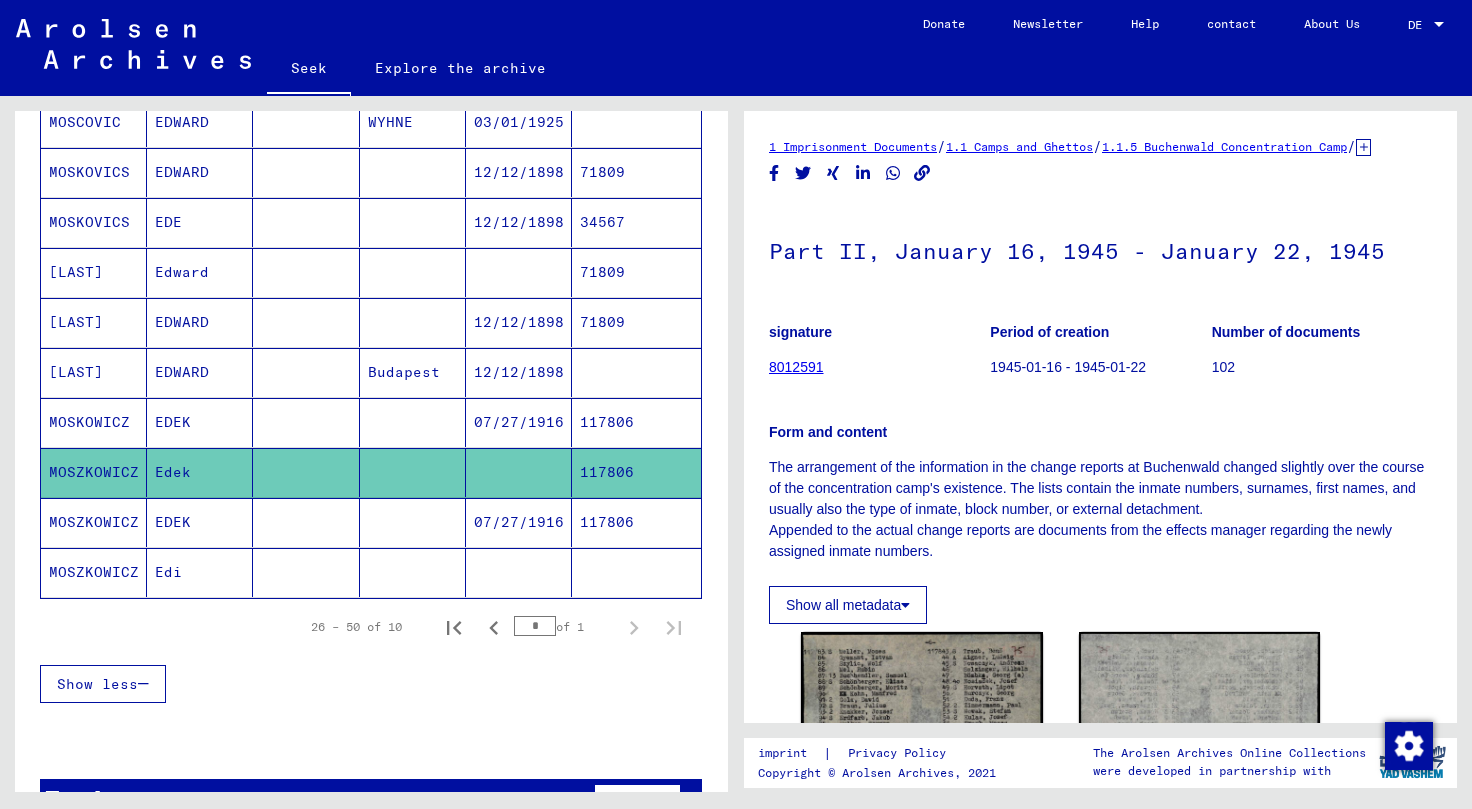 scroll, scrollTop: 0, scrollLeft: 0, axis: both 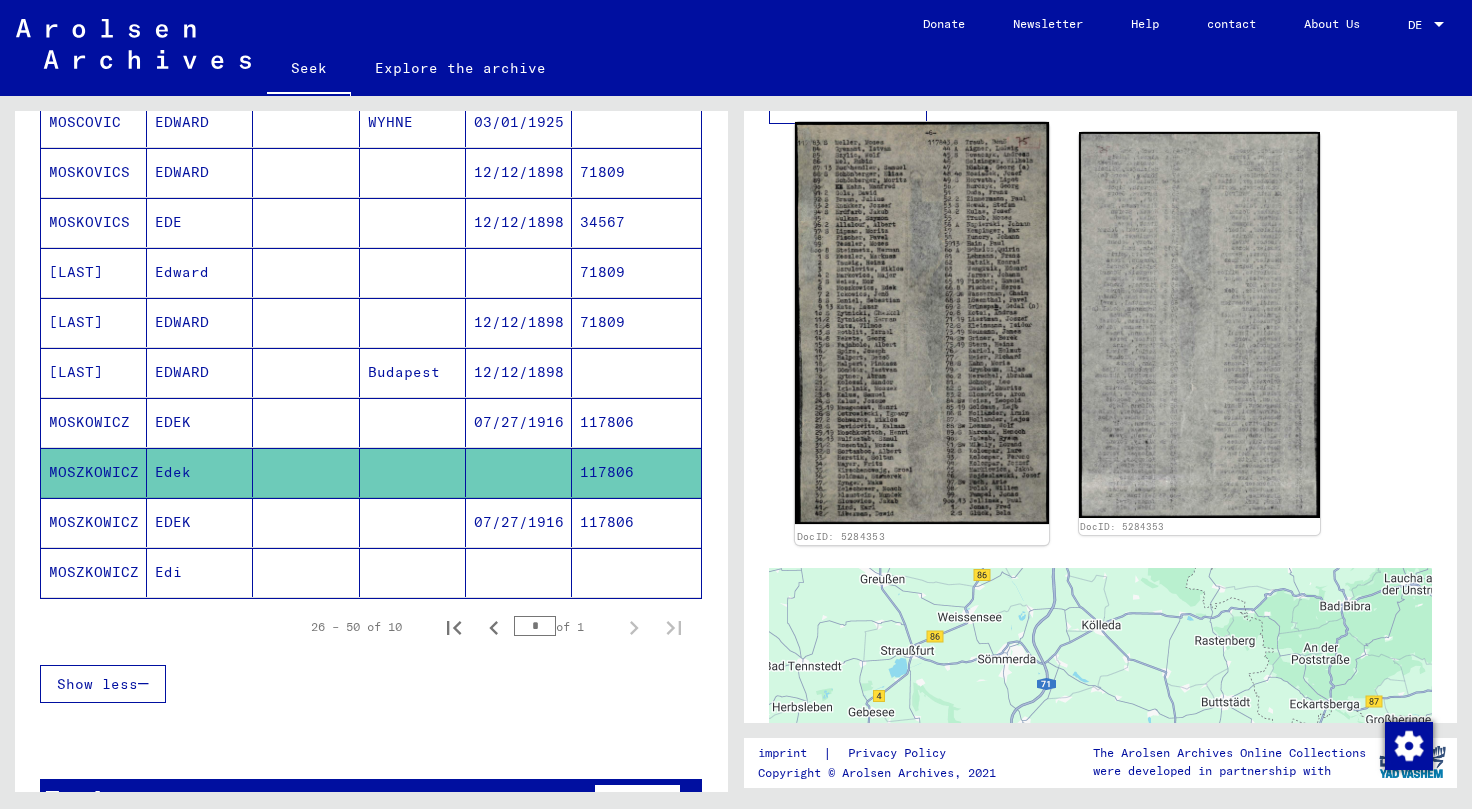 click 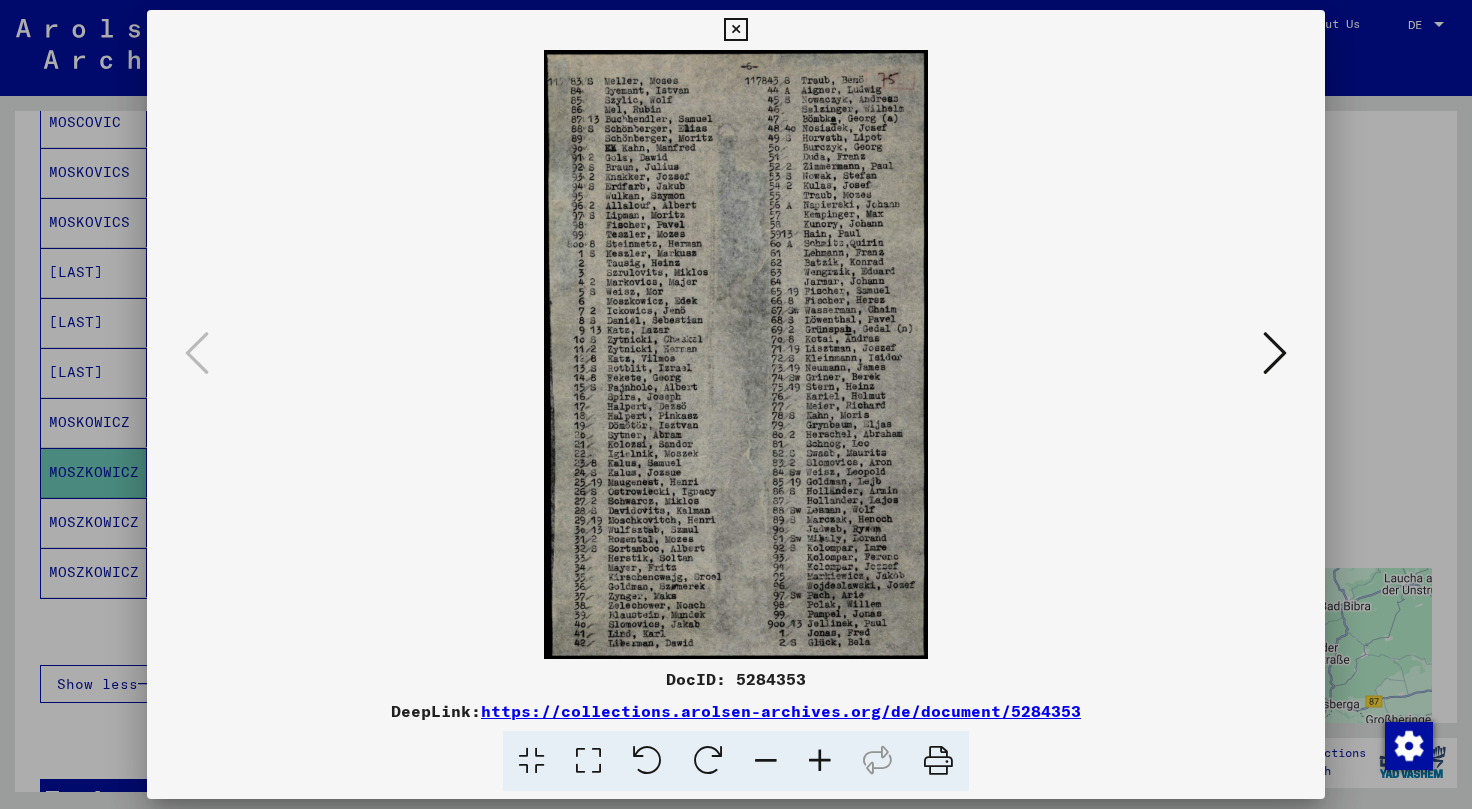 click at bounding box center [735, 30] 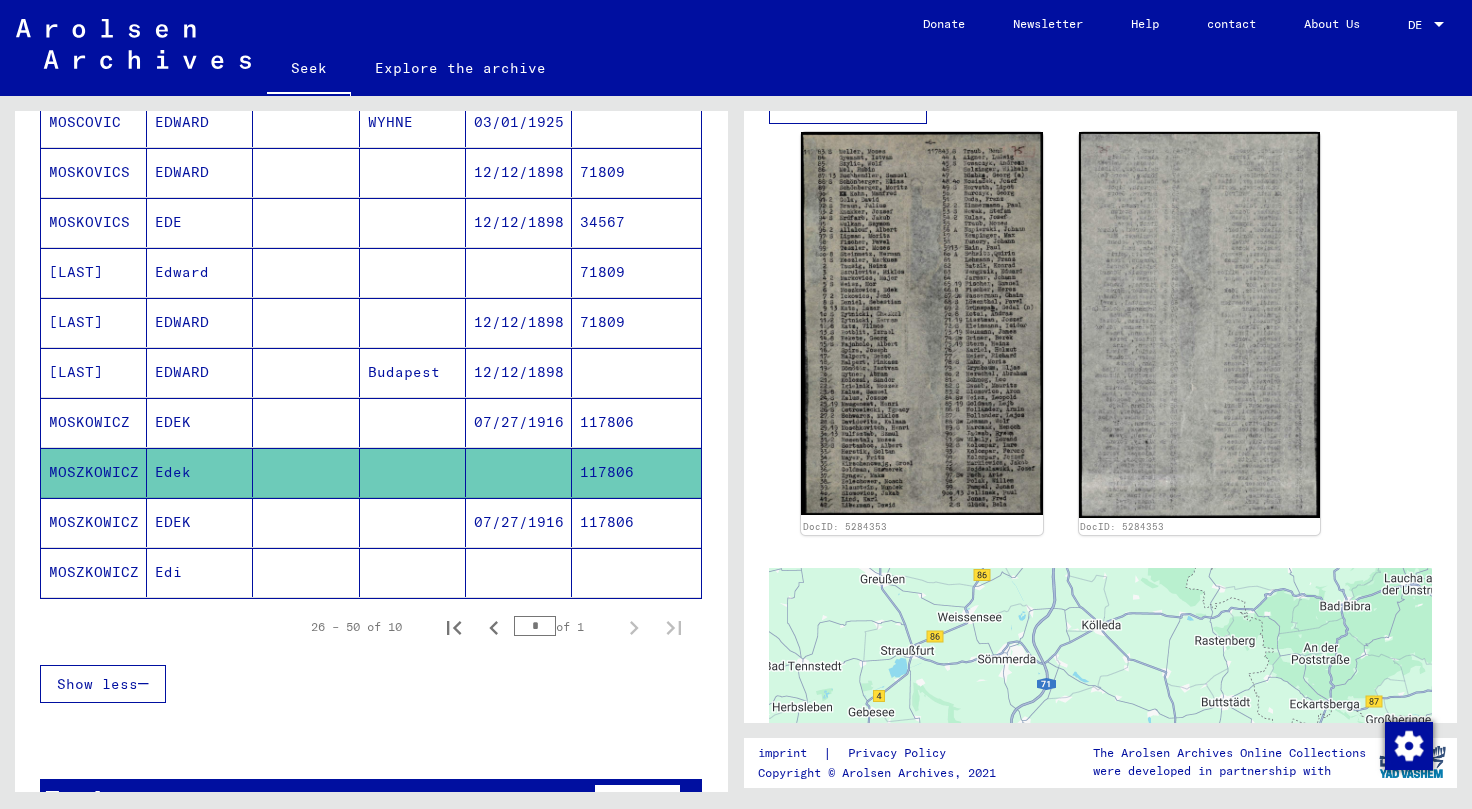 click at bounding box center (306, 572) 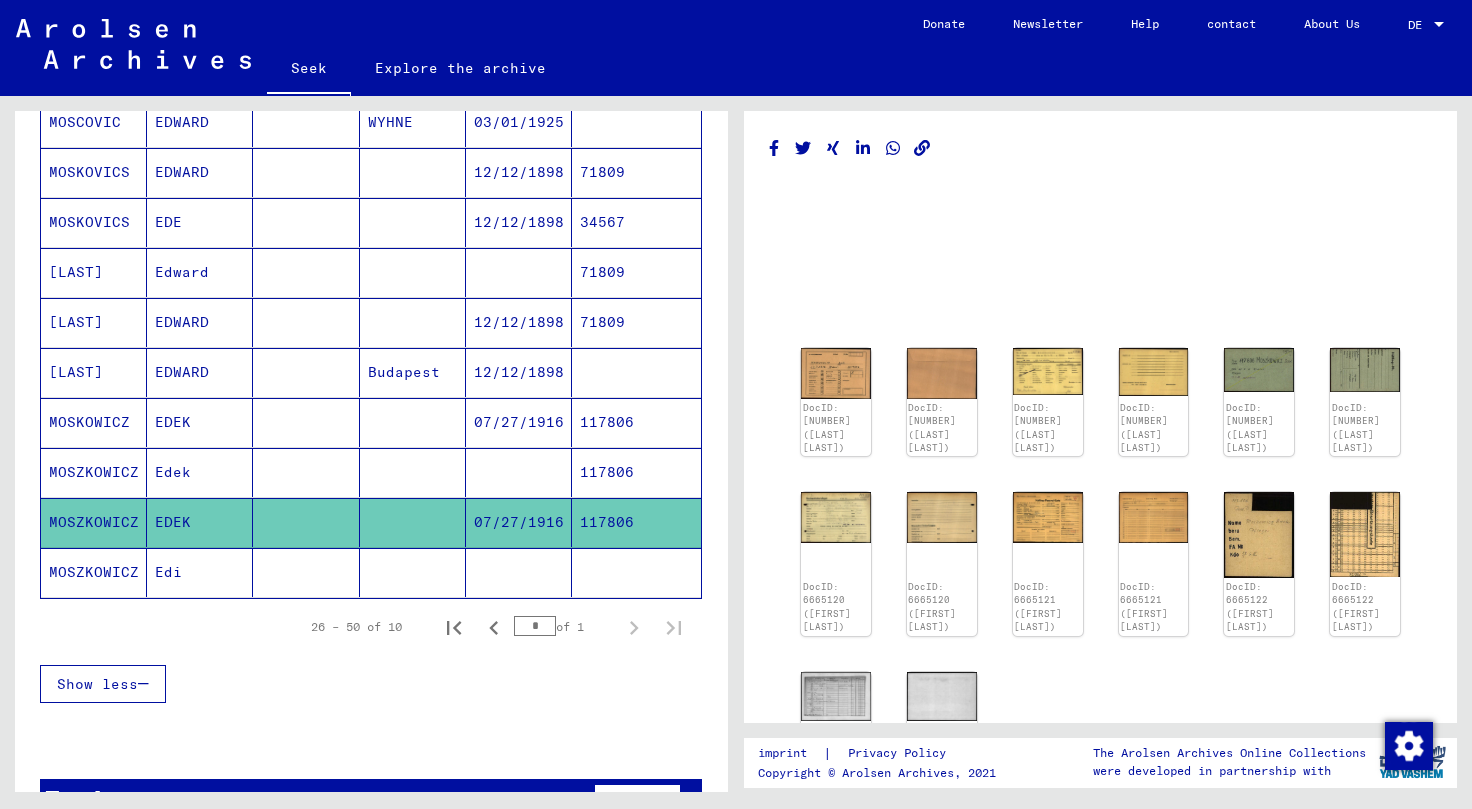 scroll, scrollTop: 0, scrollLeft: 0, axis: both 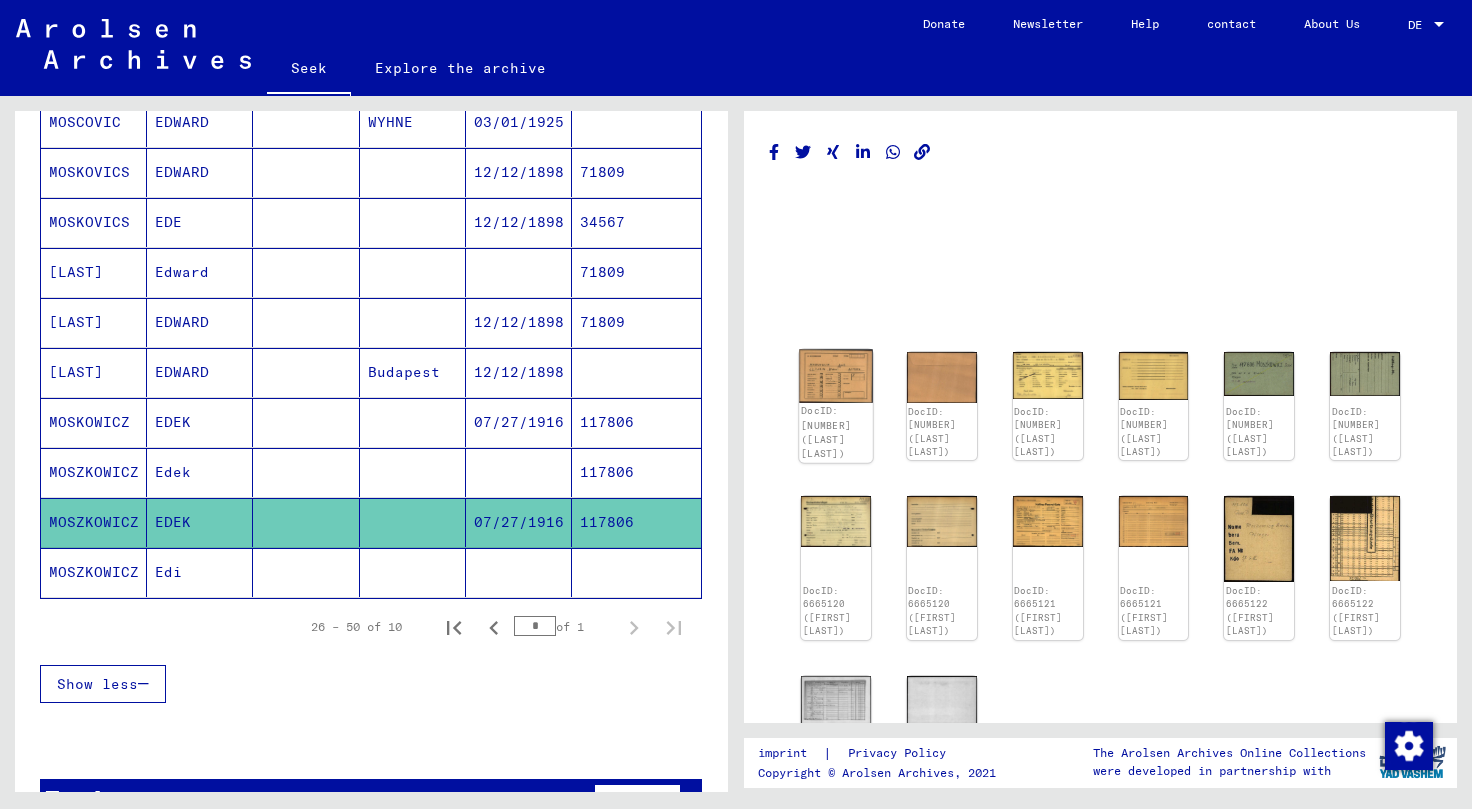 click 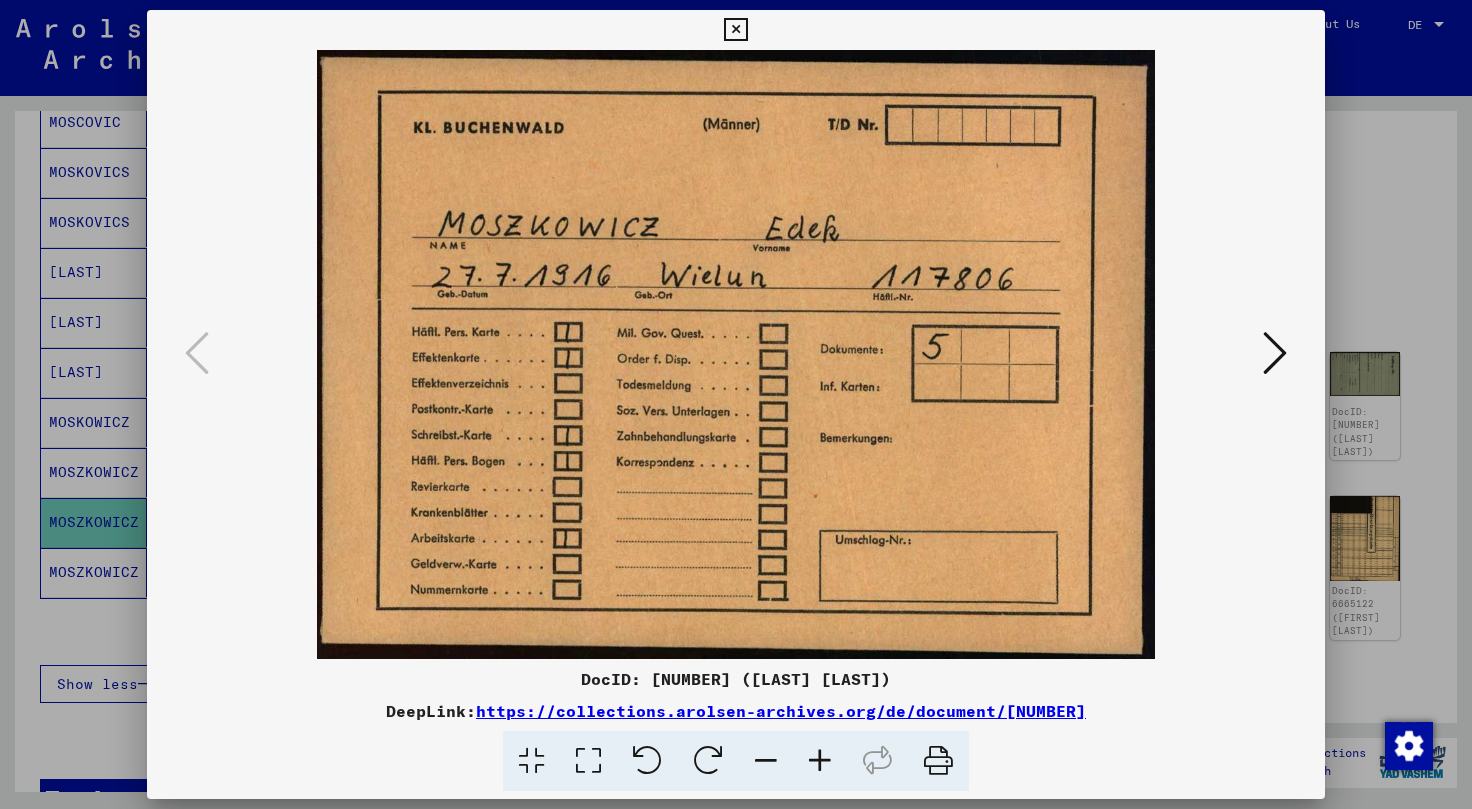 click at bounding box center [1275, 353] 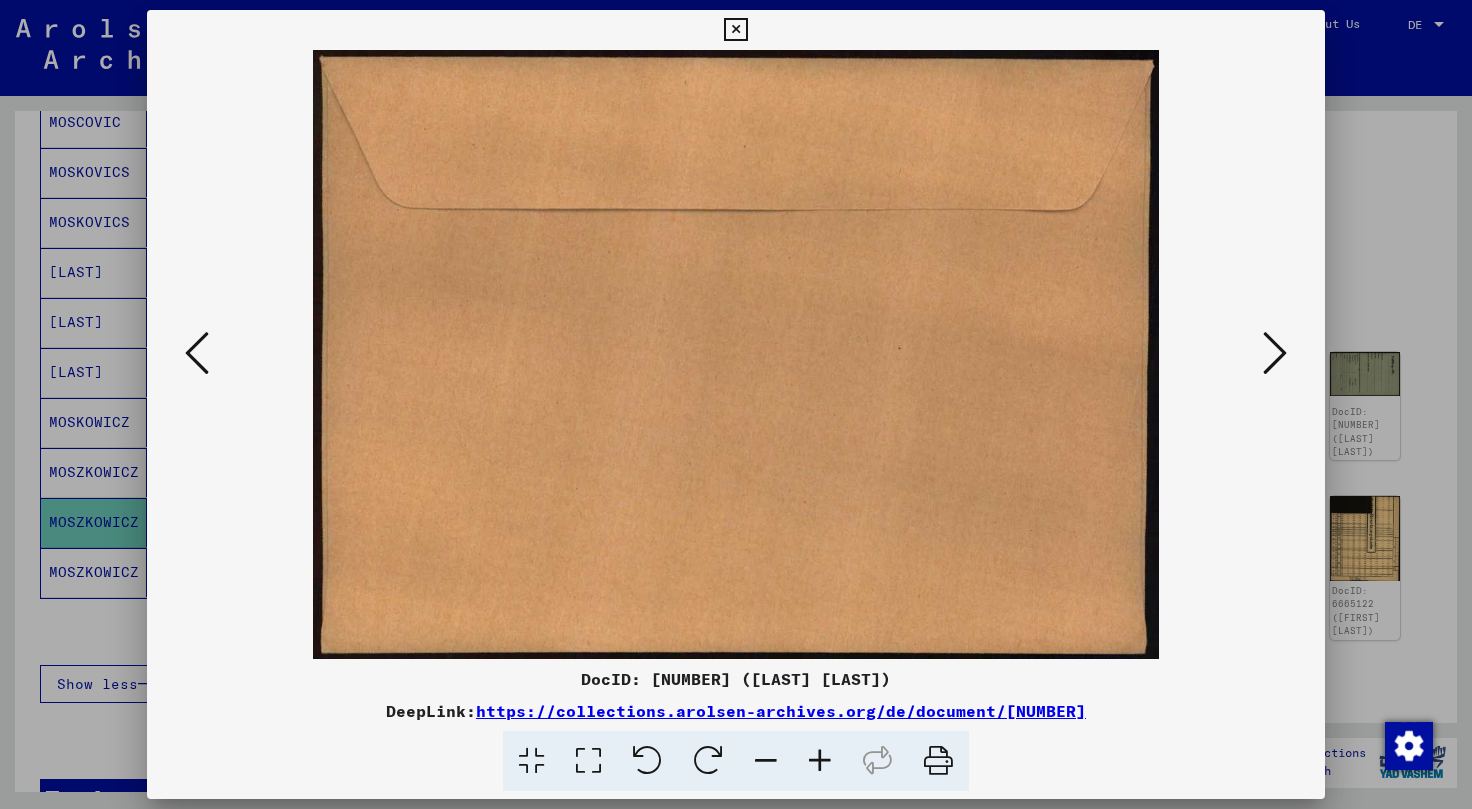 click at bounding box center (1275, 353) 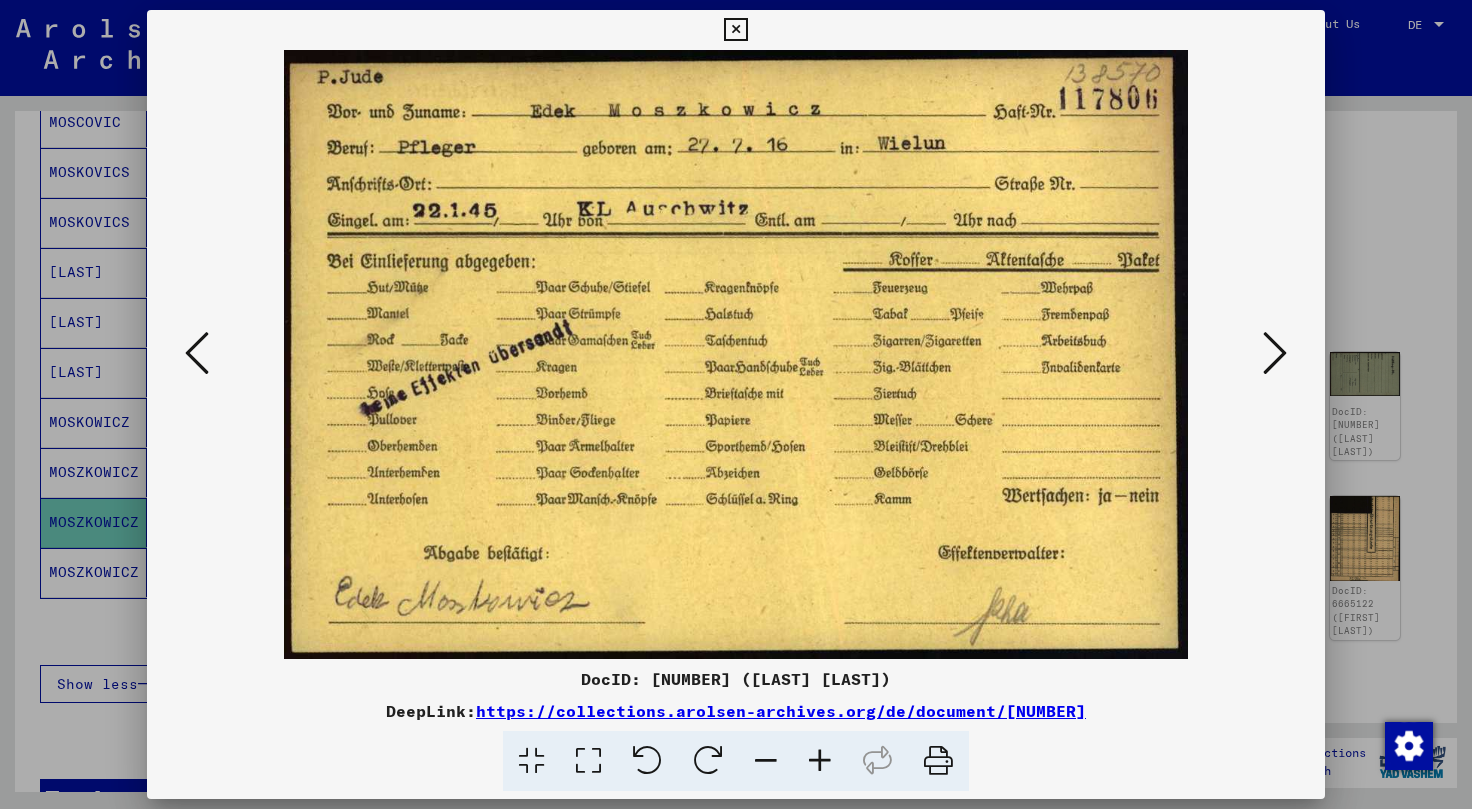 click at bounding box center (1275, 353) 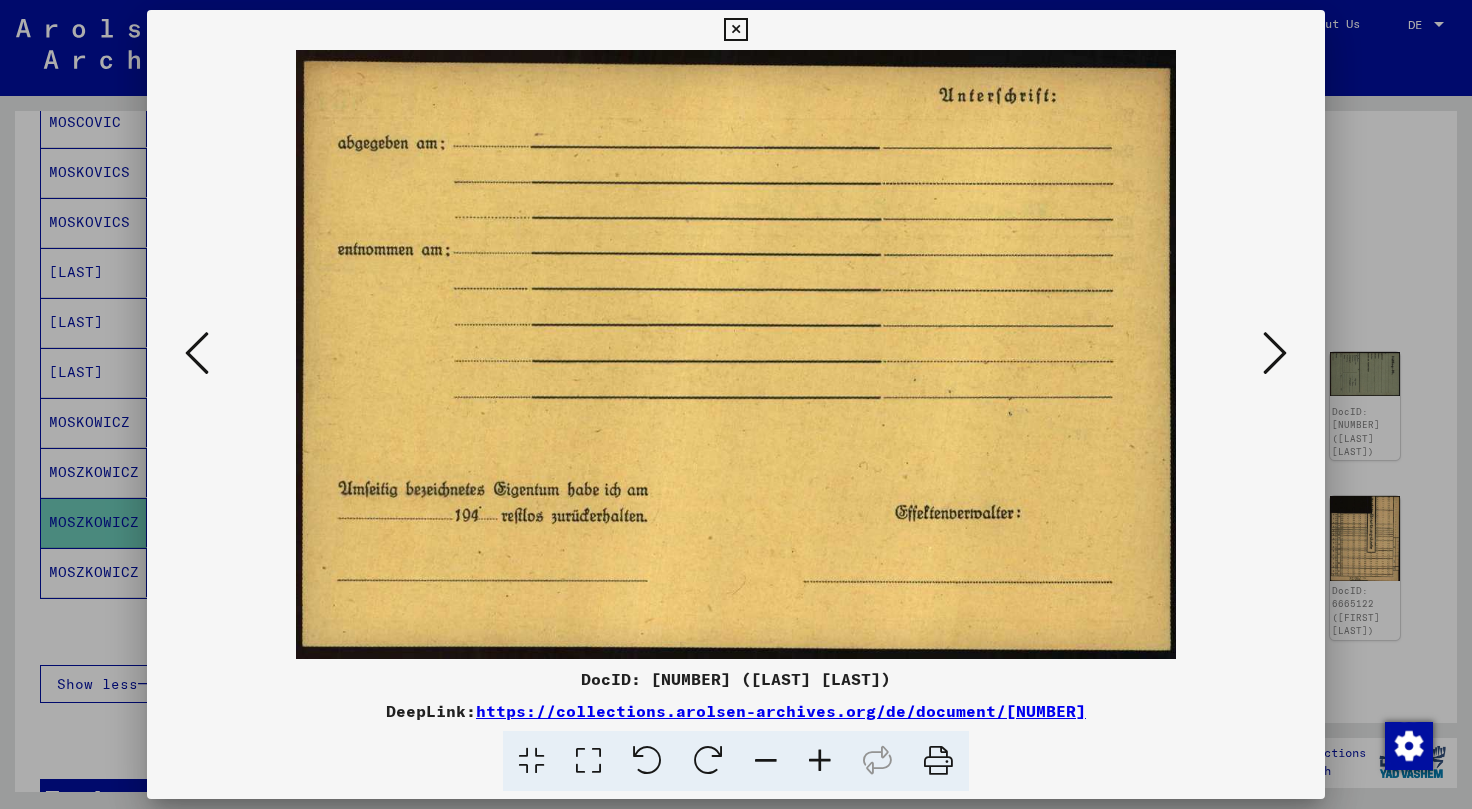 click at bounding box center [1275, 353] 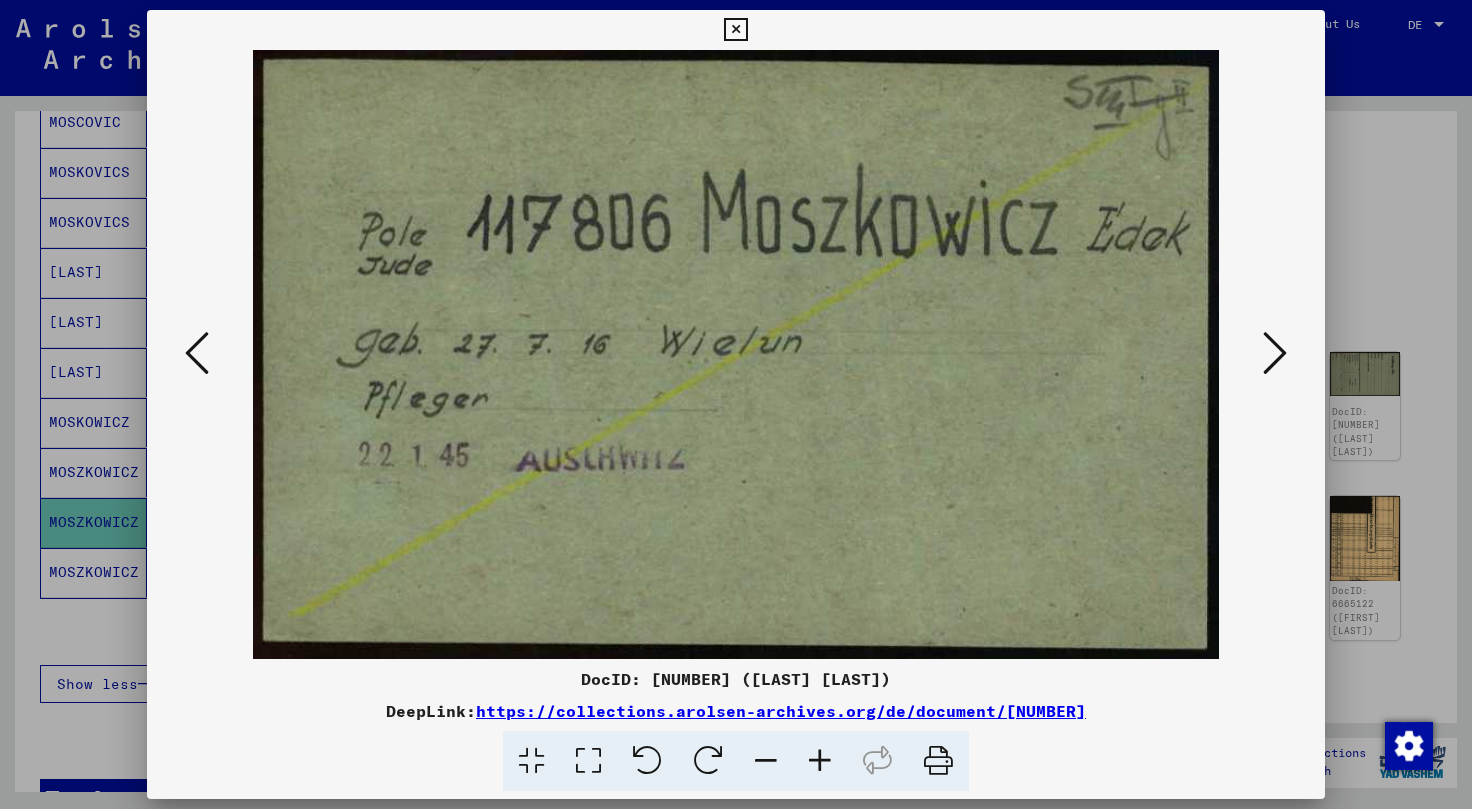click at bounding box center [1275, 353] 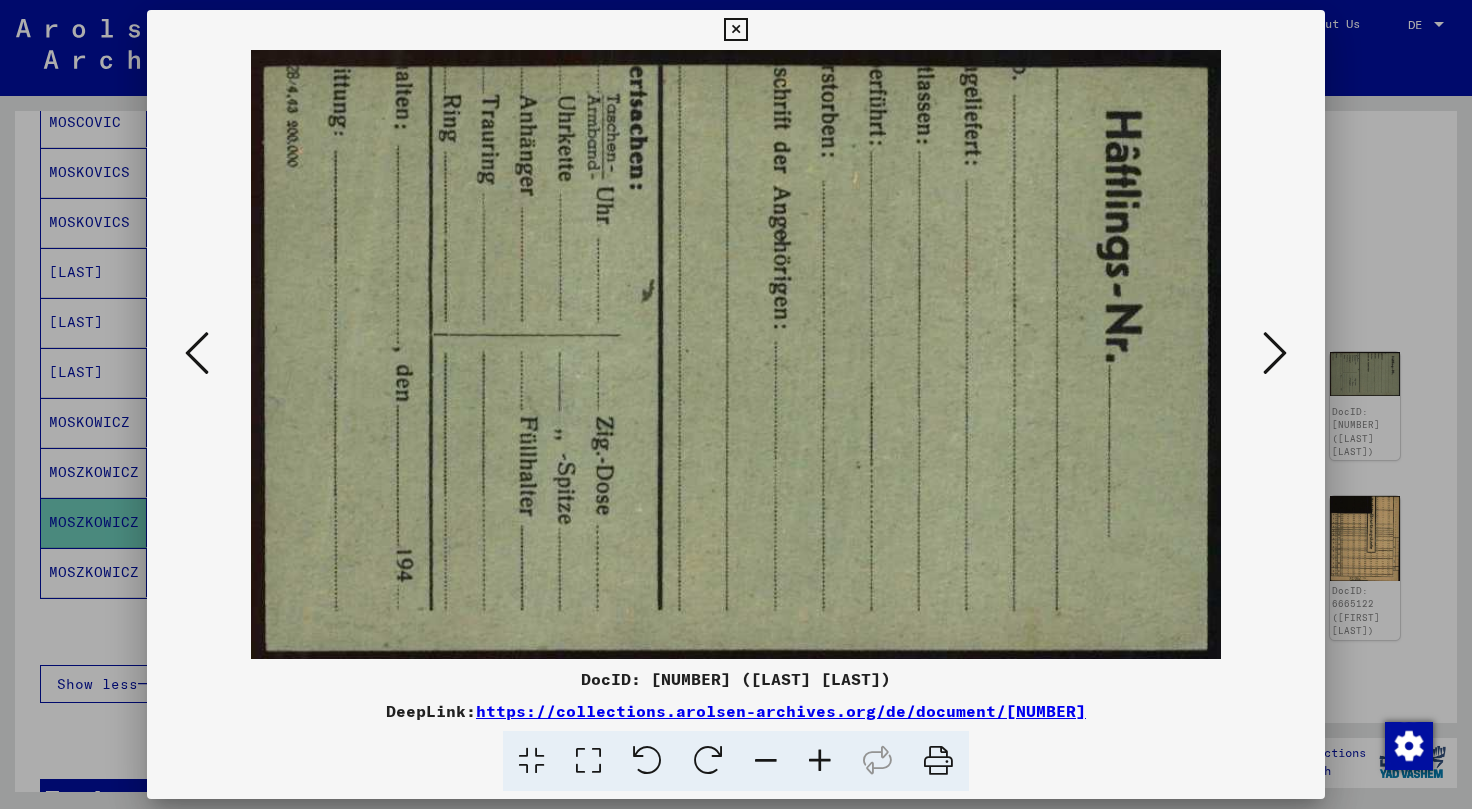 click at bounding box center [1275, 353] 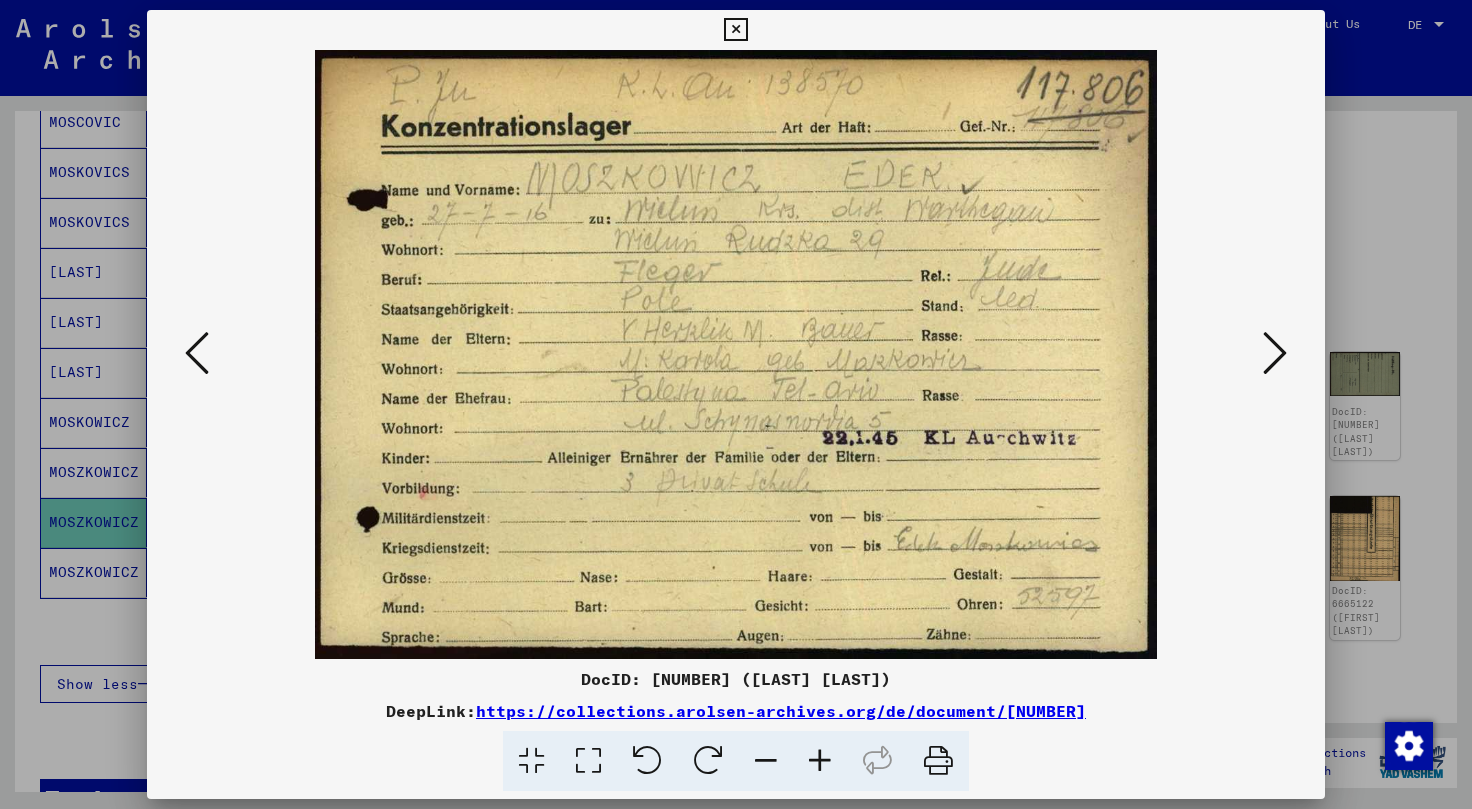 click at bounding box center [1275, 353] 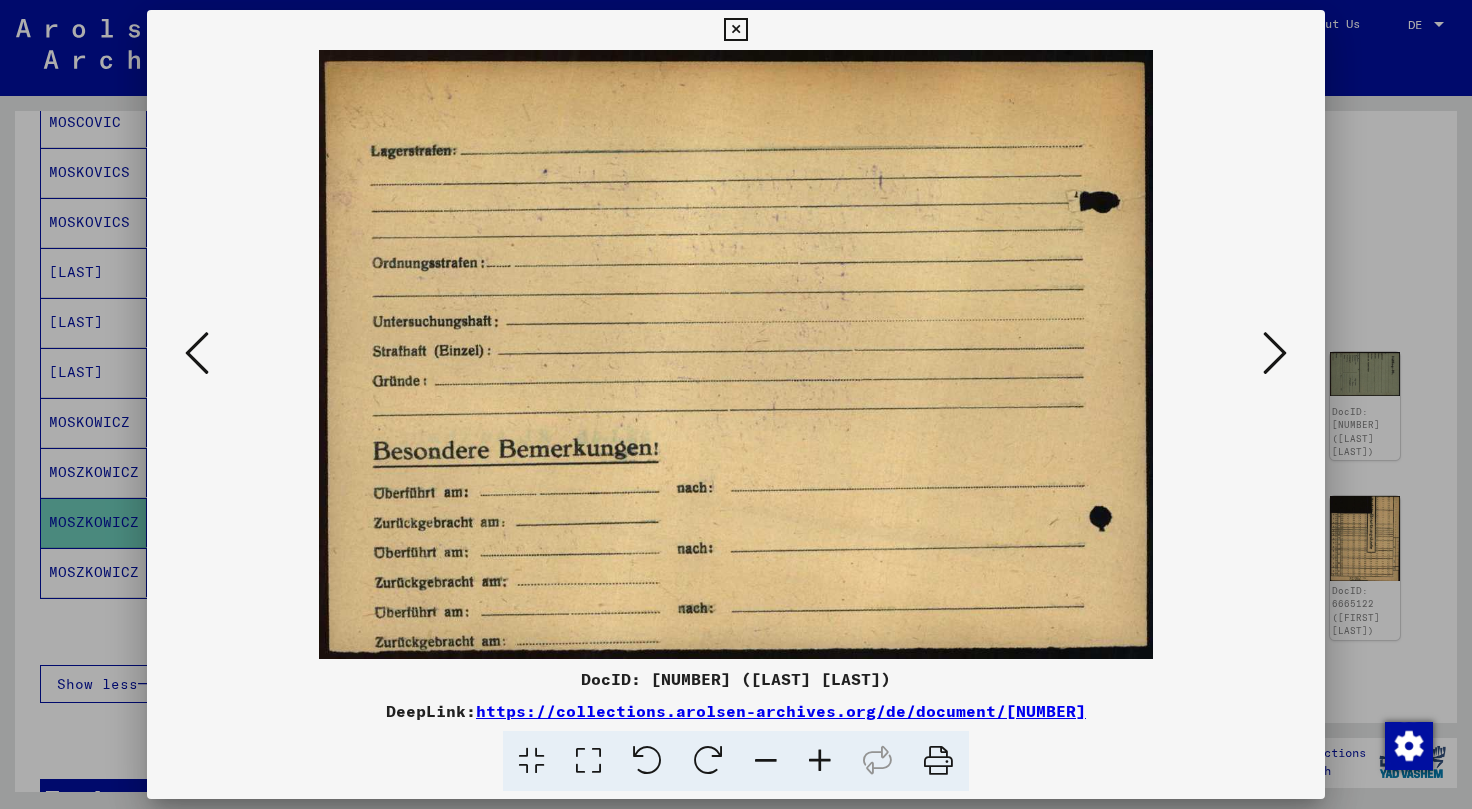 click at bounding box center [1275, 353] 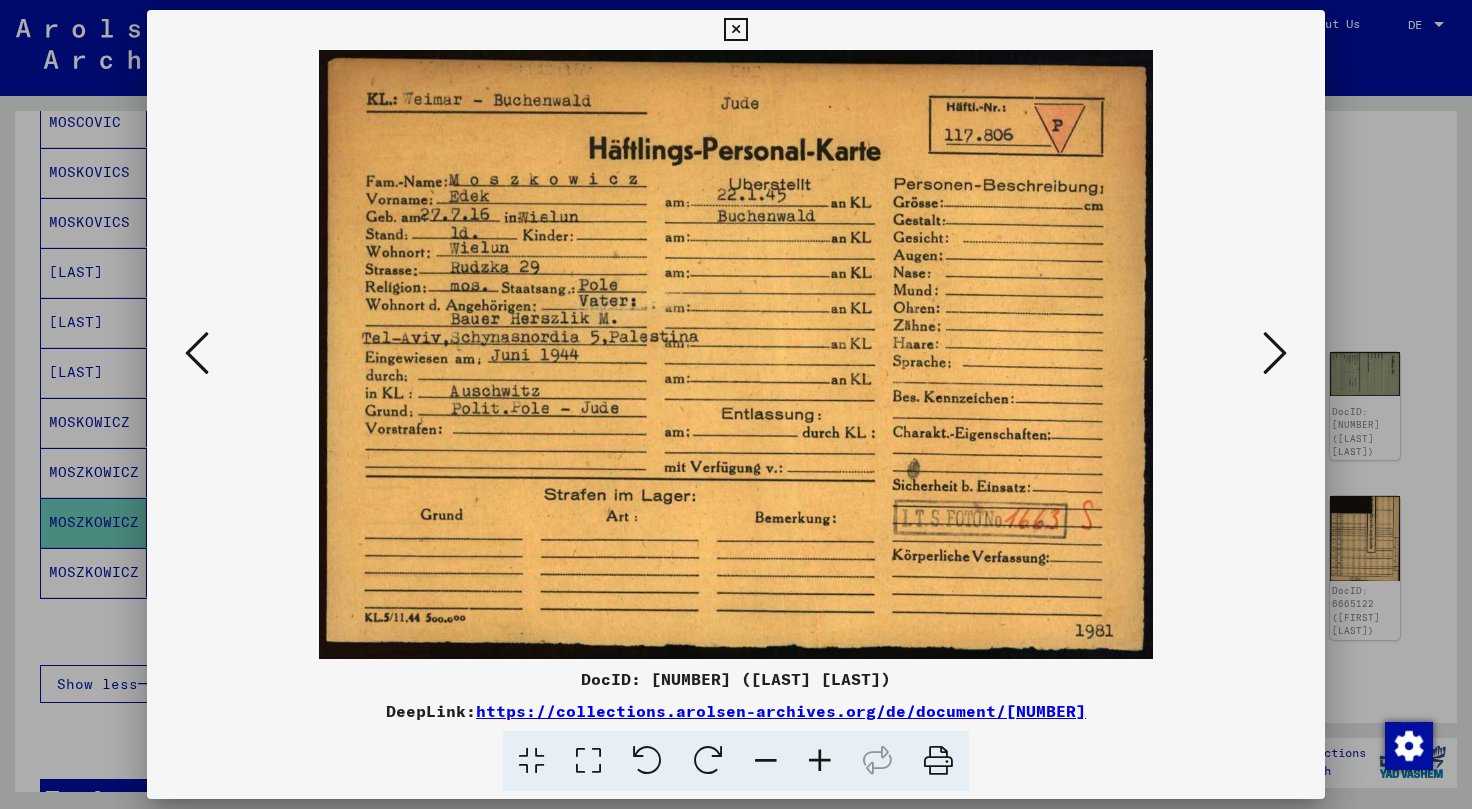 click at bounding box center (1275, 353) 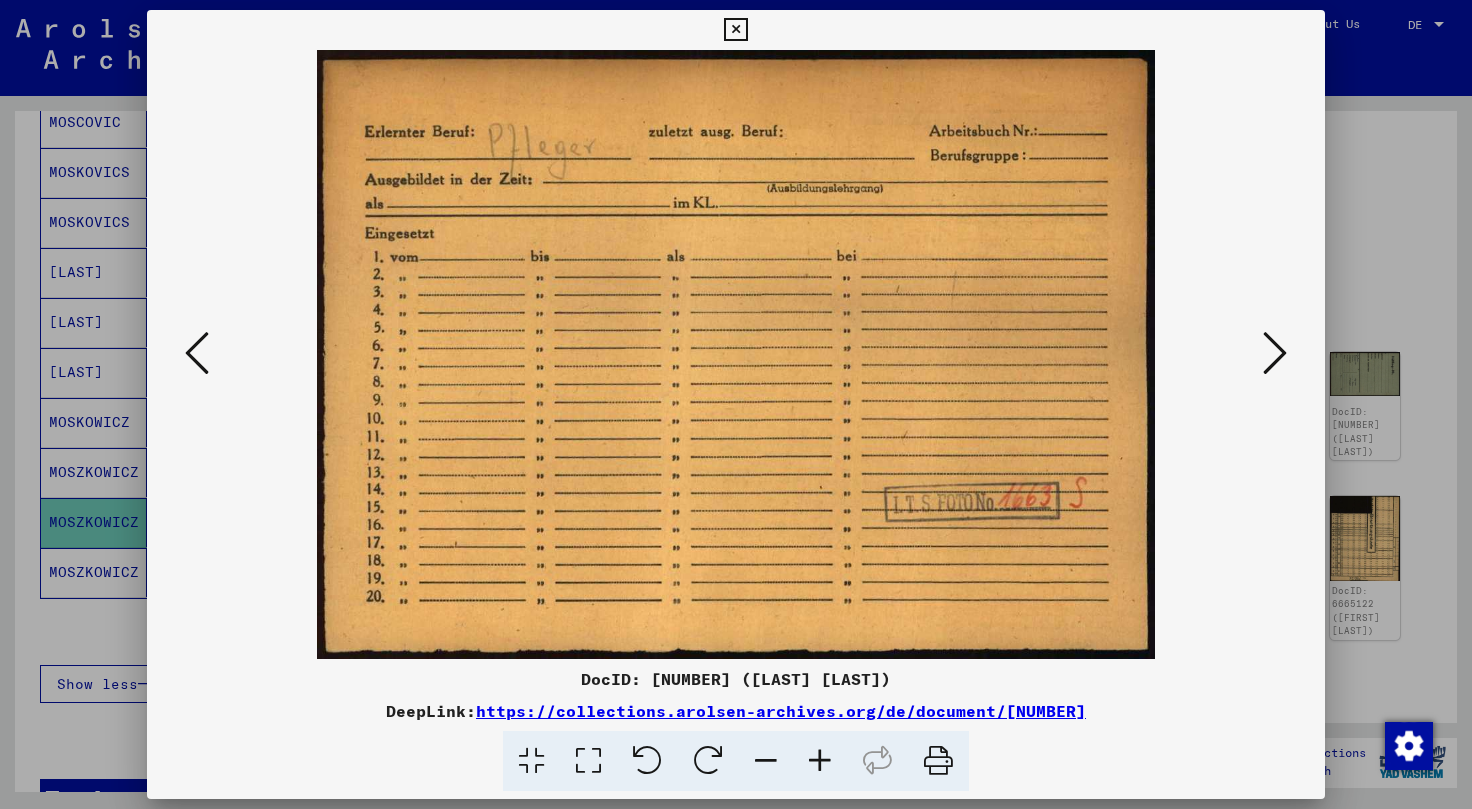 click at bounding box center (197, 353) 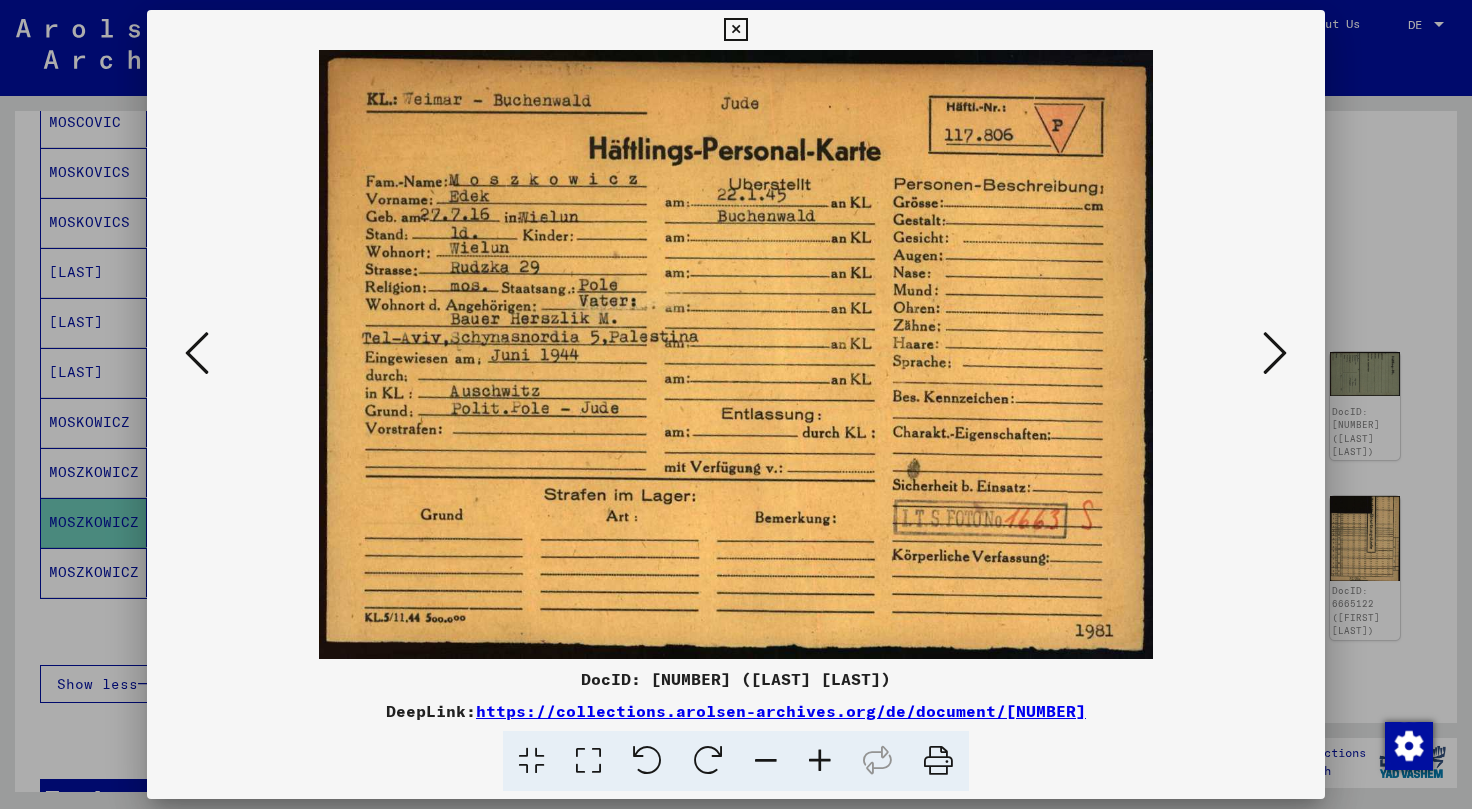 click at bounding box center (735, 30) 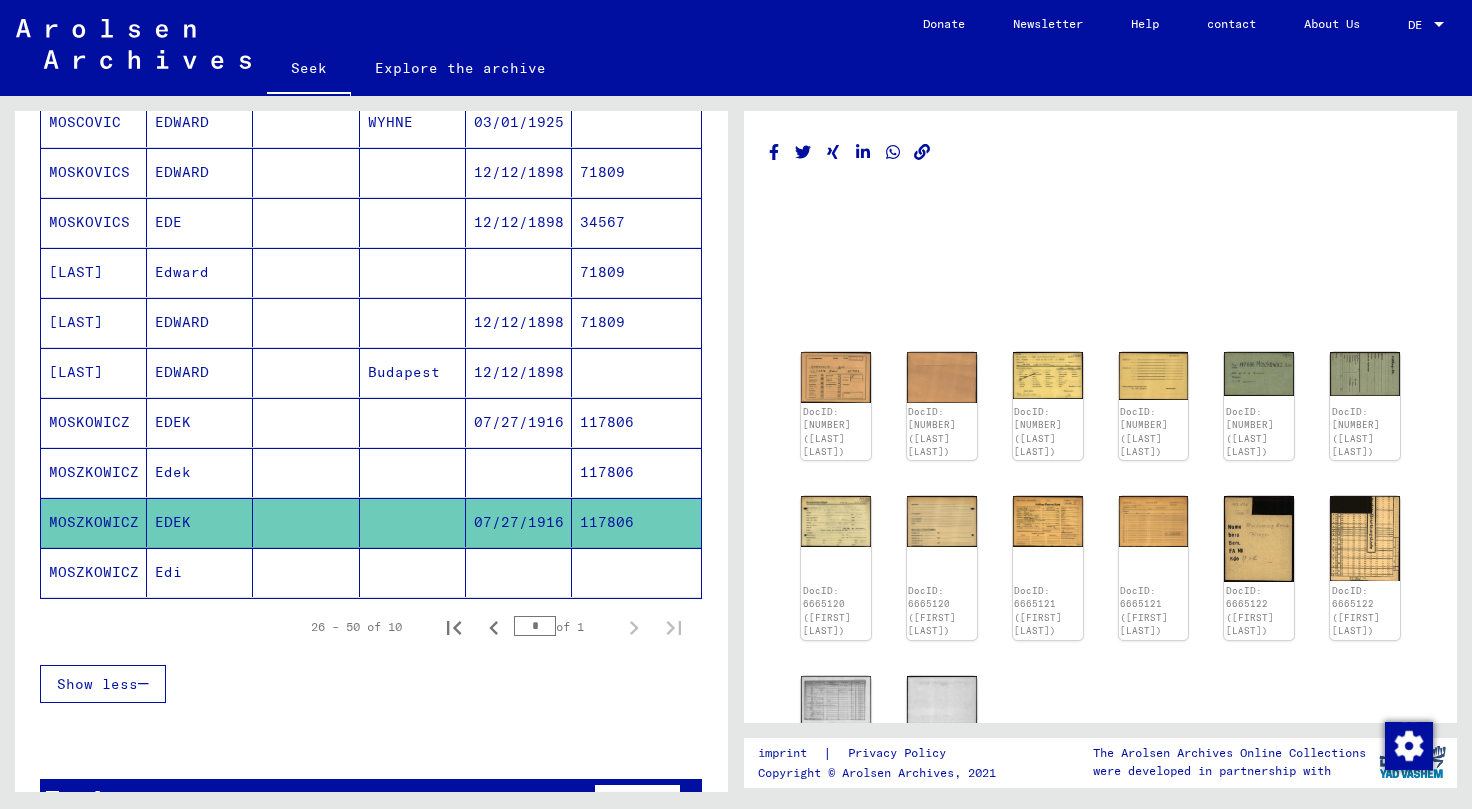 click on "Edi" 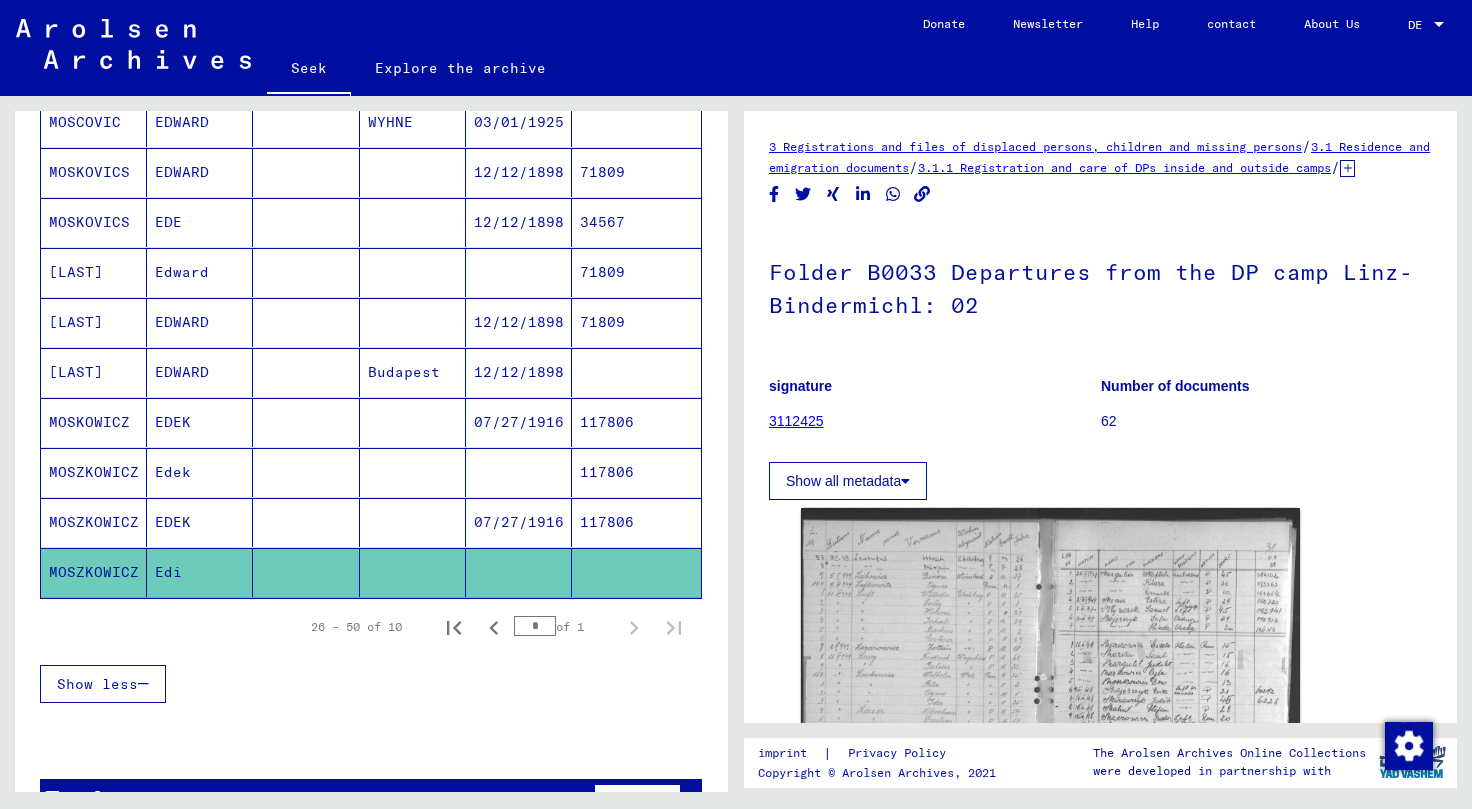 scroll, scrollTop: 0, scrollLeft: 0, axis: both 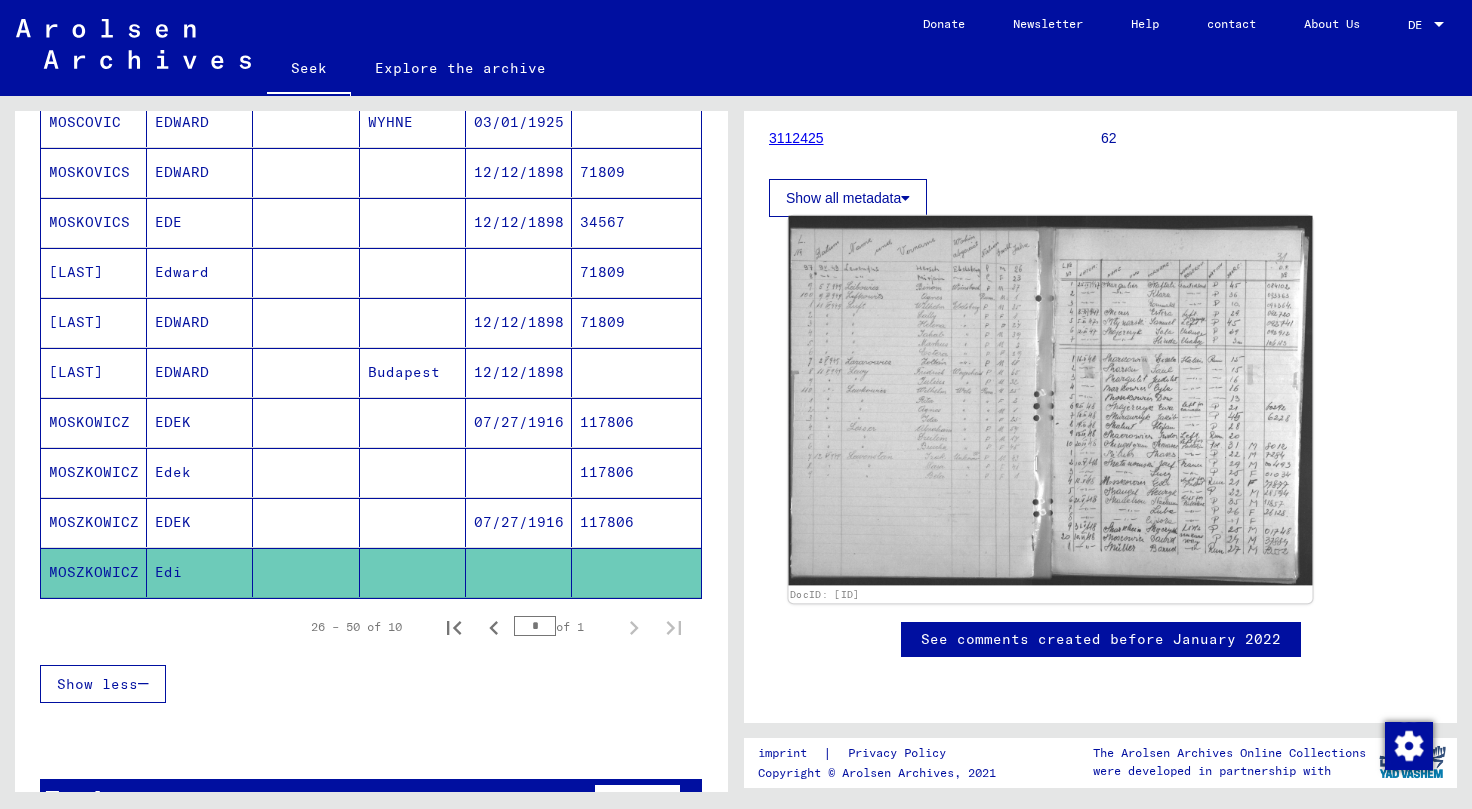 click 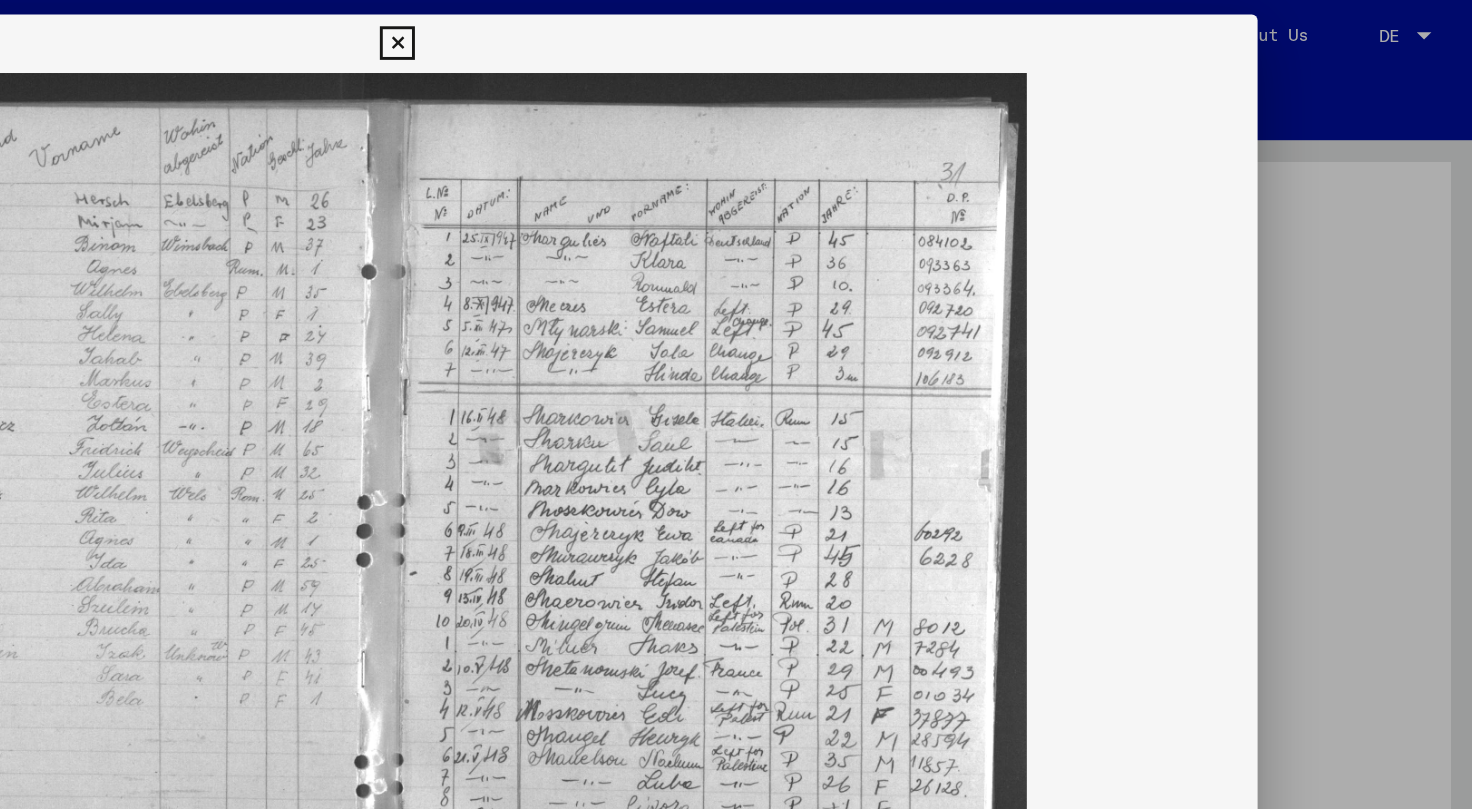 scroll, scrollTop: 0, scrollLeft: 0, axis: both 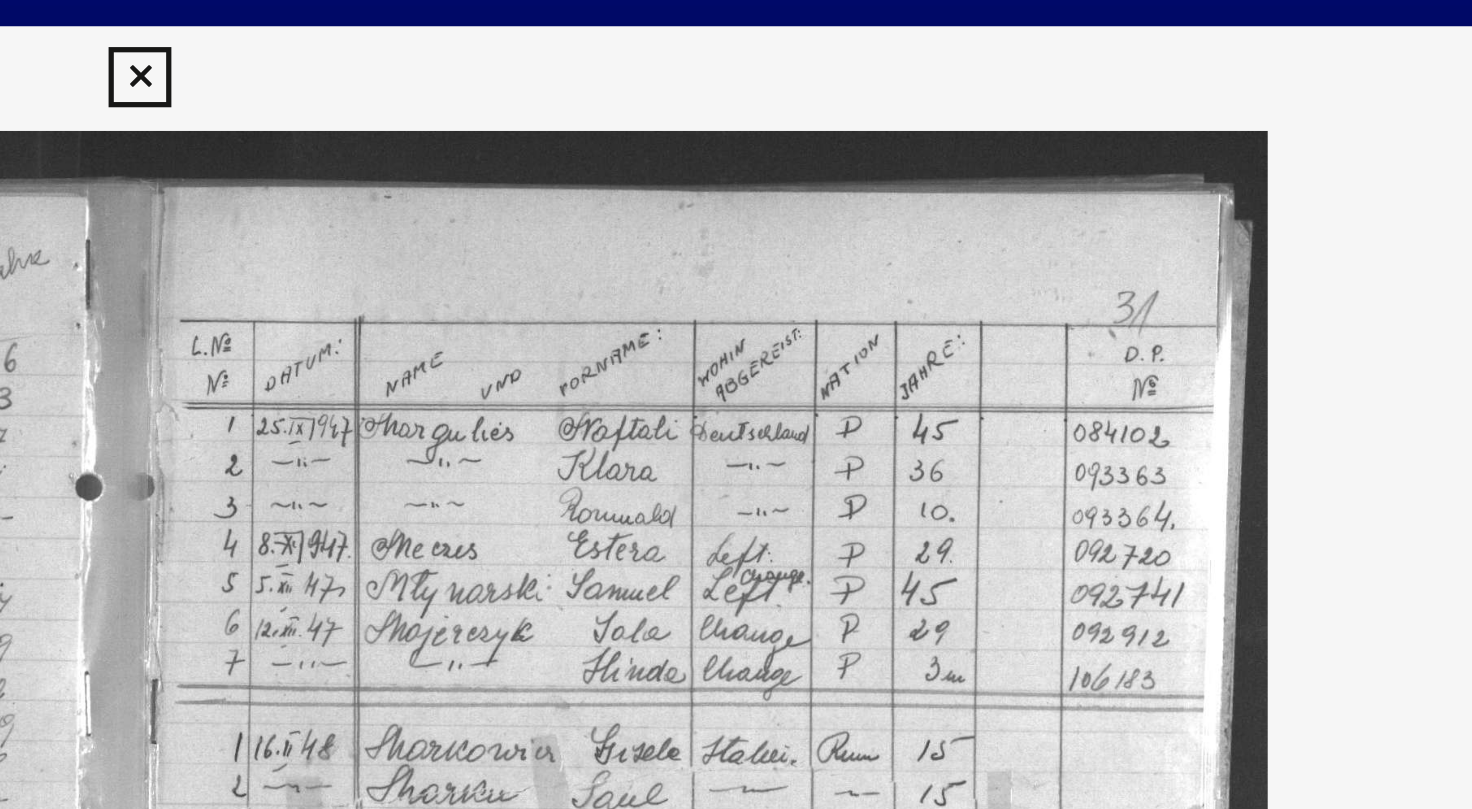 click at bounding box center (735, 30) 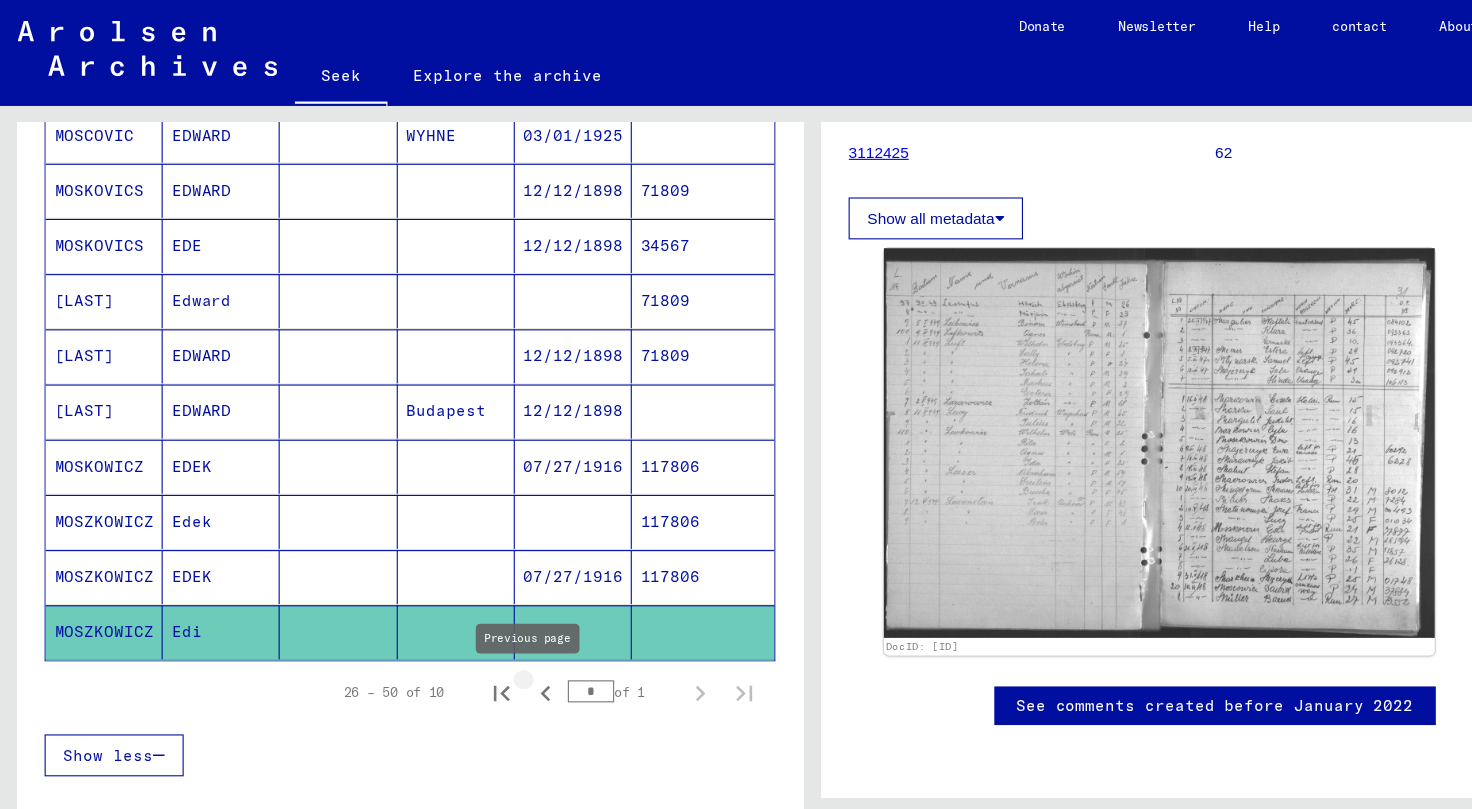 click 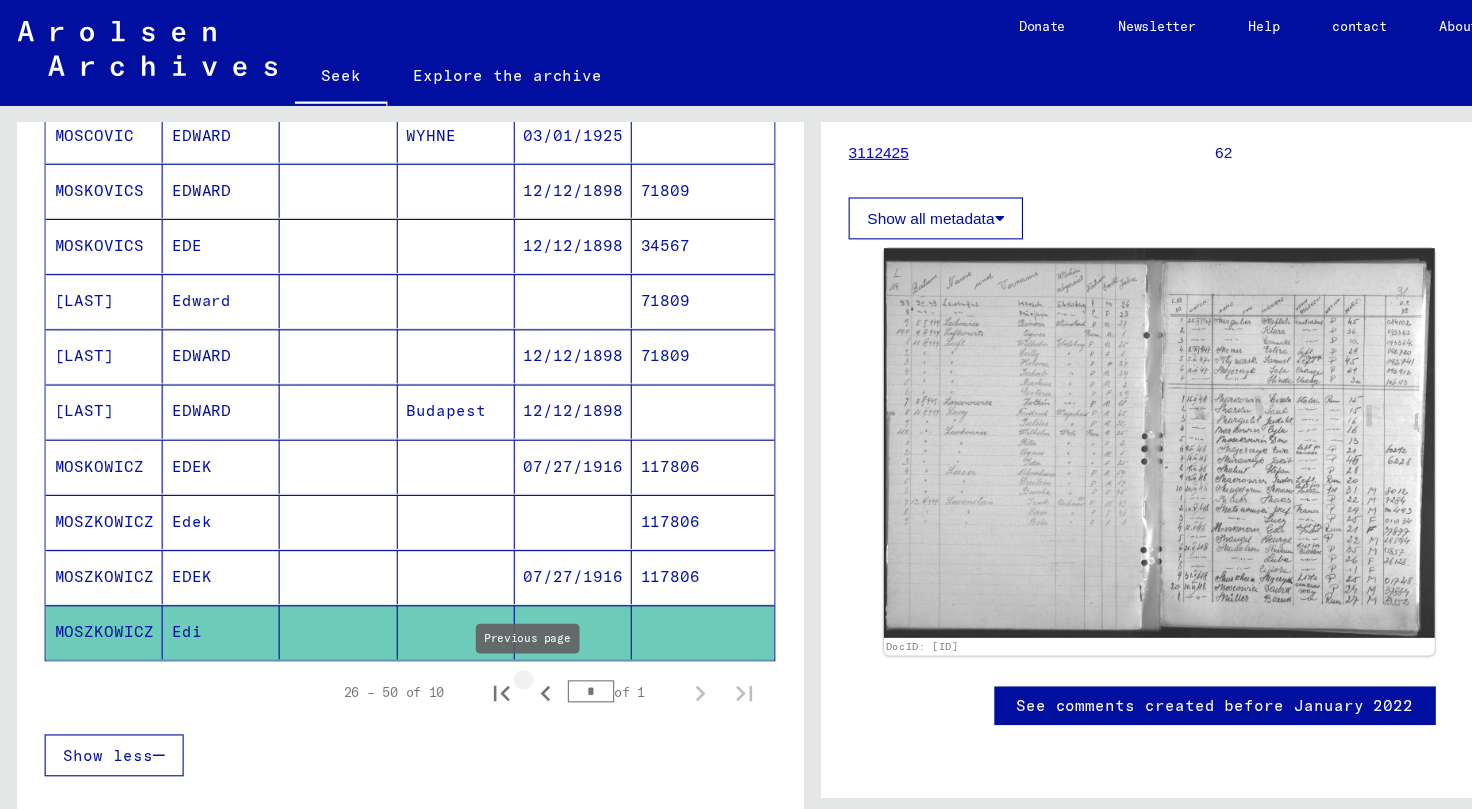 type on "*" 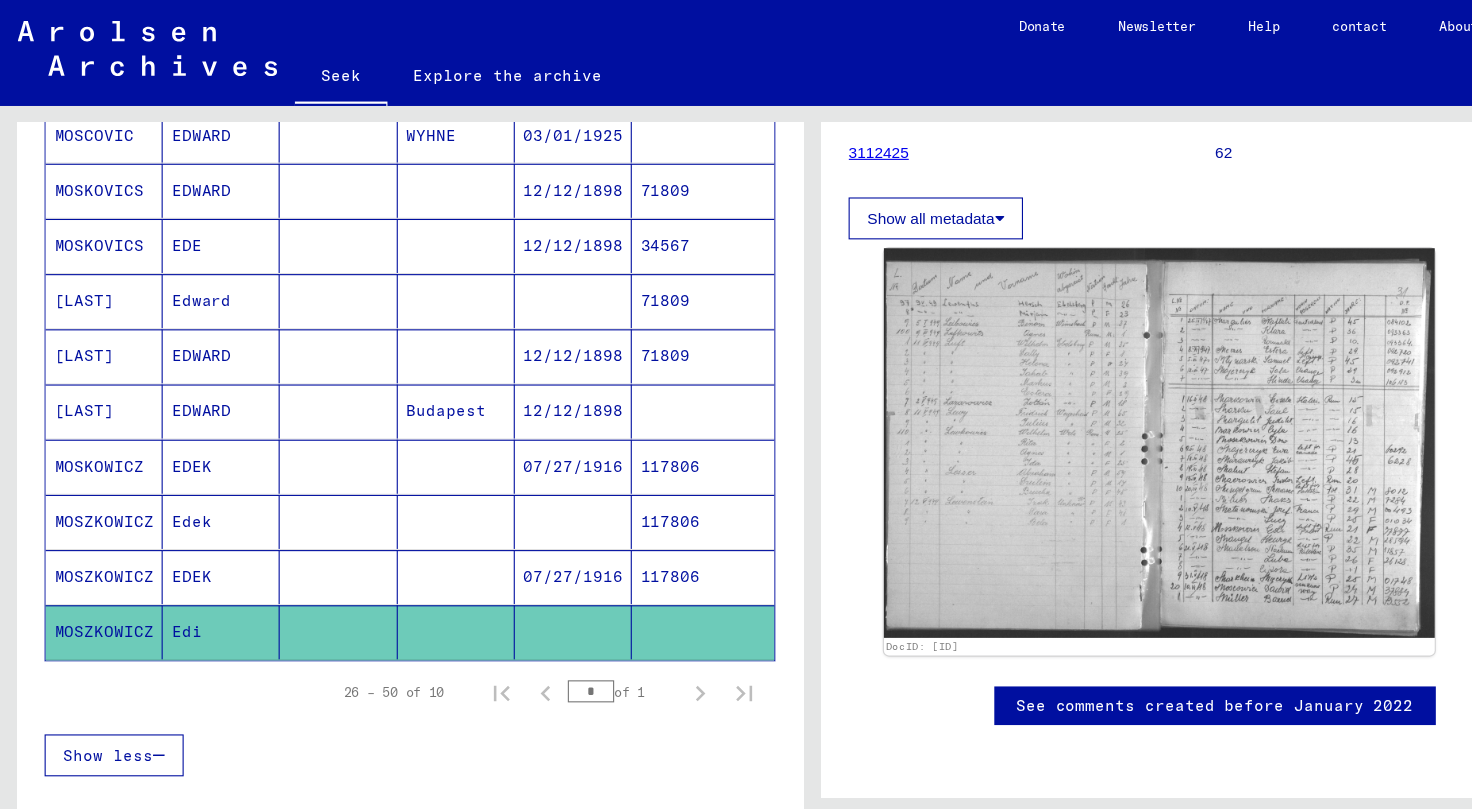 scroll, scrollTop: 0, scrollLeft: 0, axis: both 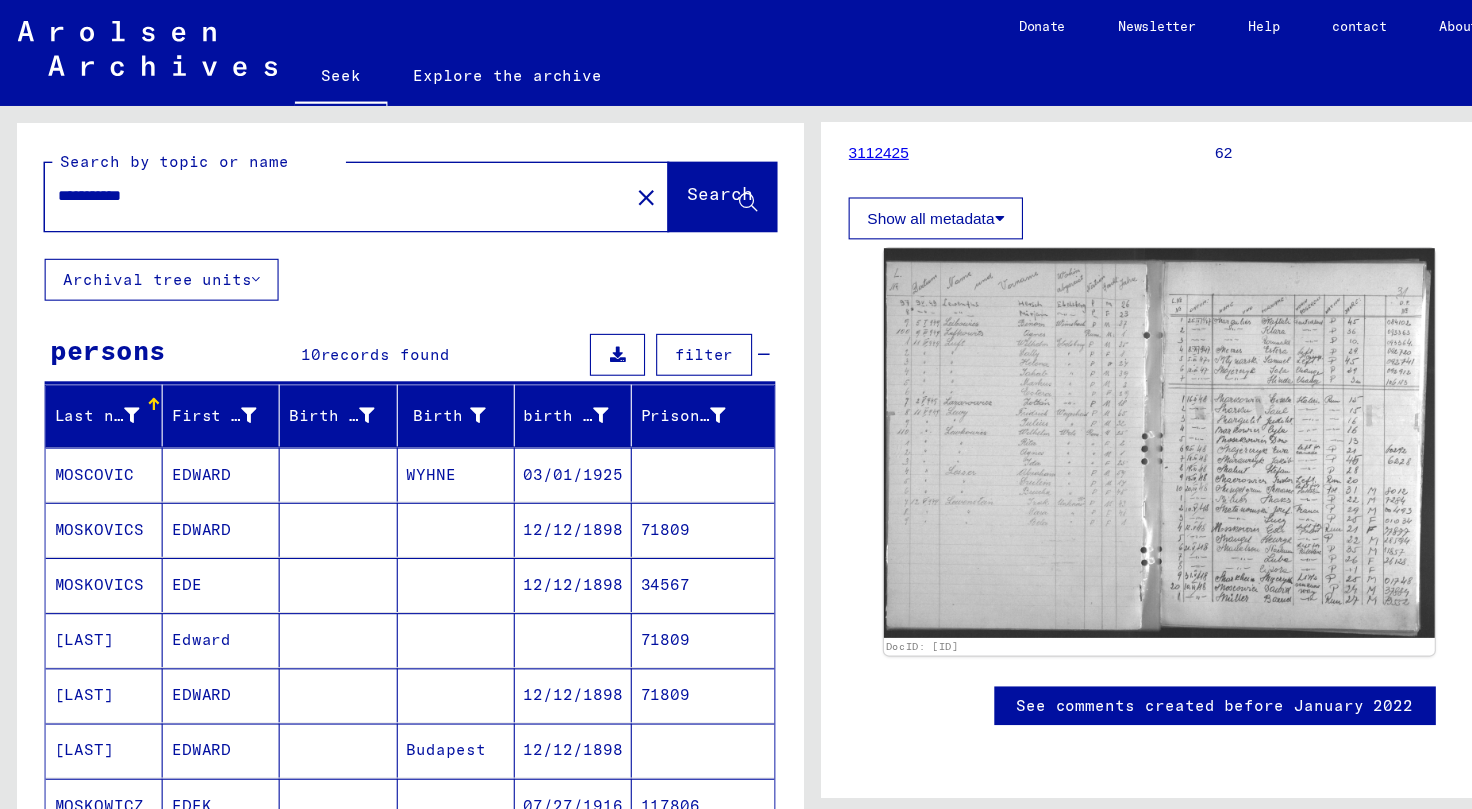 click on "EDWARD" at bounding box center [200, 679] 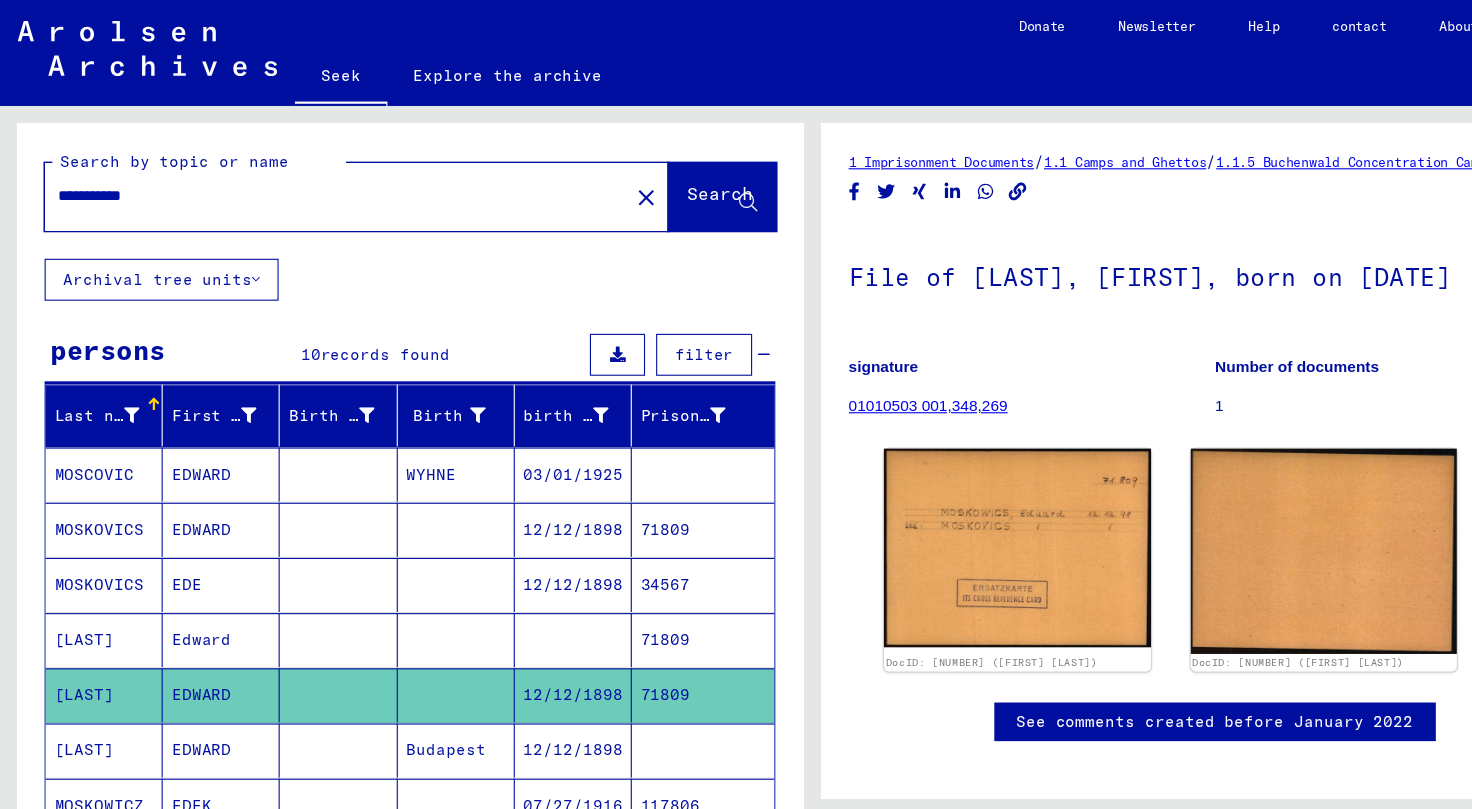 scroll, scrollTop: 0, scrollLeft: 0, axis: both 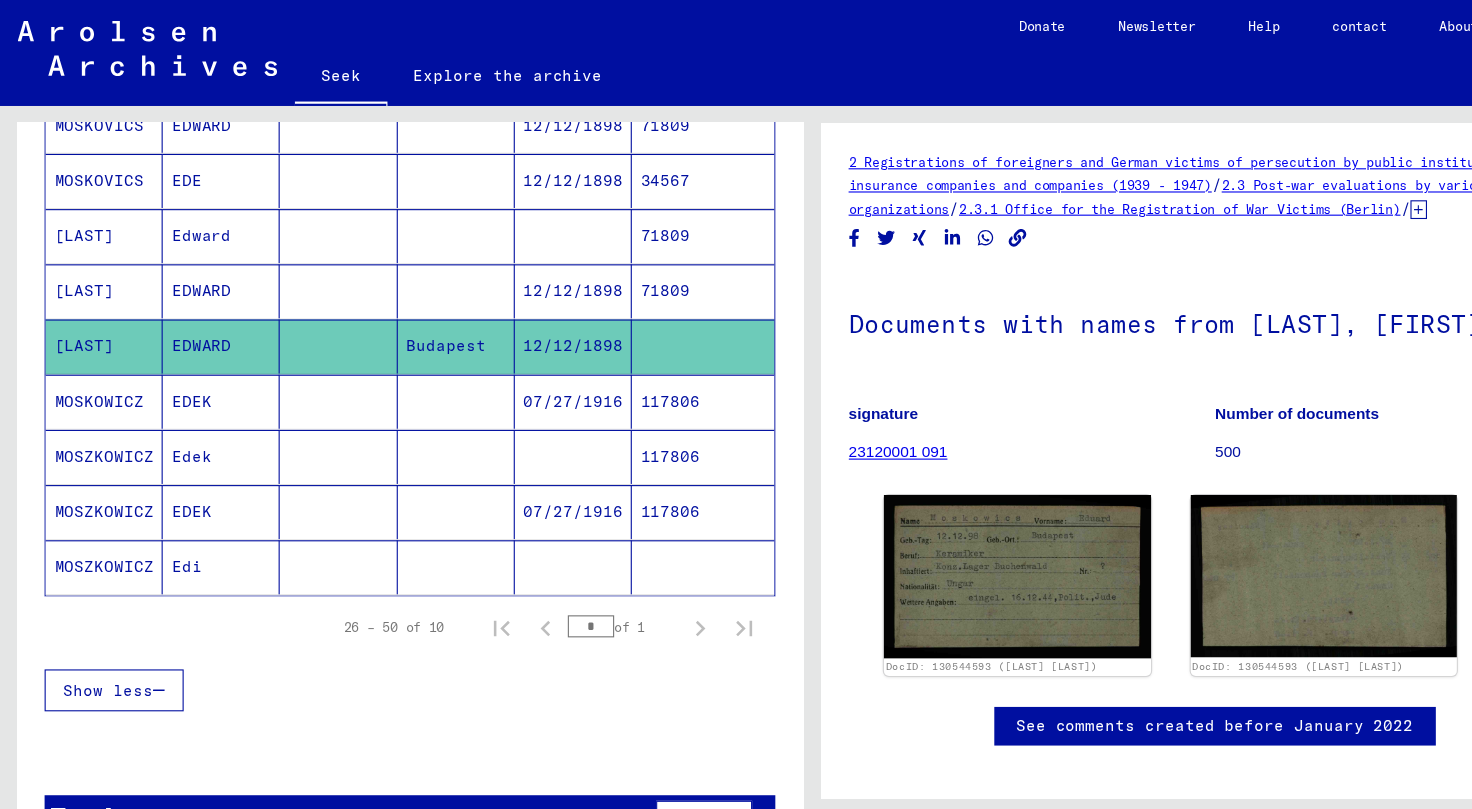 click on "117806" at bounding box center [607, 413] 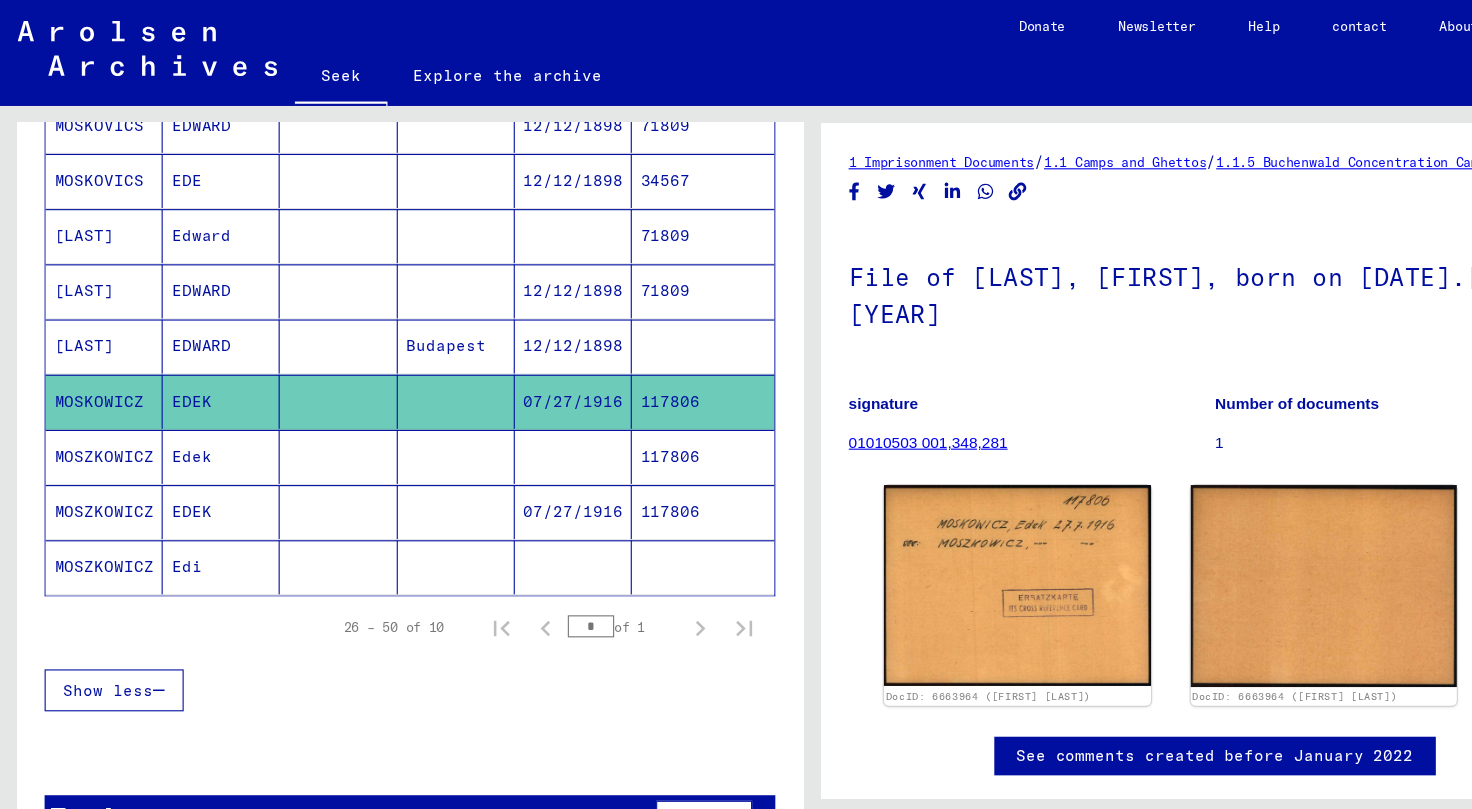 scroll, scrollTop: 0, scrollLeft: 0, axis: both 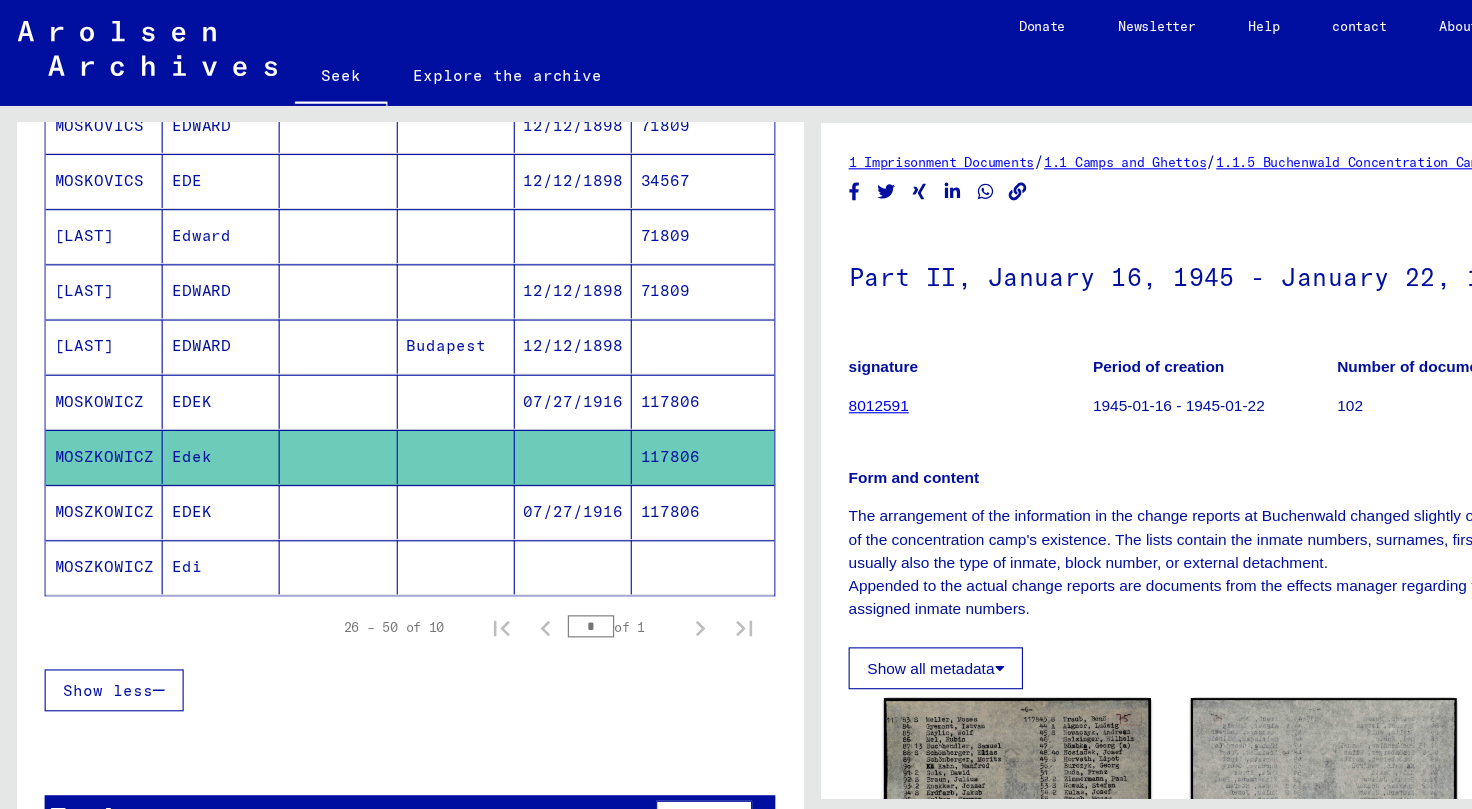 click on "117806" 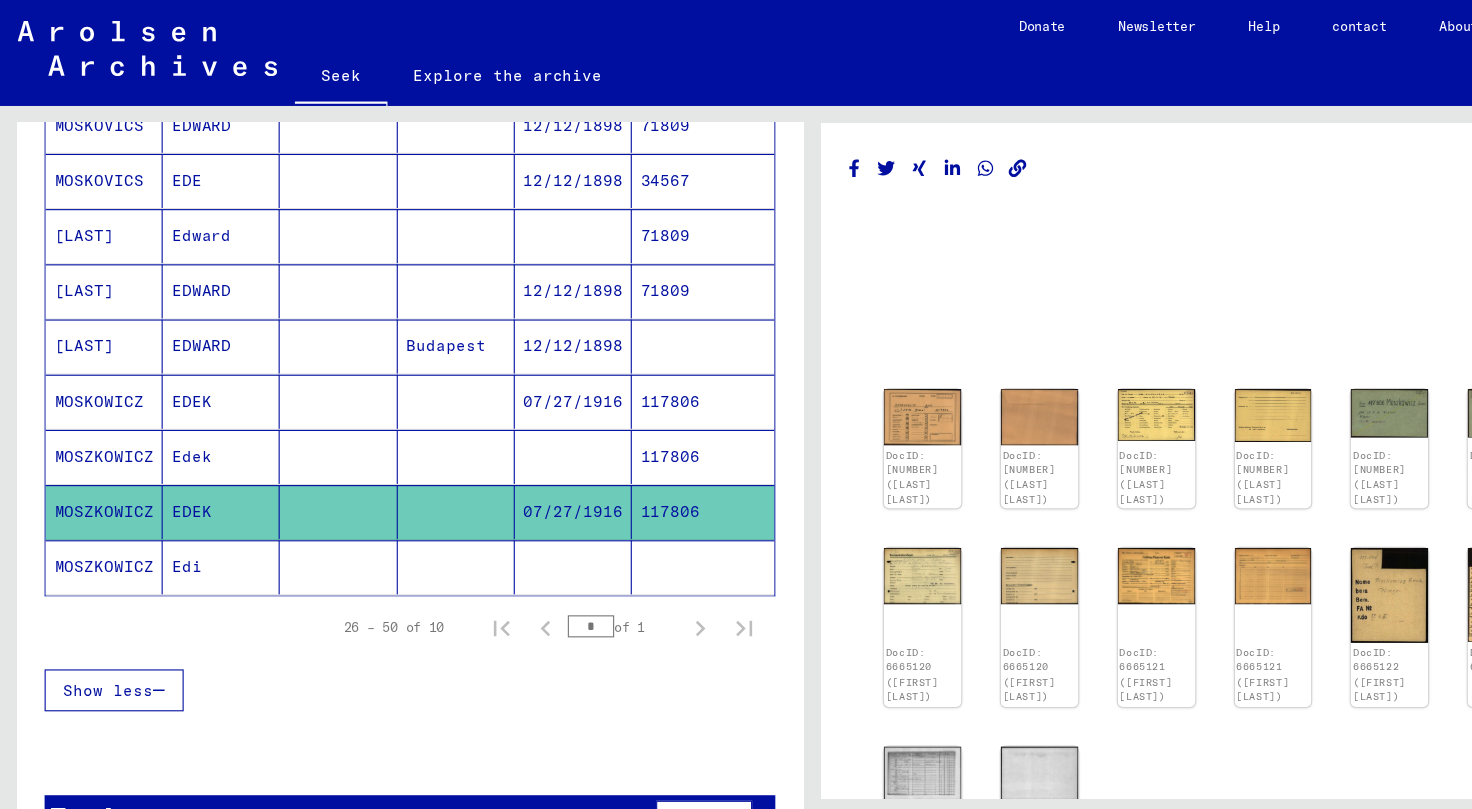 click on "Edi" 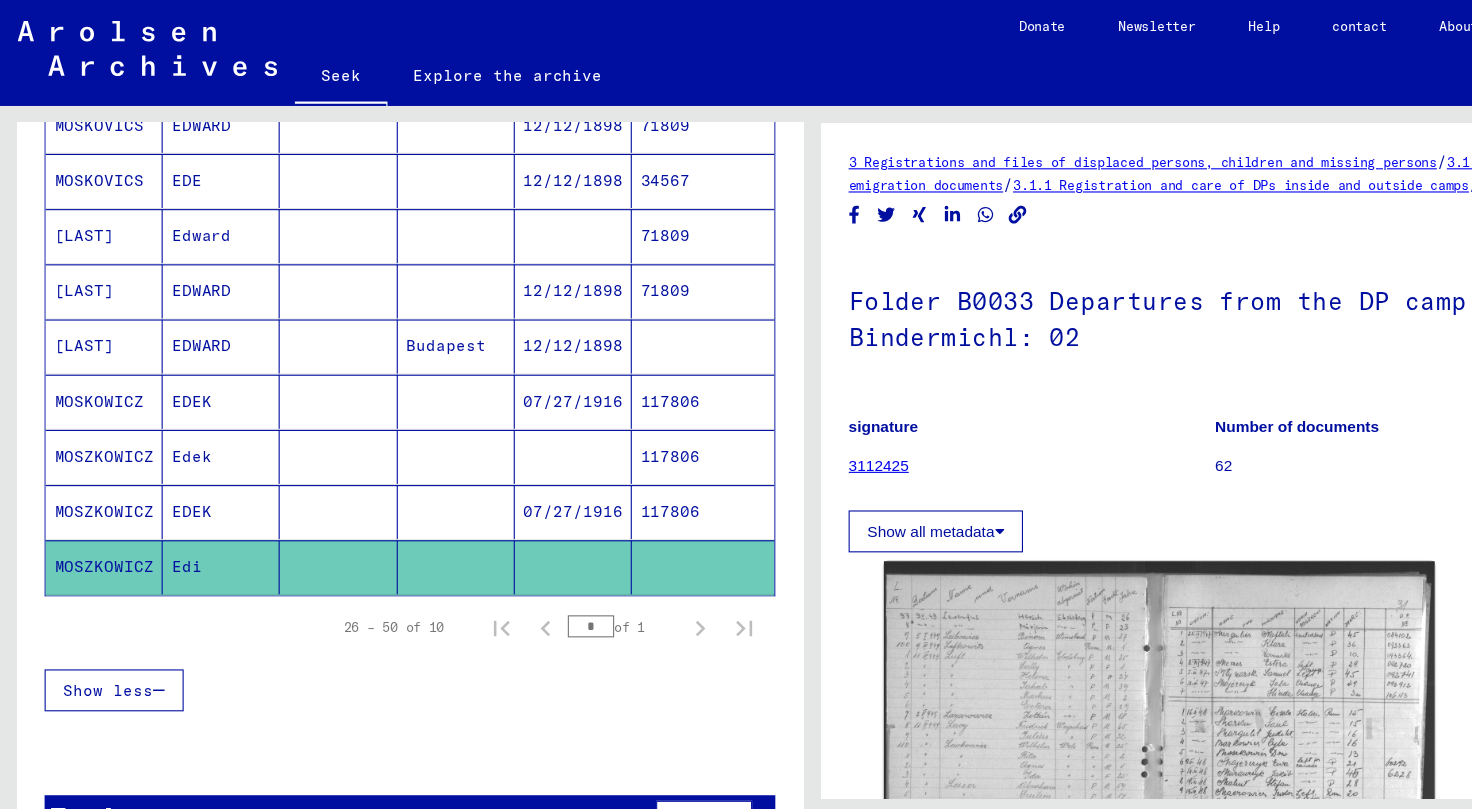 scroll, scrollTop: 0, scrollLeft: 0, axis: both 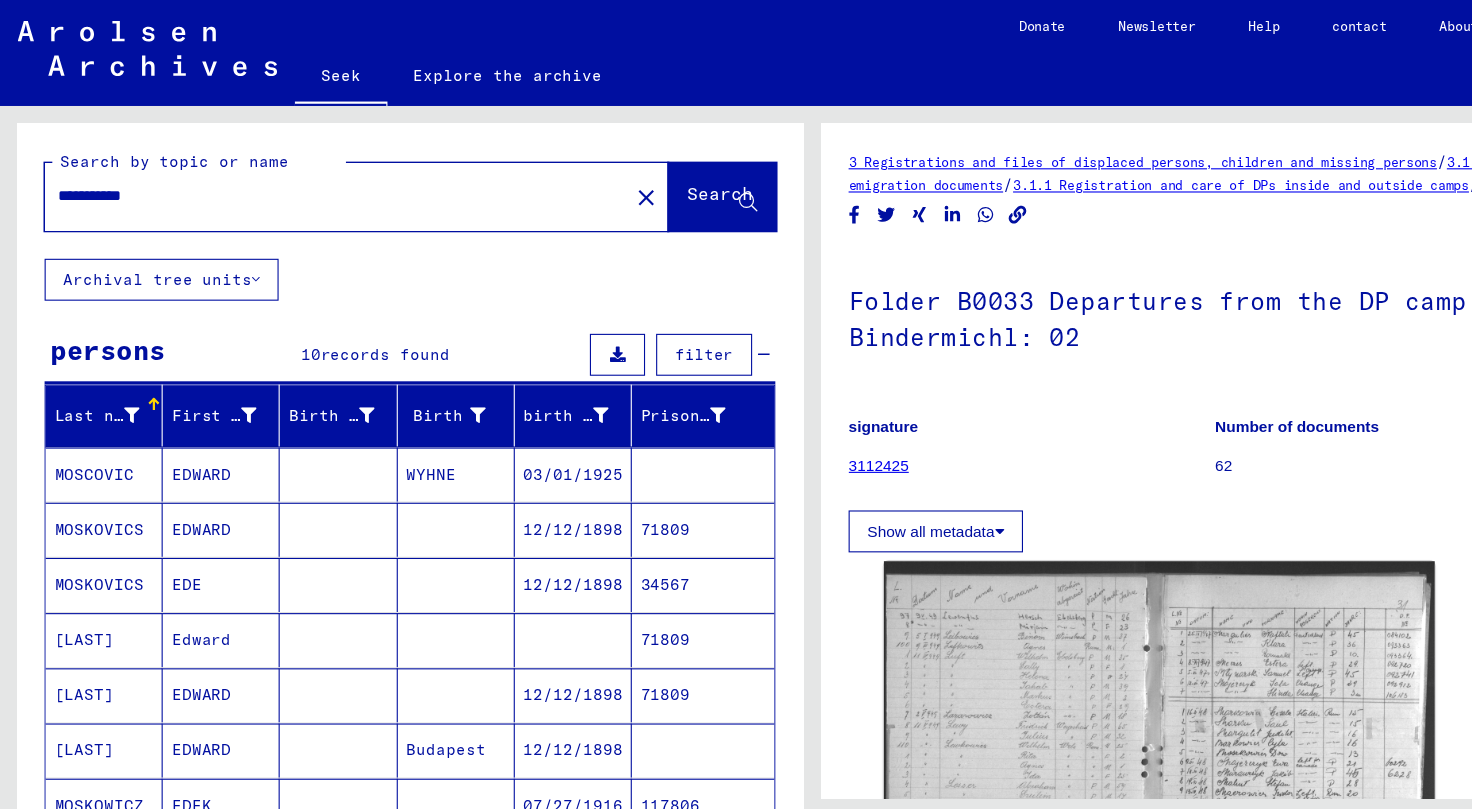 click on "EDWARD" at bounding box center (182, 479) 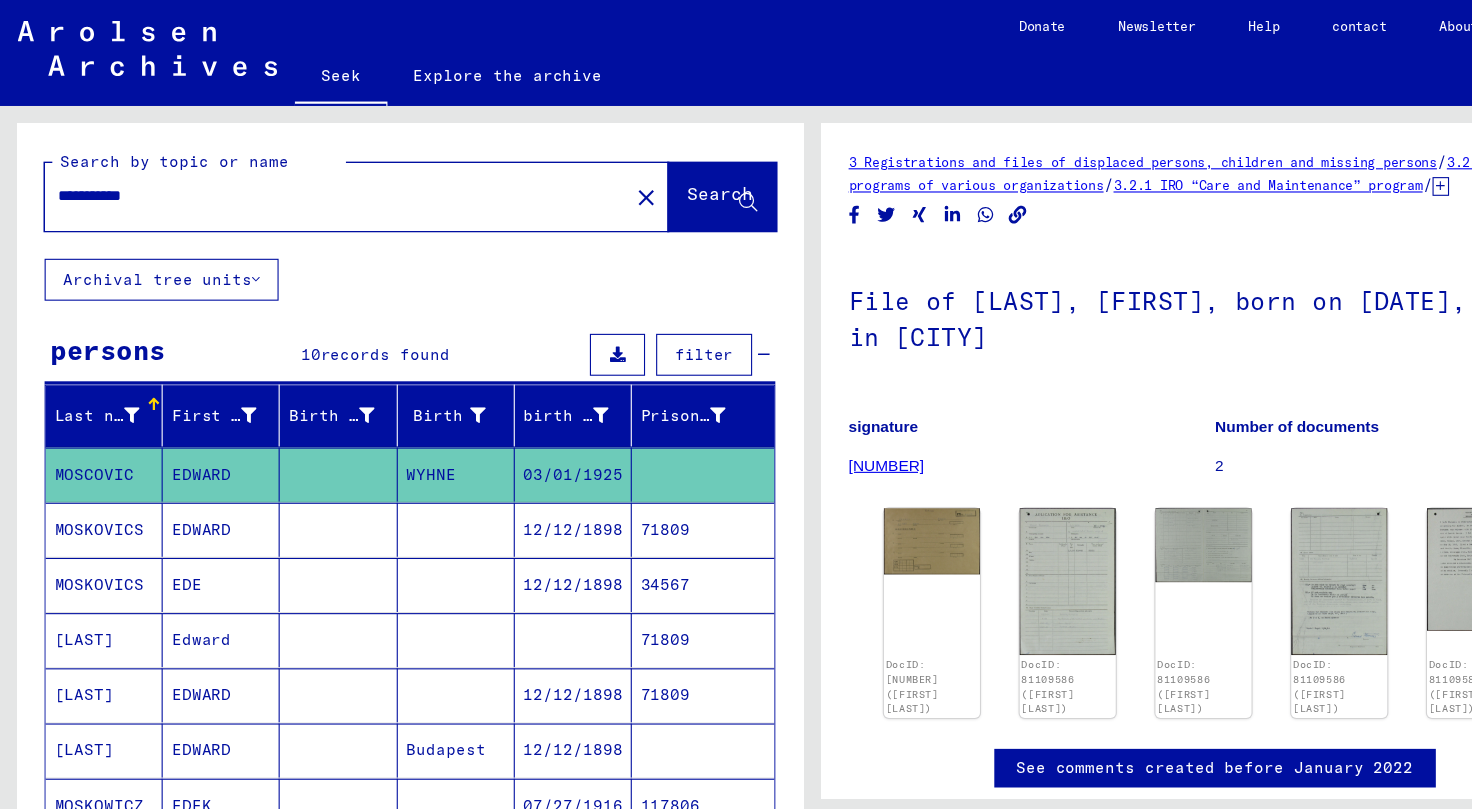 scroll, scrollTop: 0, scrollLeft: 0, axis: both 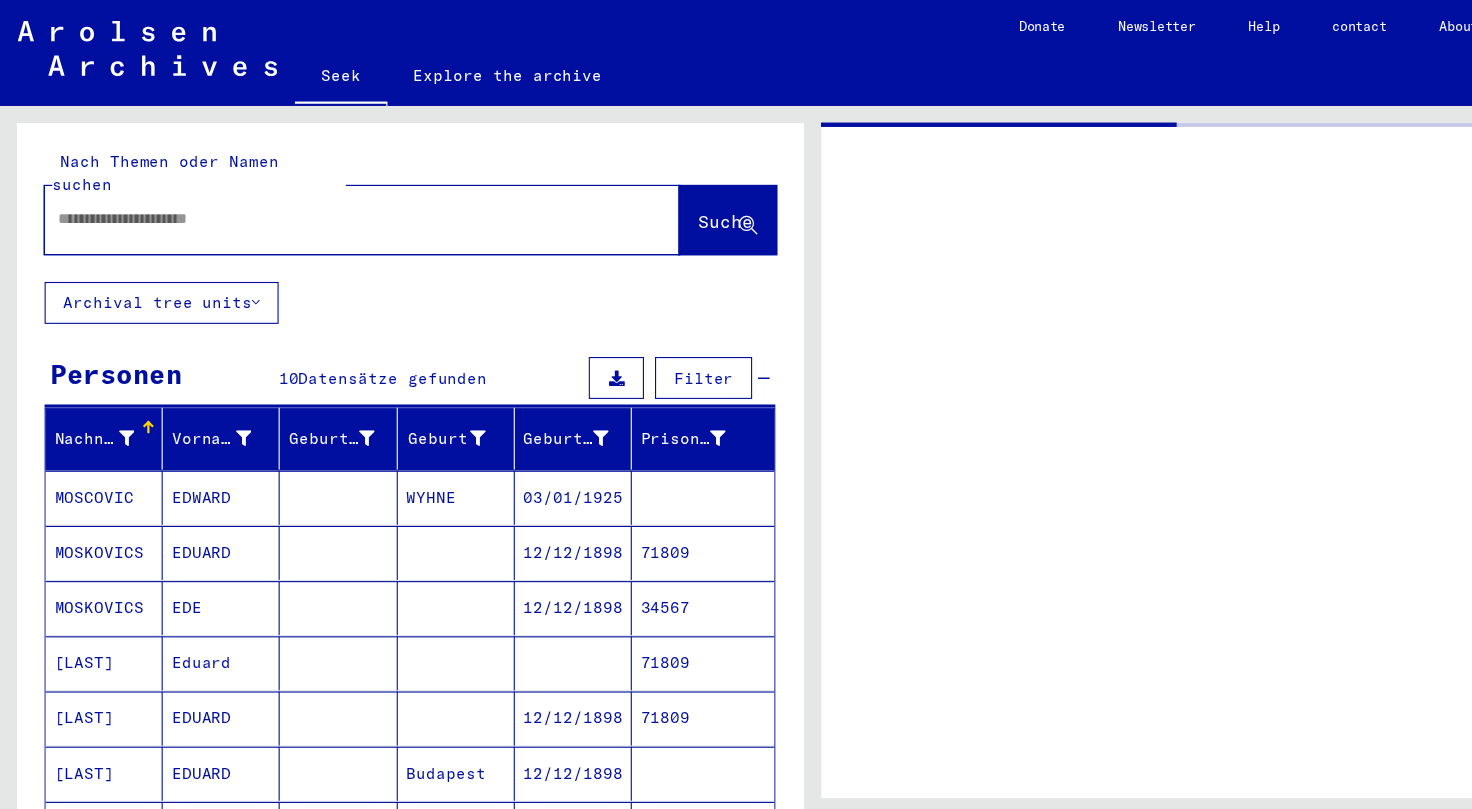 type on "********" 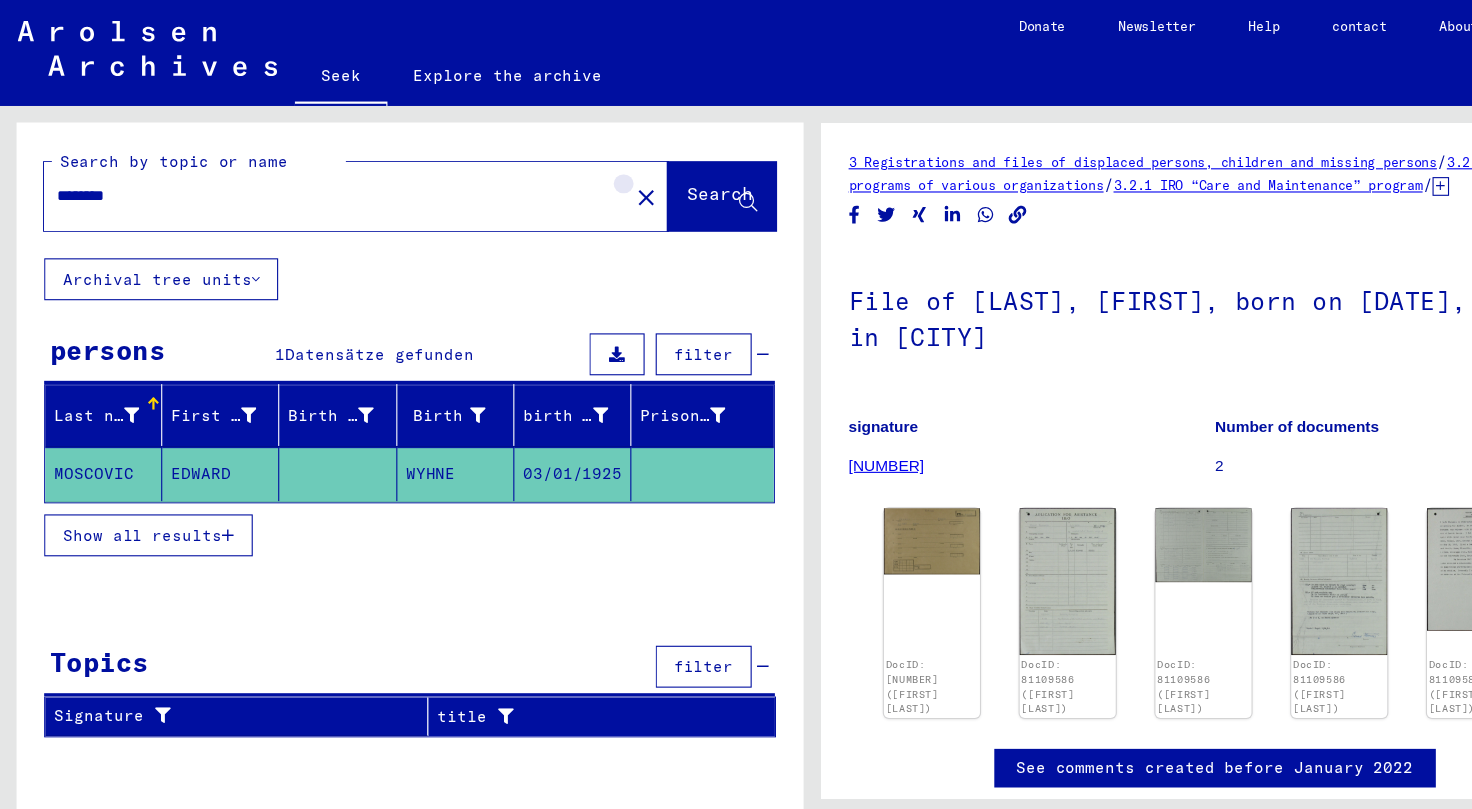click on "close" 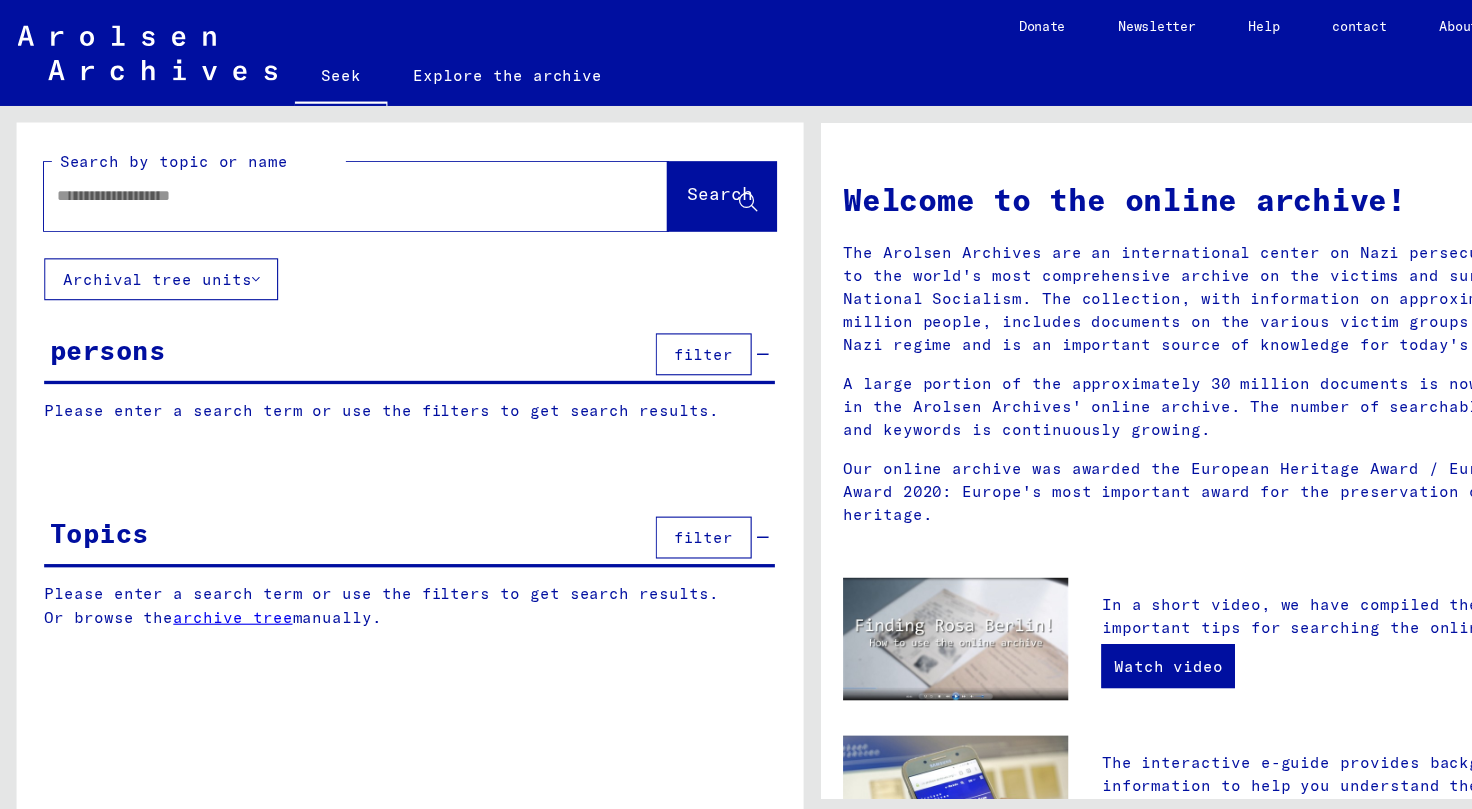click 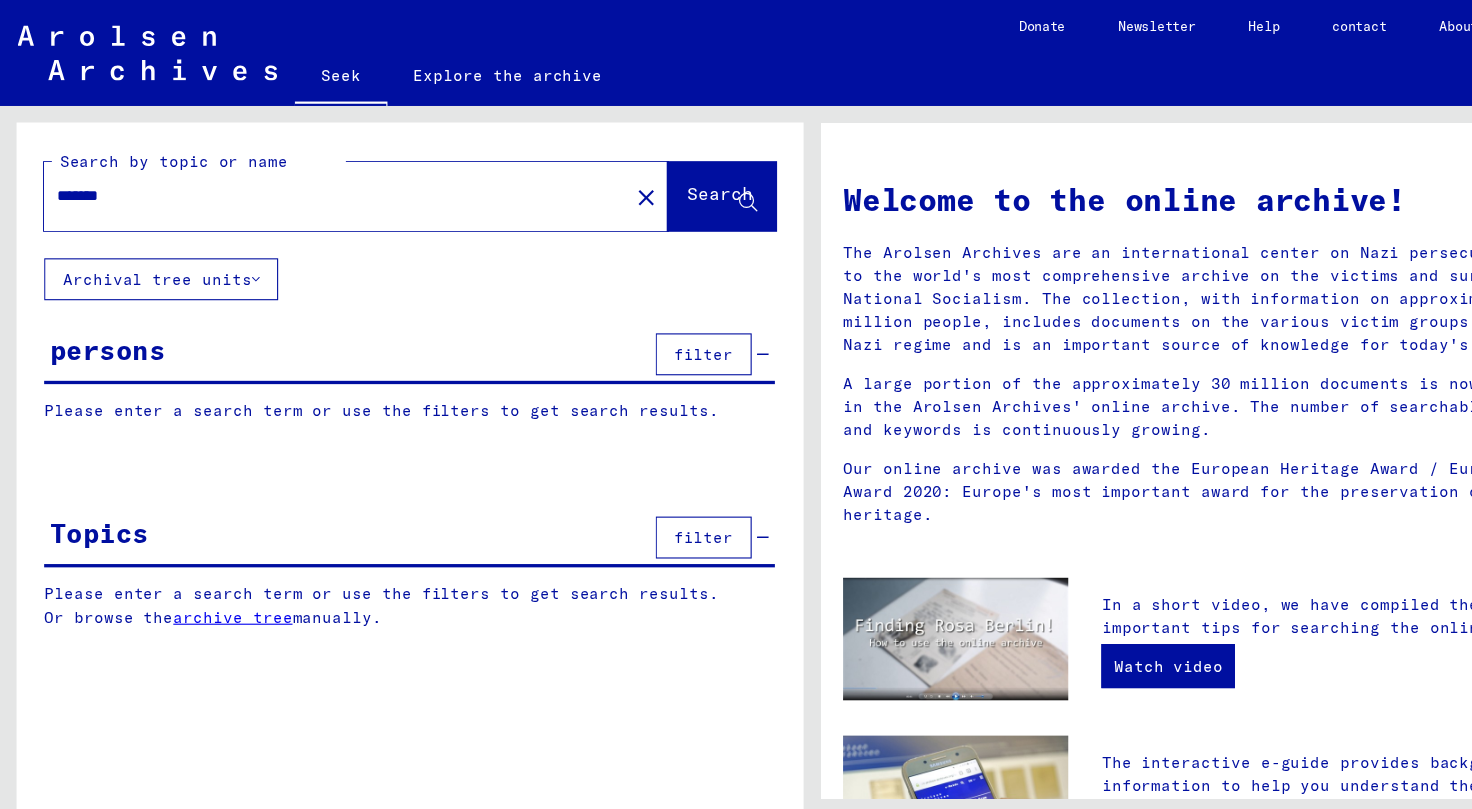 type on "*******" 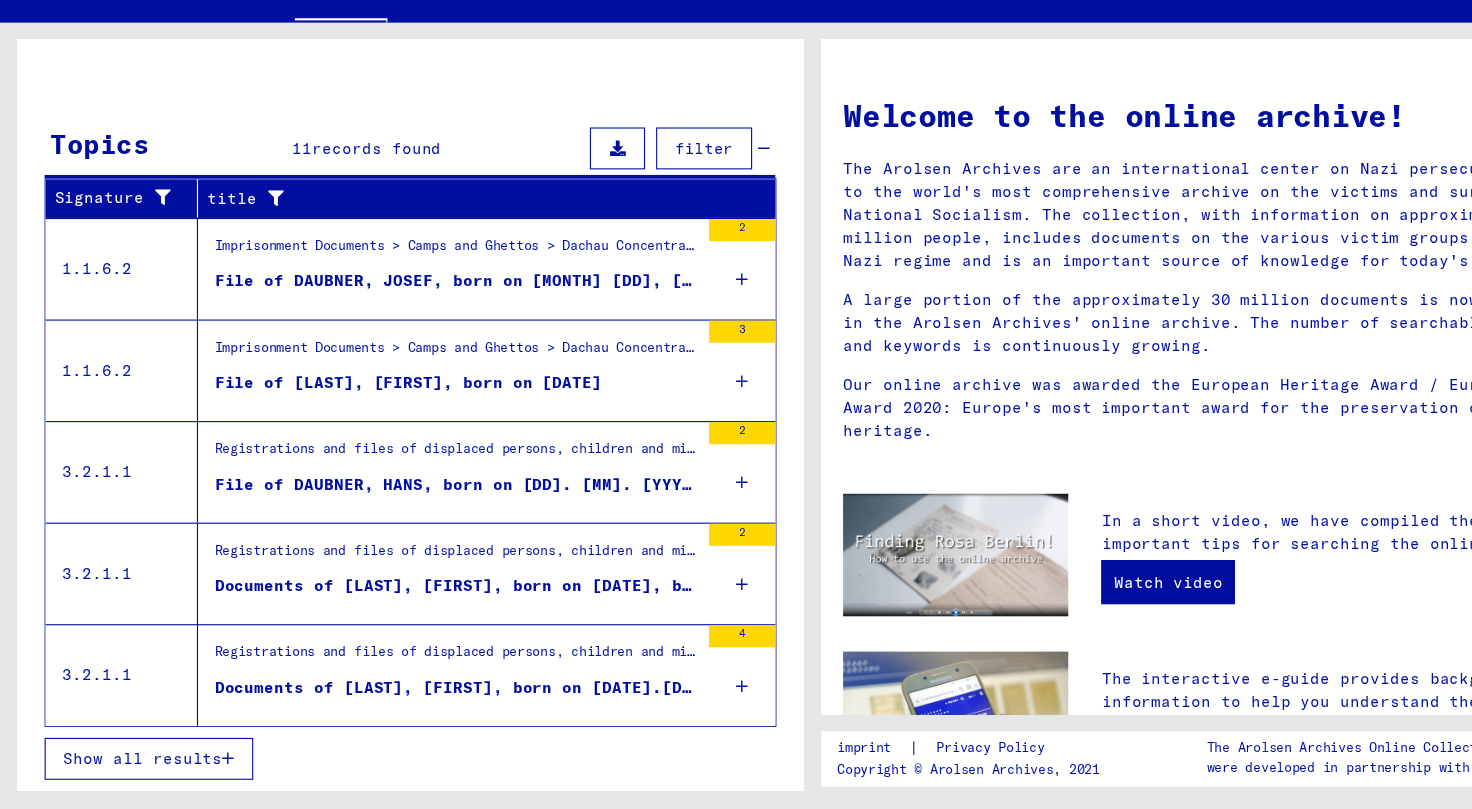 scroll, scrollTop: 419, scrollLeft: 0, axis: vertical 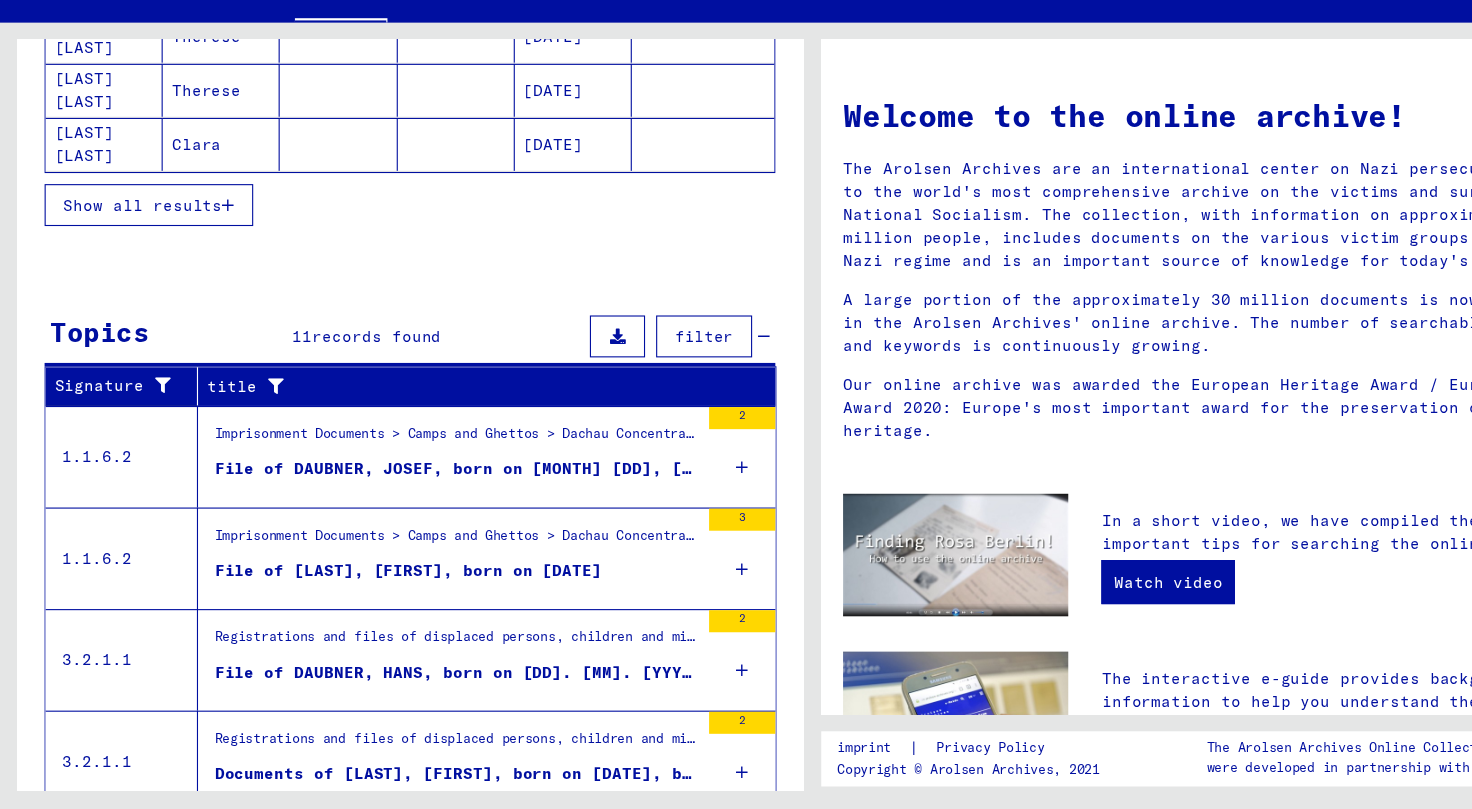click 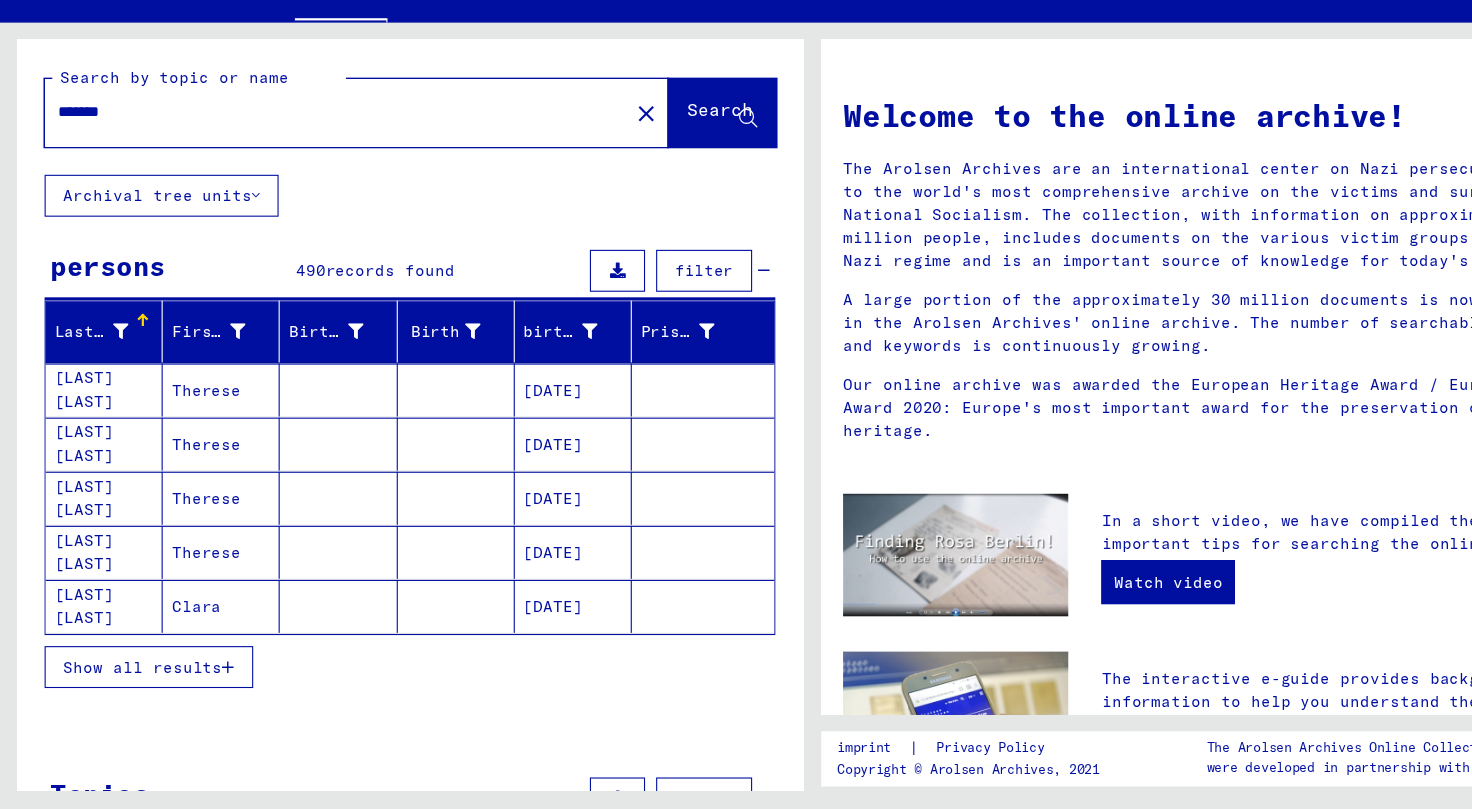 click on "Show all results" at bounding box center (134, 680) 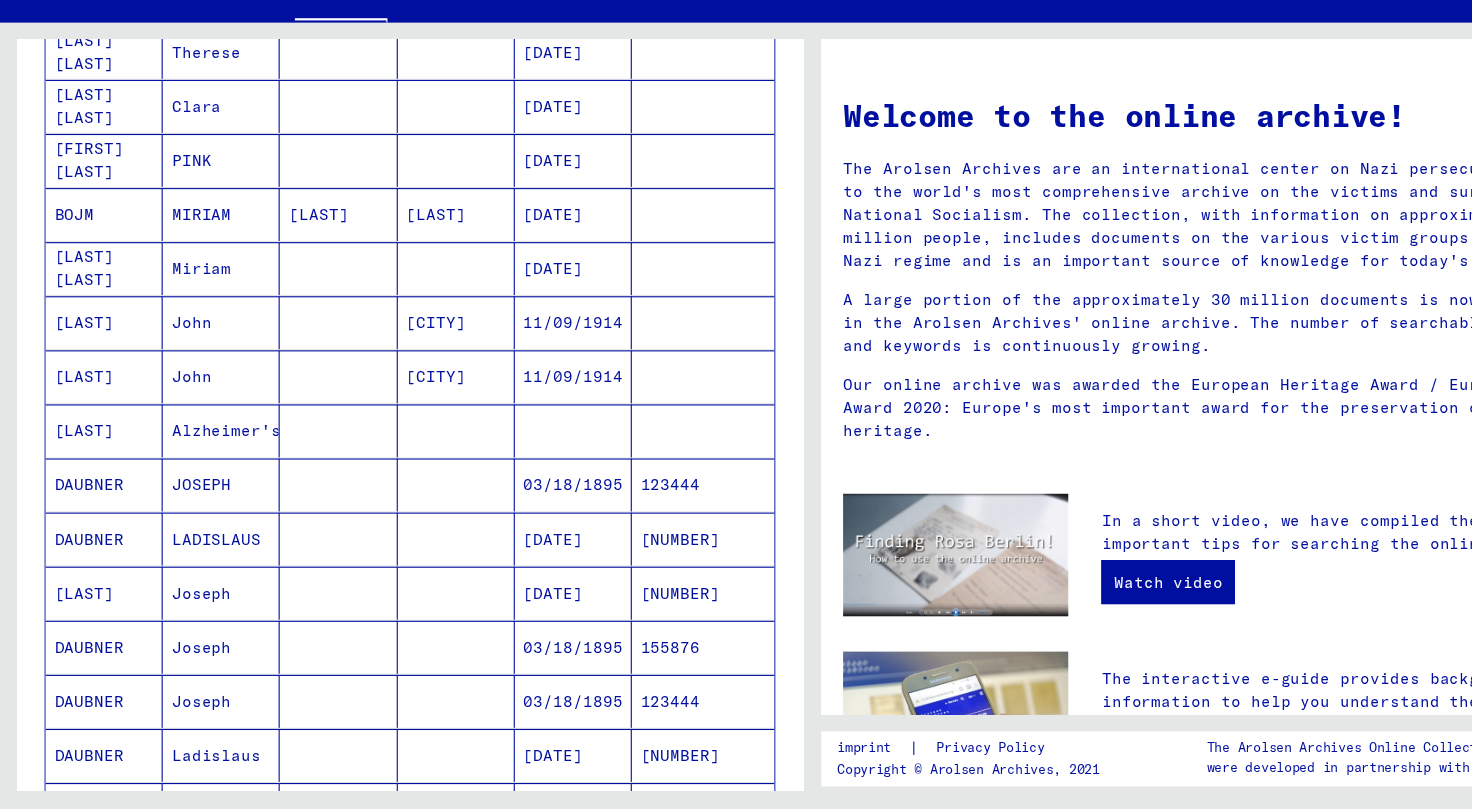 scroll, scrollTop: 906, scrollLeft: 0, axis: vertical 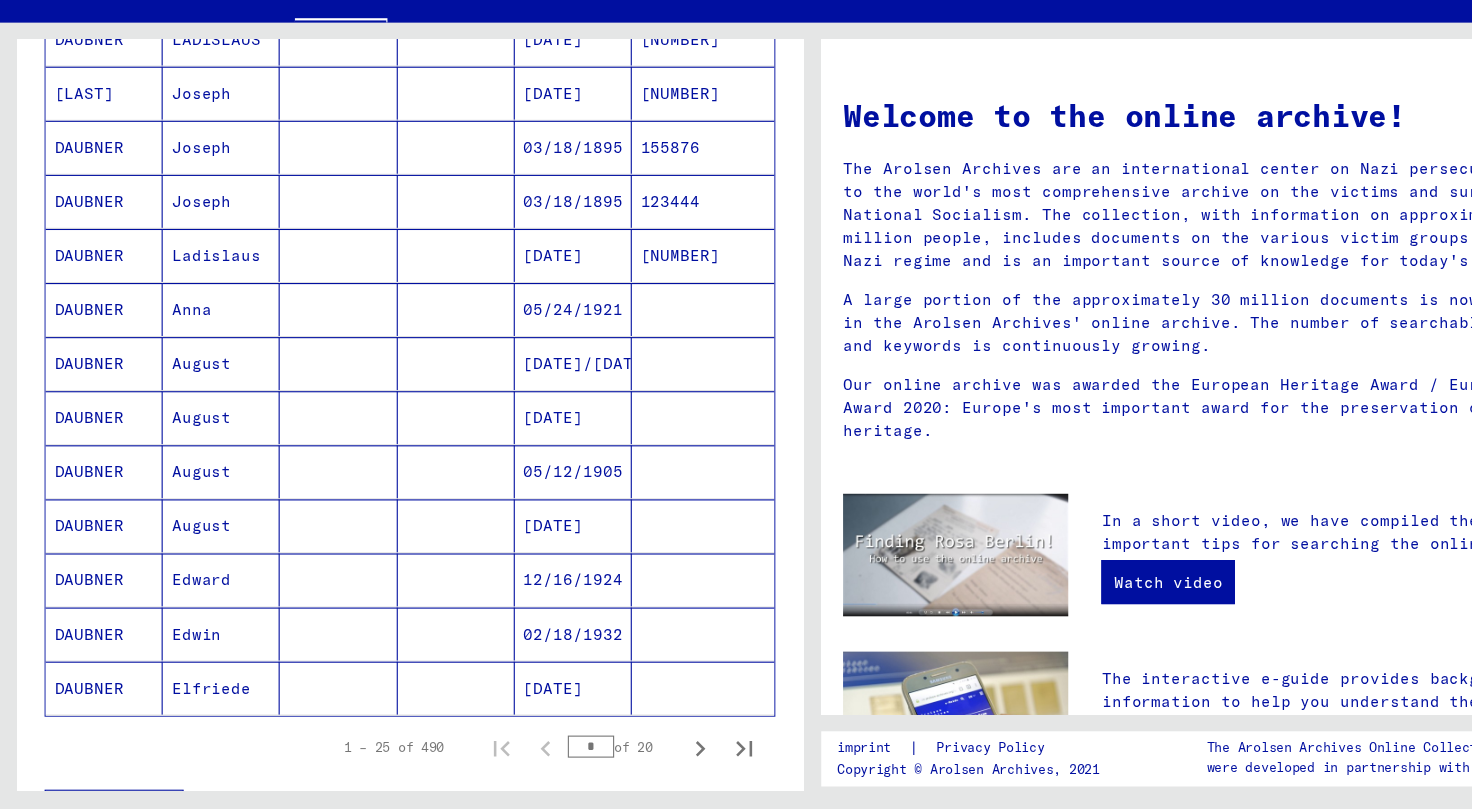 click on "DAUBNER" at bounding box center (94, 650) 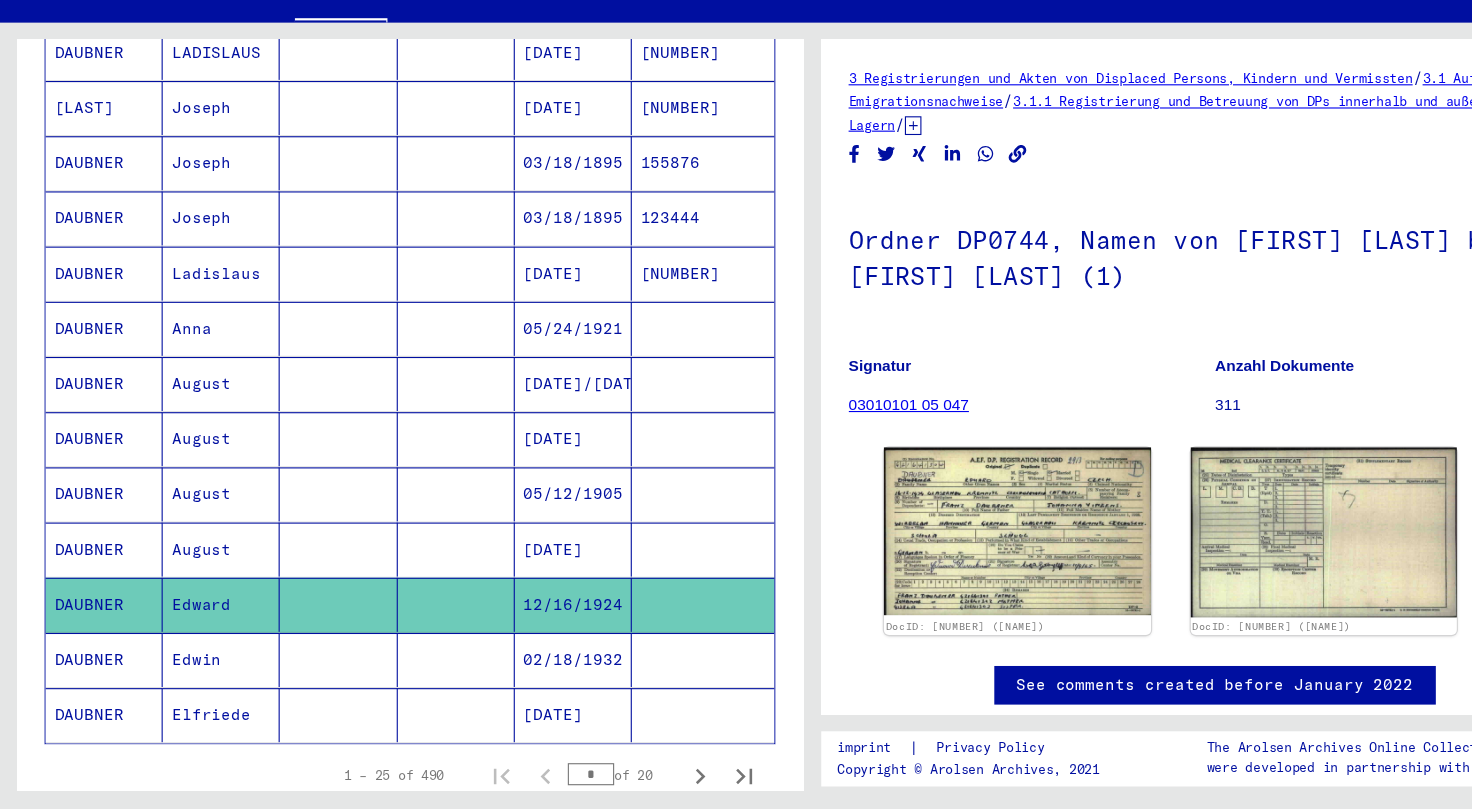 scroll, scrollTop: 918, scrollLeft: 0, axis: vertical 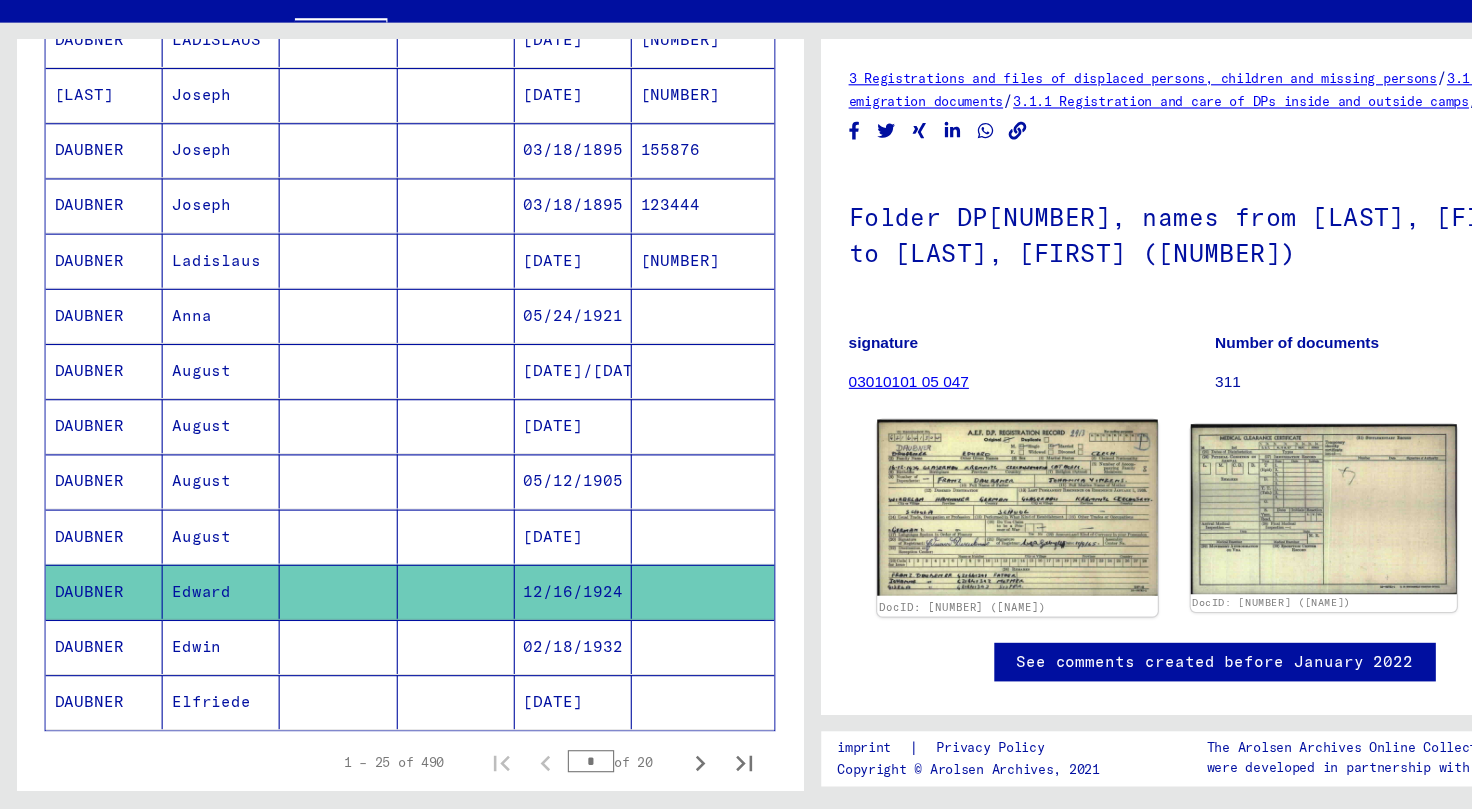 click 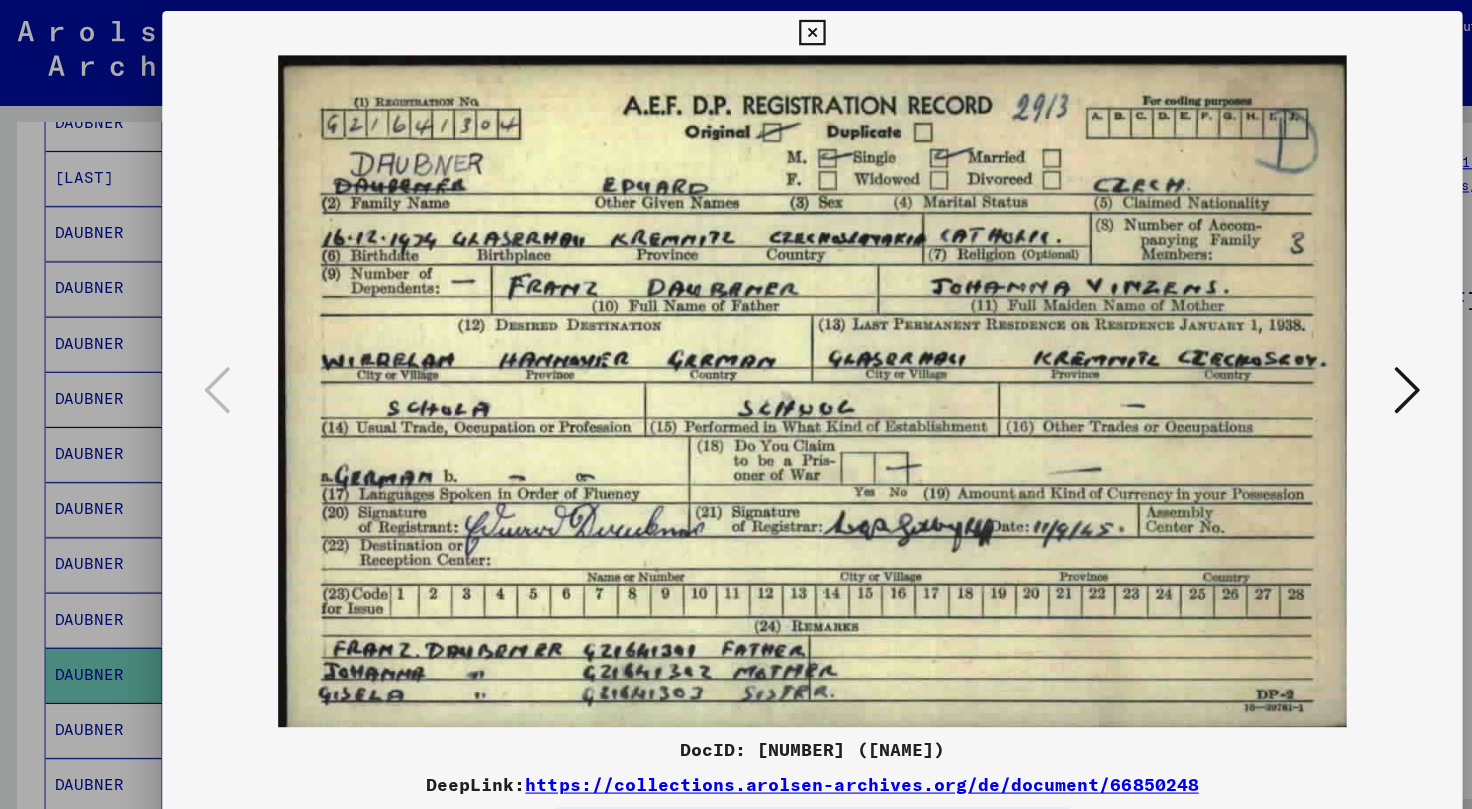 click at bounding box center (735, 30) 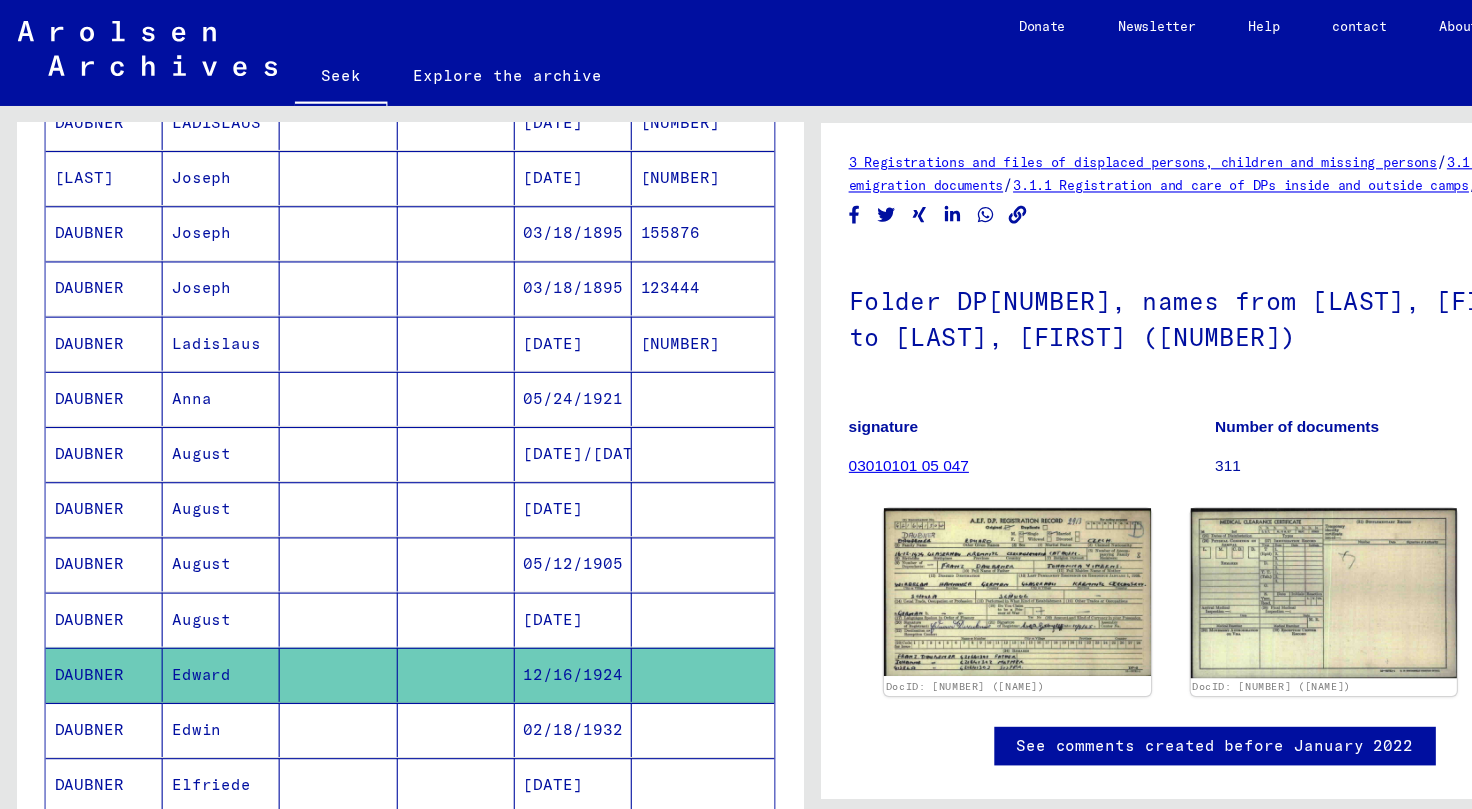scroll, scrollTop: 1371, scrollLeft: 0, axis: vertical 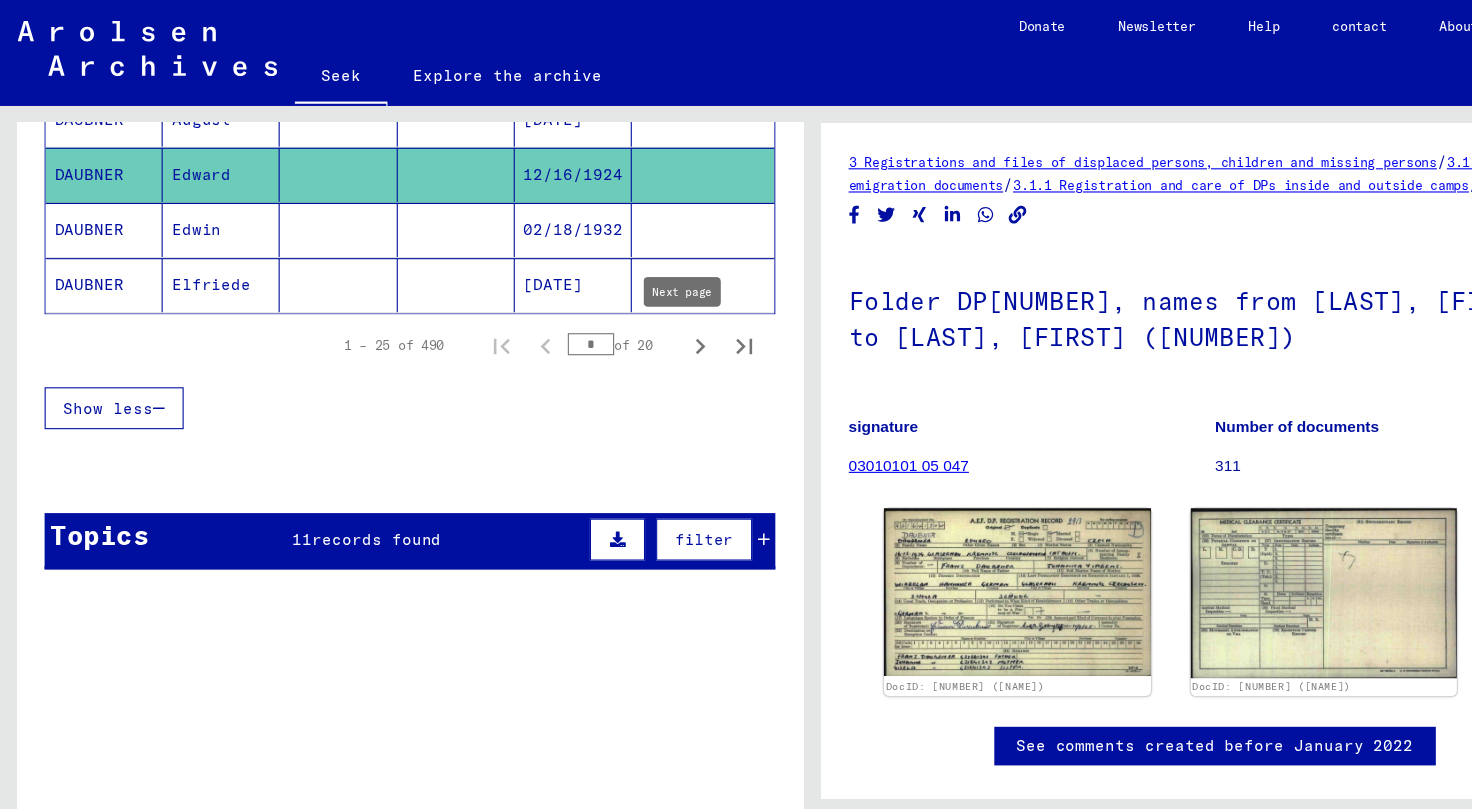 click 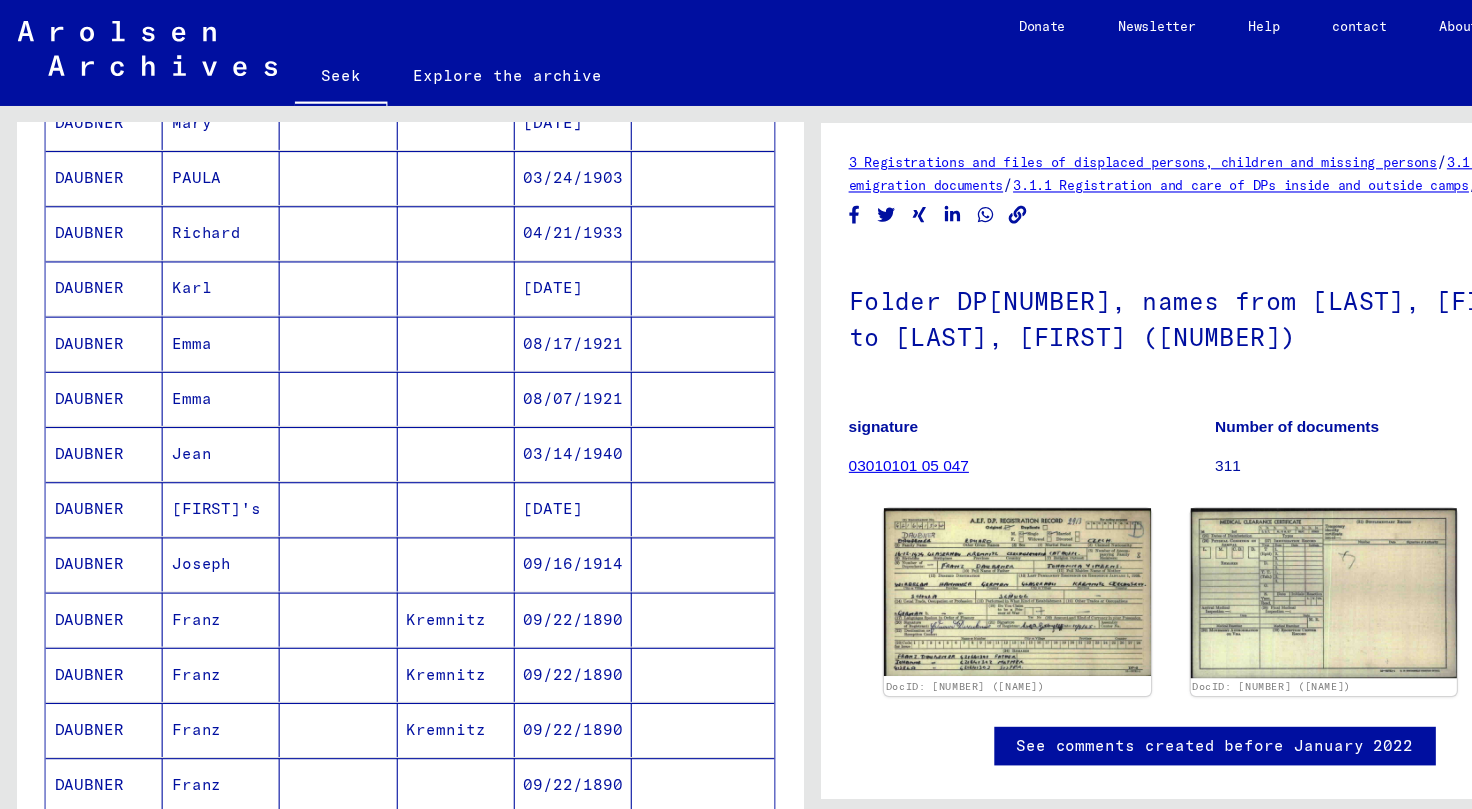 scroll, scrollTop: 1371, scrollLeft: 0, axis: vertical 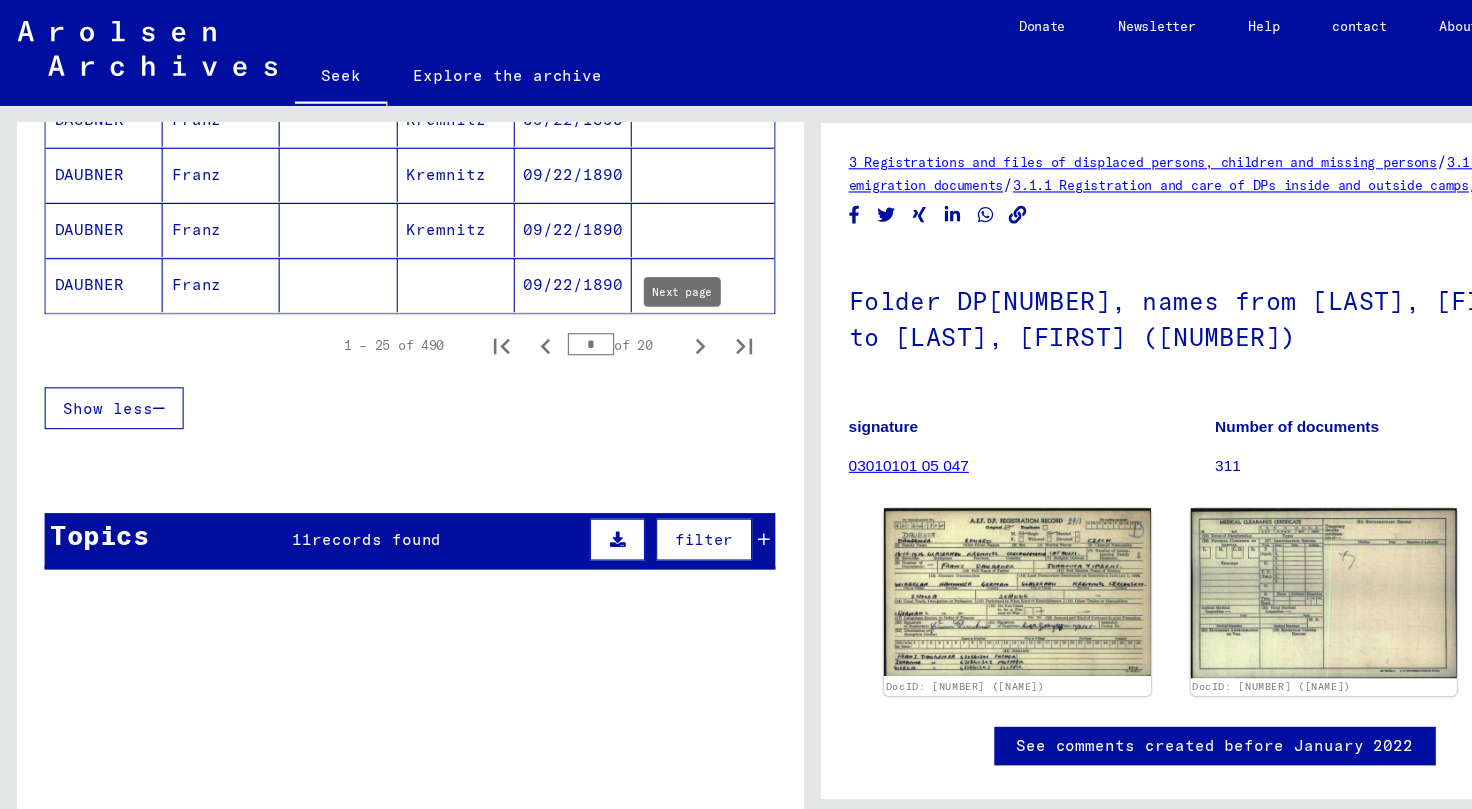 click 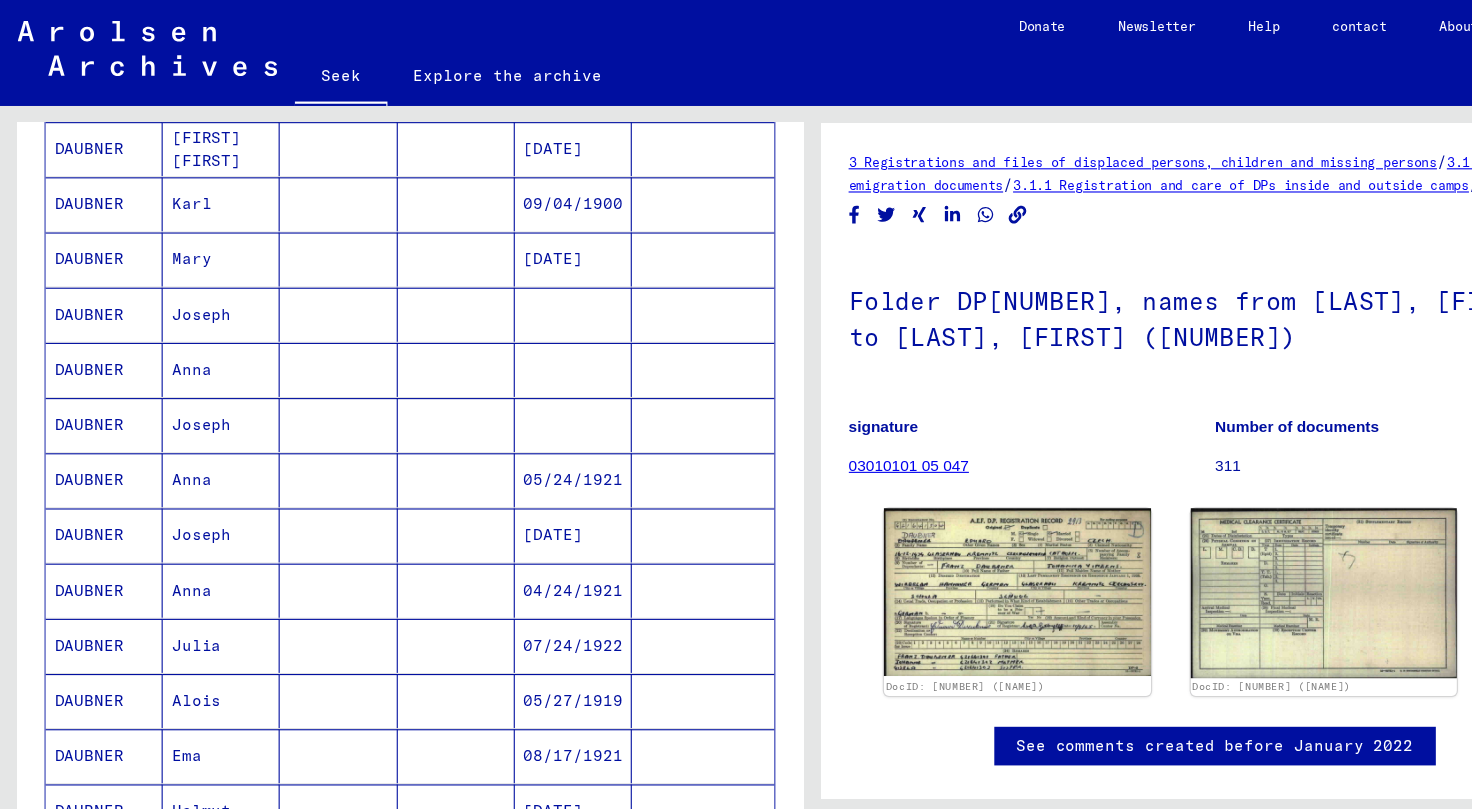 scroll, scrollTop: 453, scrollLeft: 0, axis: vertical 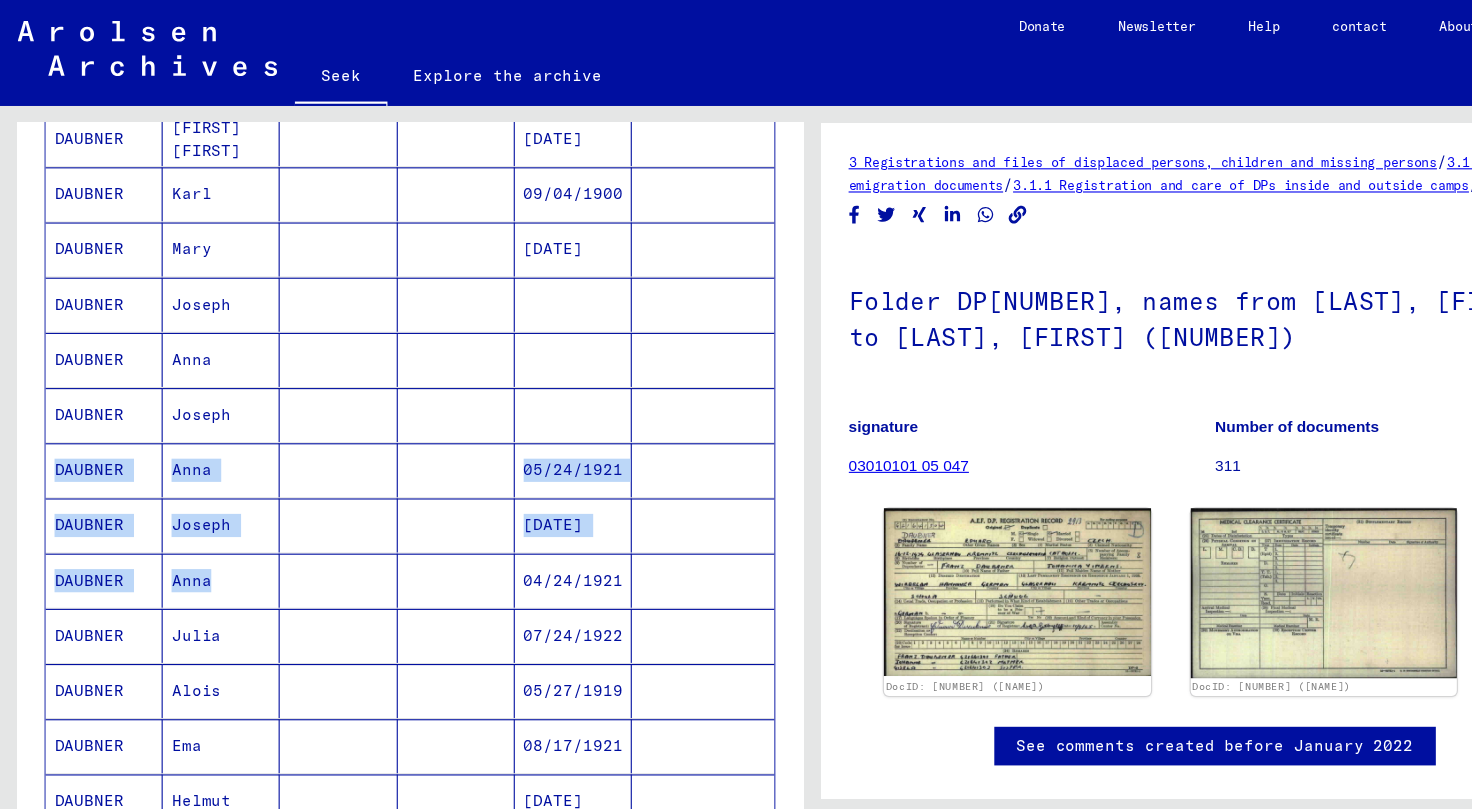 drag, startPoint x: 402, startPoint y: 360, endPoint x: 409, endPoint y: 528, distance: 168.14577 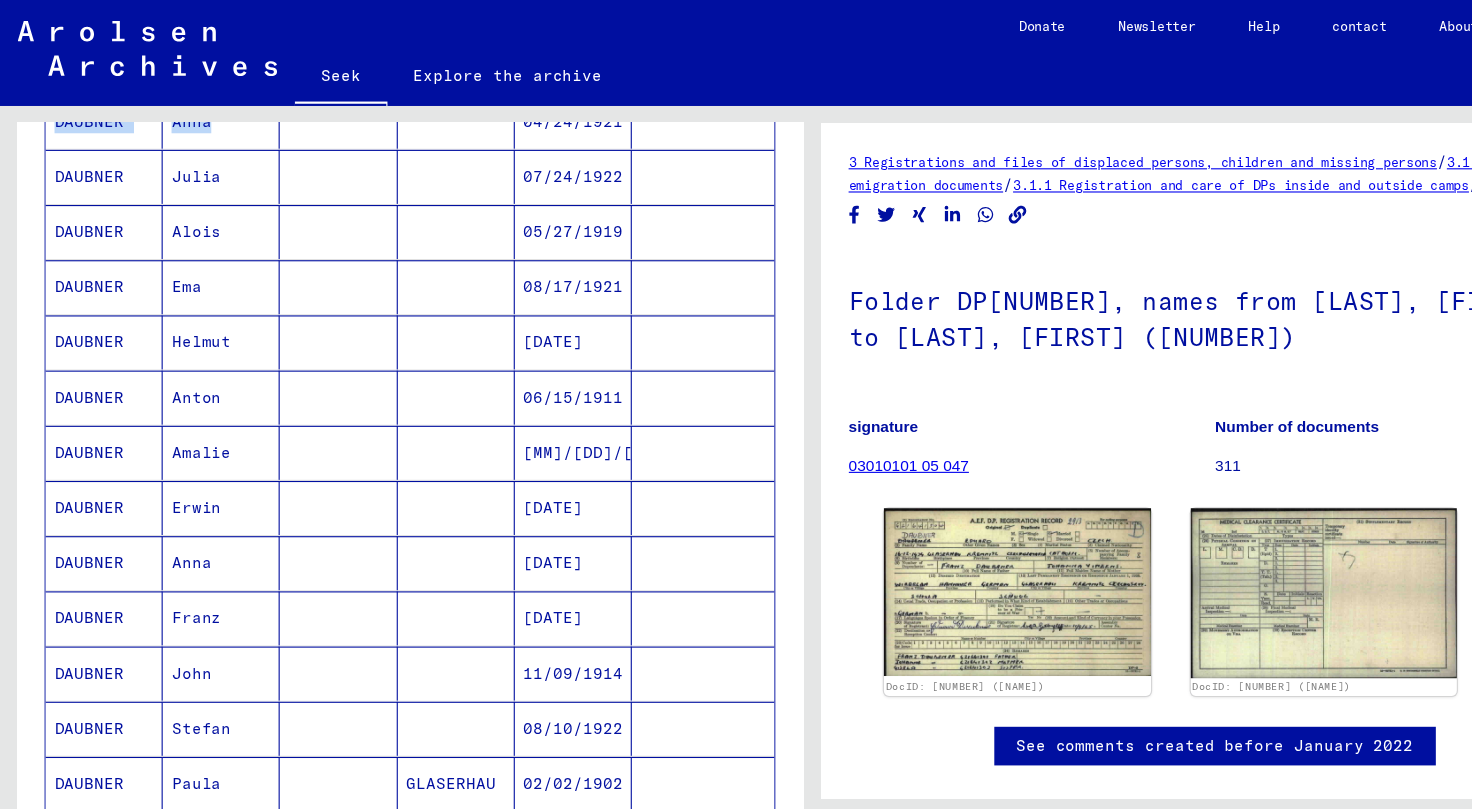 scroll, scrollTop: 906, scrollLeft: 0, axis: vertical 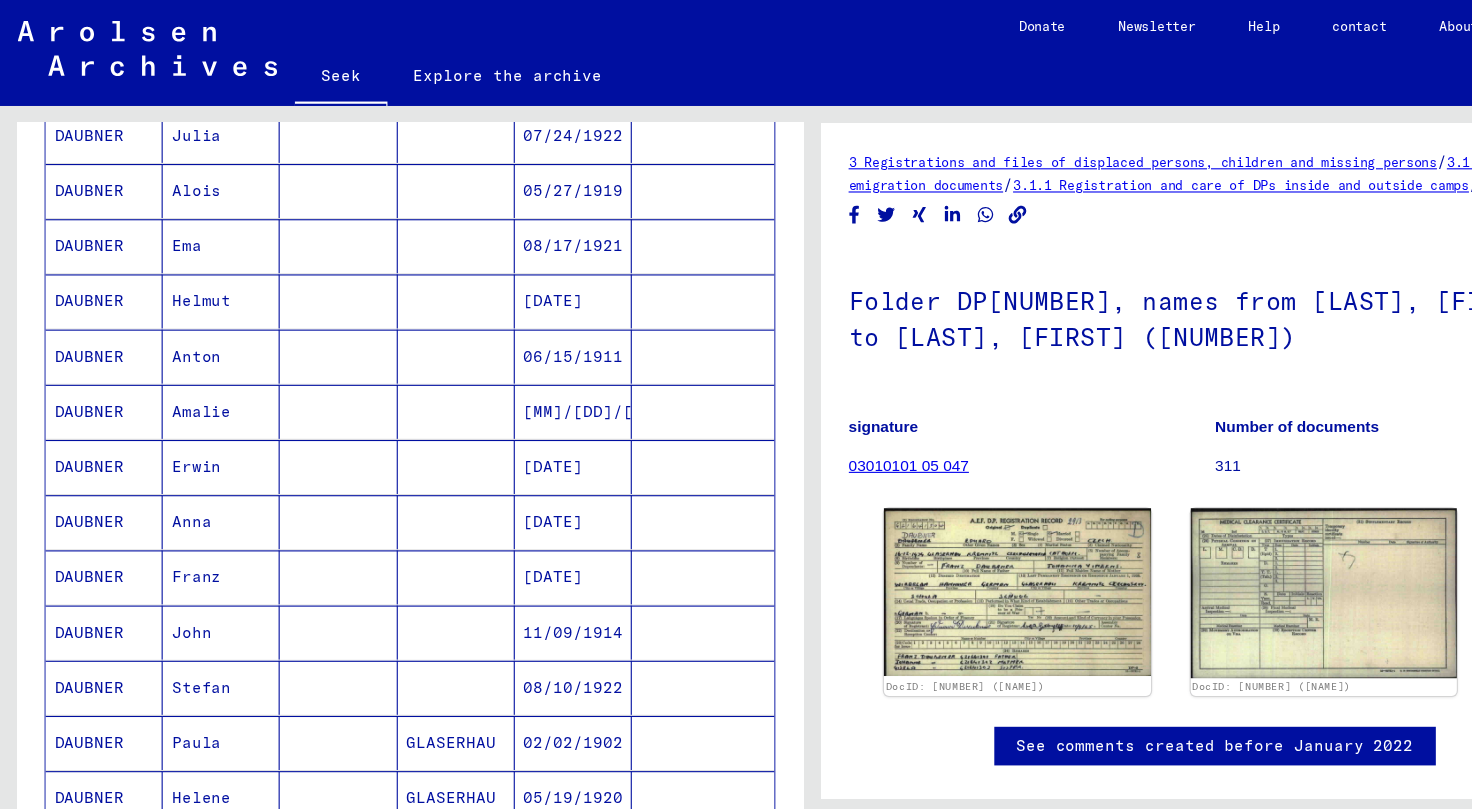 click on "11/09/1914" at bounding box center [519, 623] 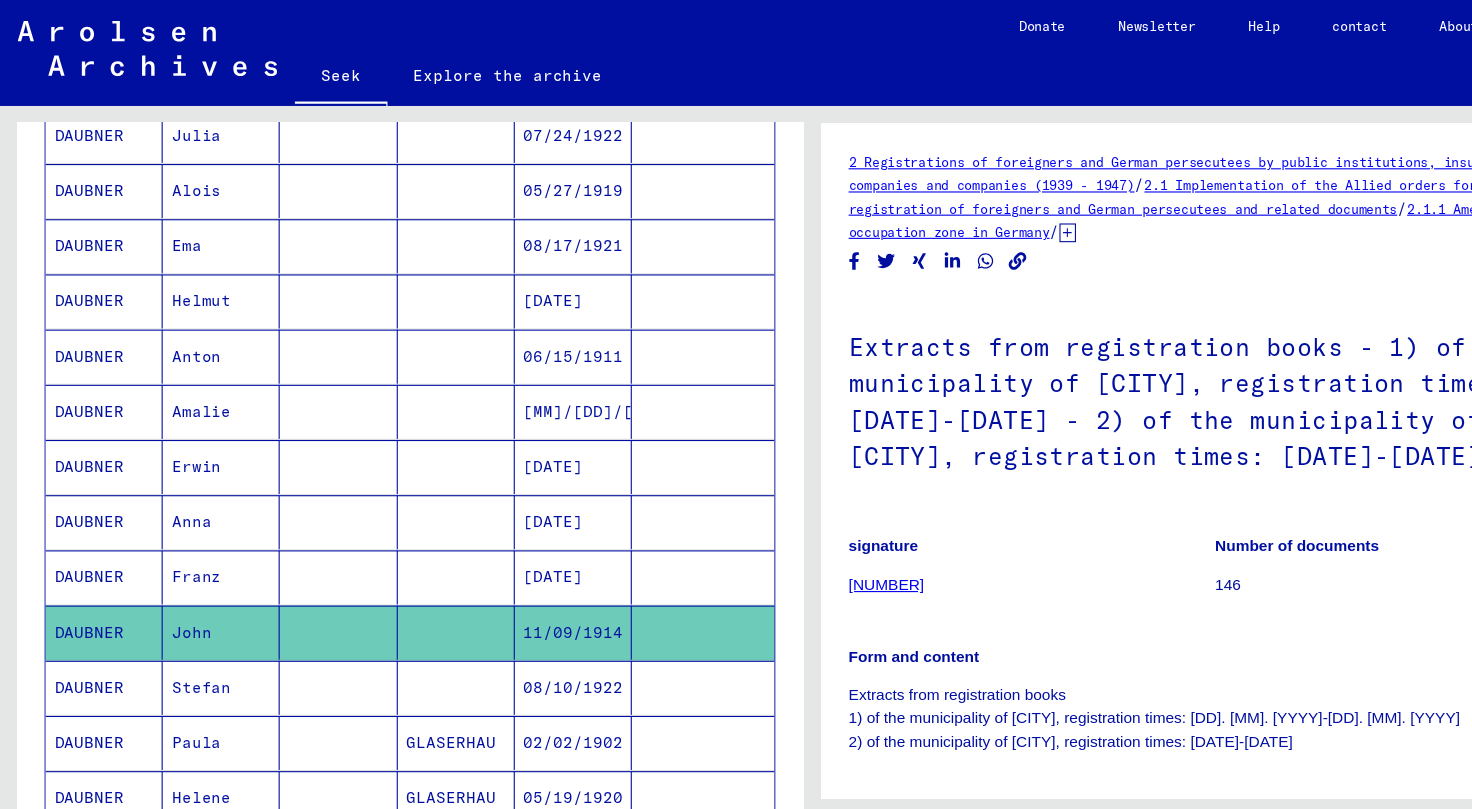 scroll, scrollTop: 0, scrollLeft: 0, axis: both 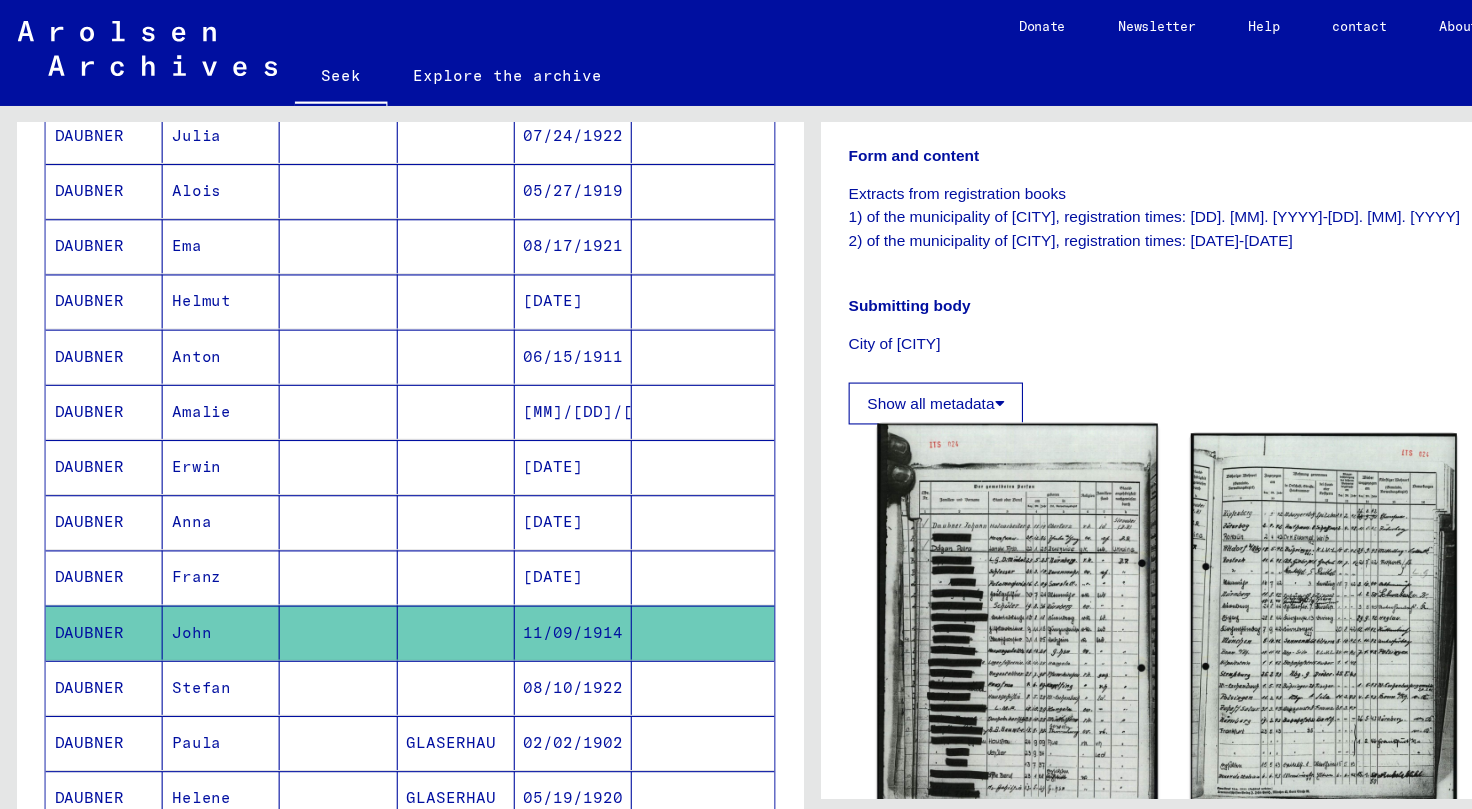 click 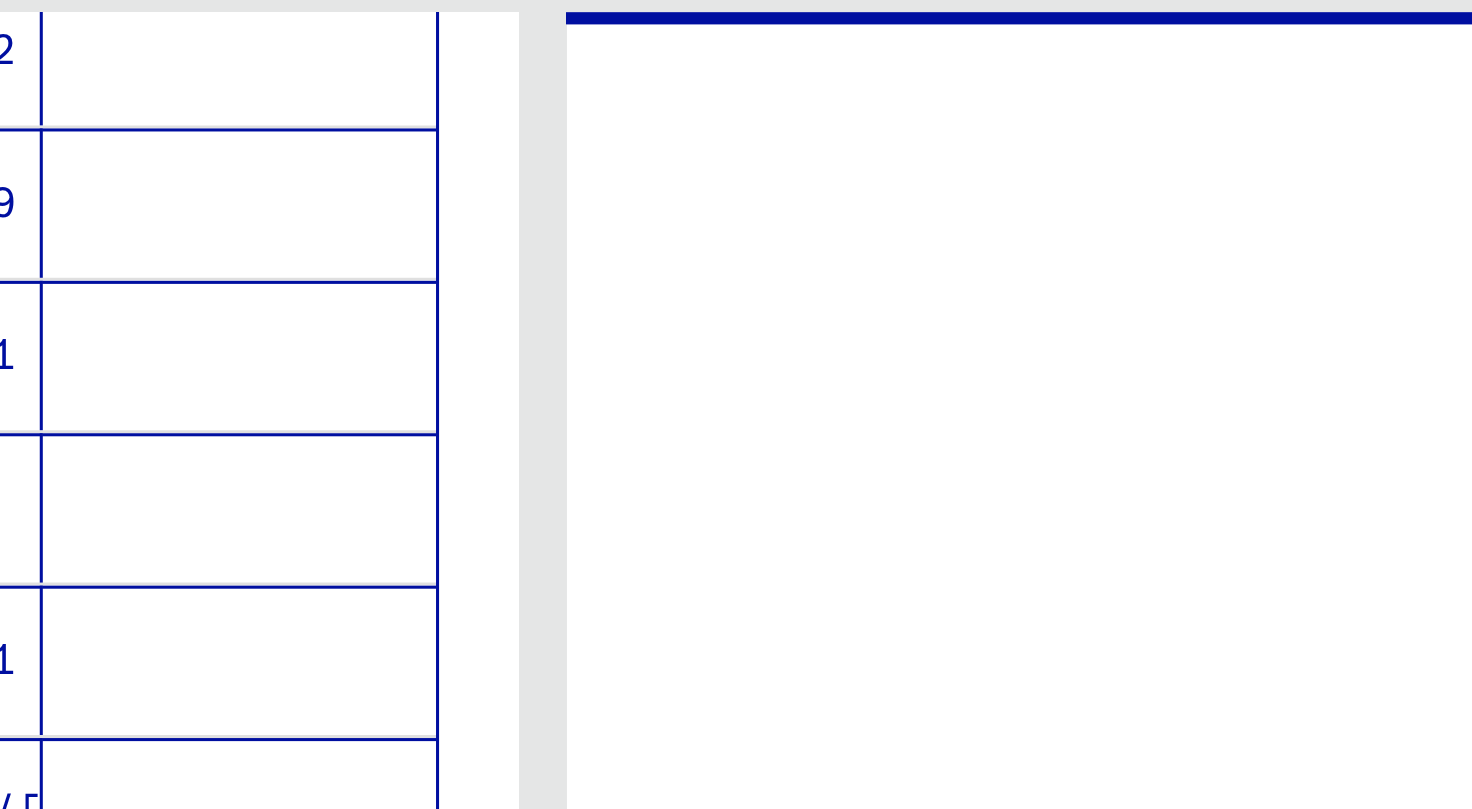 scroll, scrollTop: 0, scrollLeft: 0, axis: both 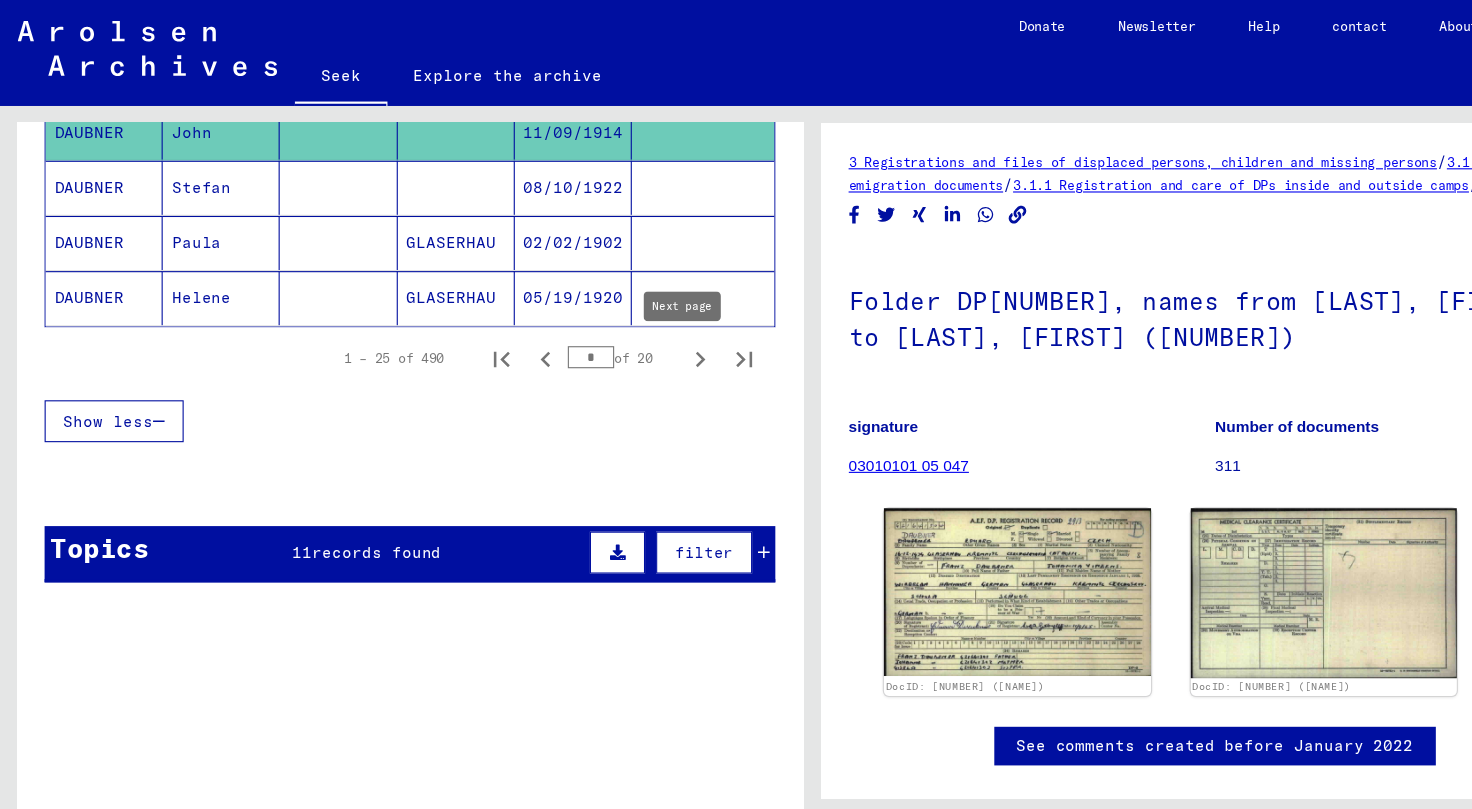 click 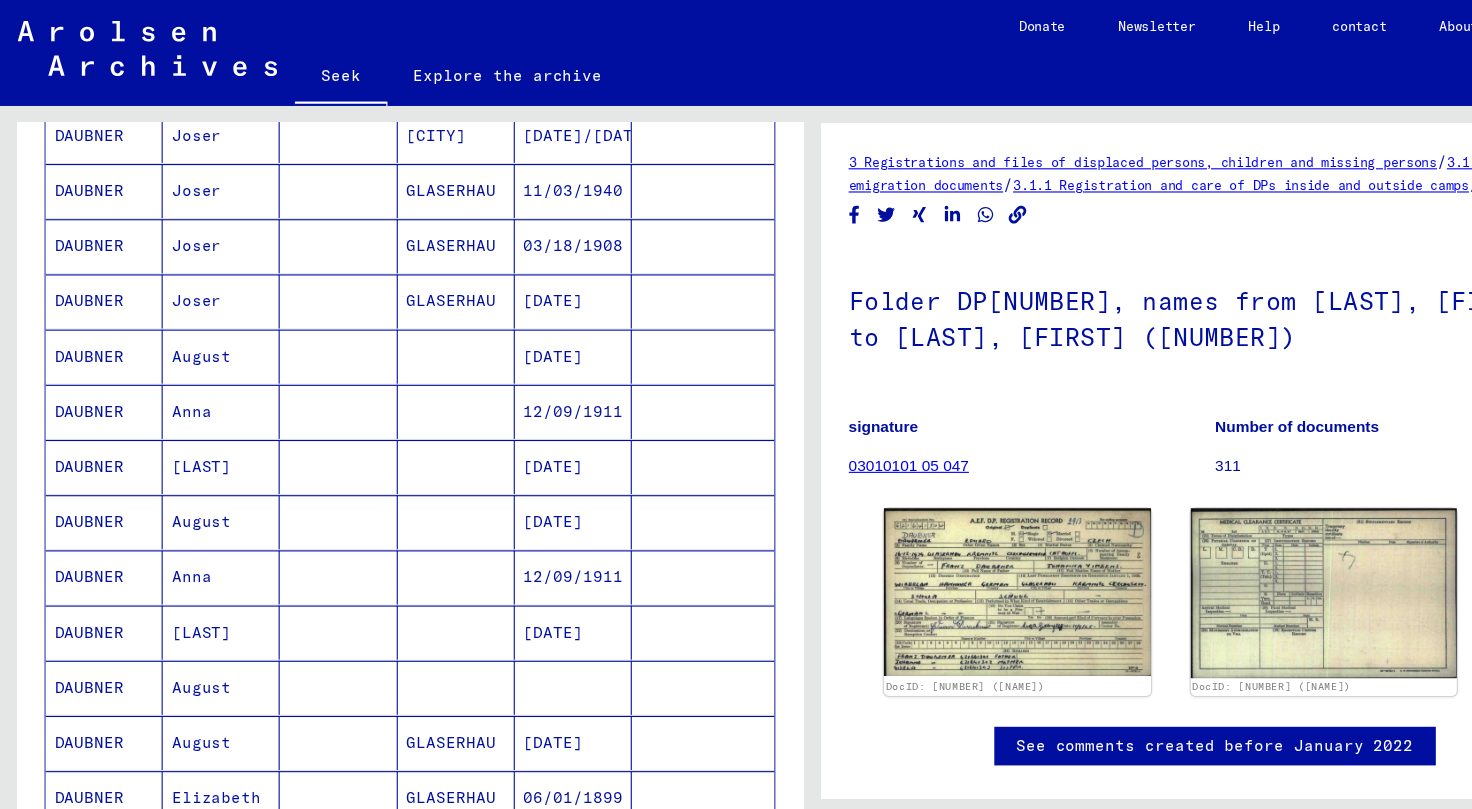 scroll, scrollTop: 1359, scrollLeft: 0, axis: vertical 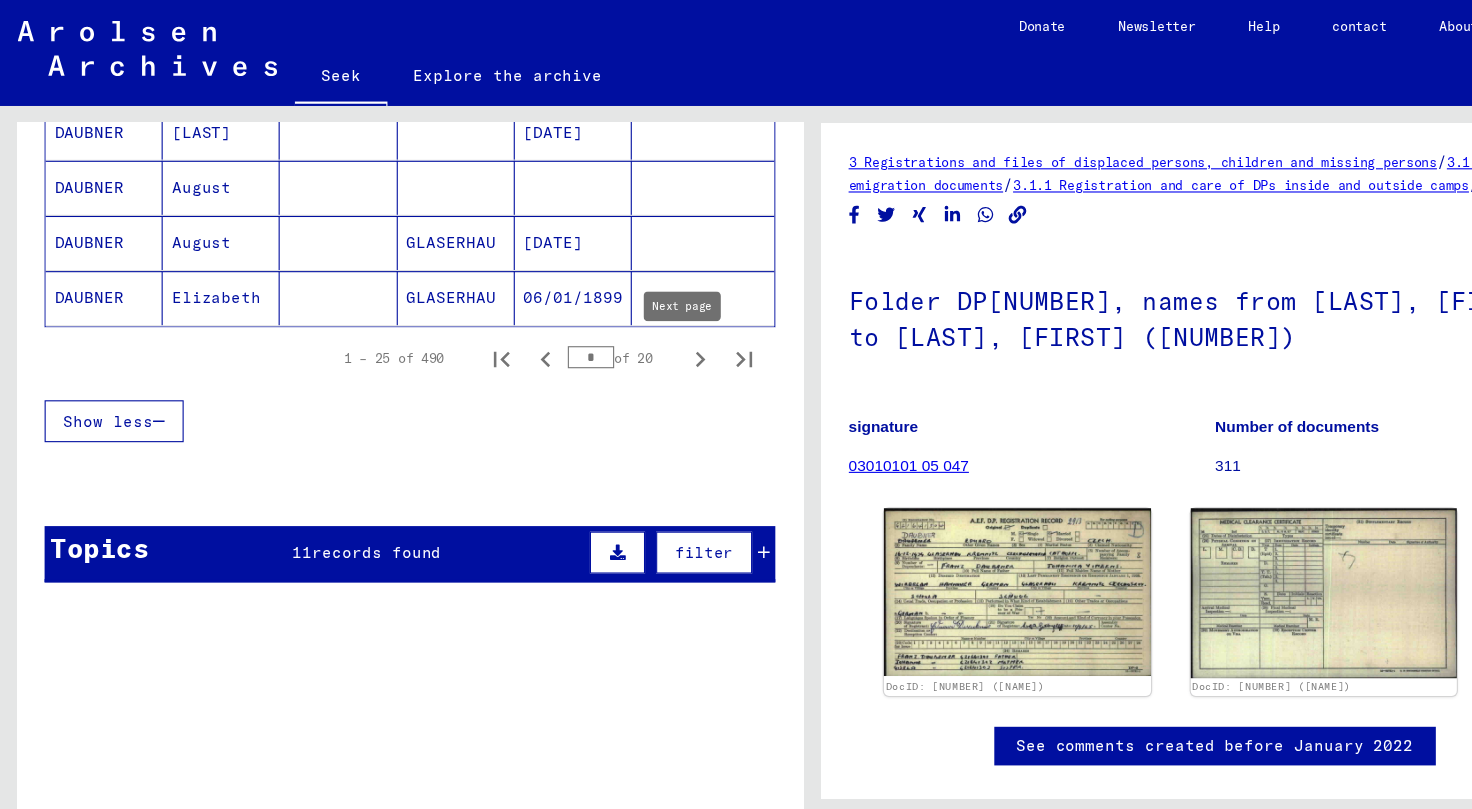 click 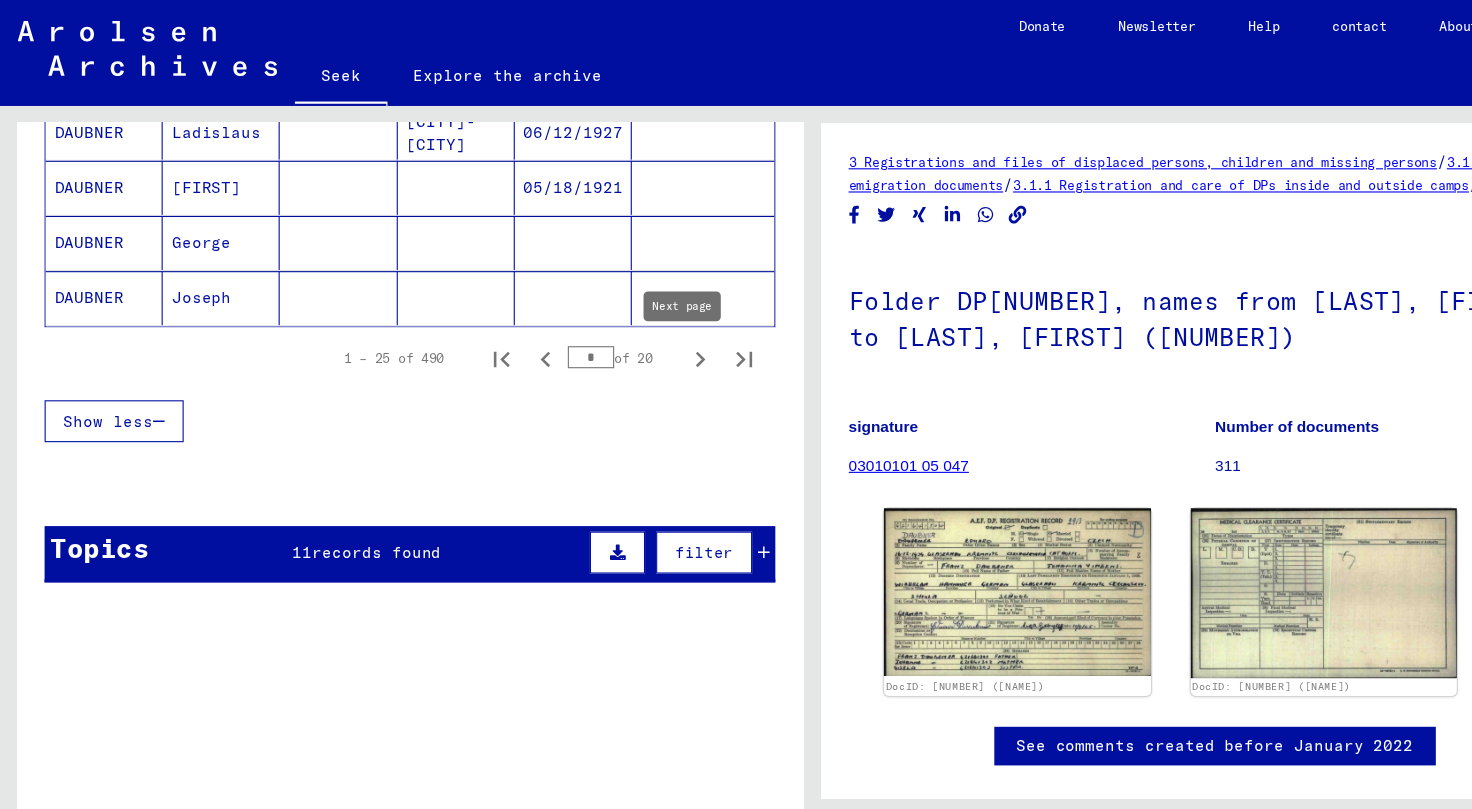 scroll, scrollTop: 453, scrollLeft: 0, axis: vertical 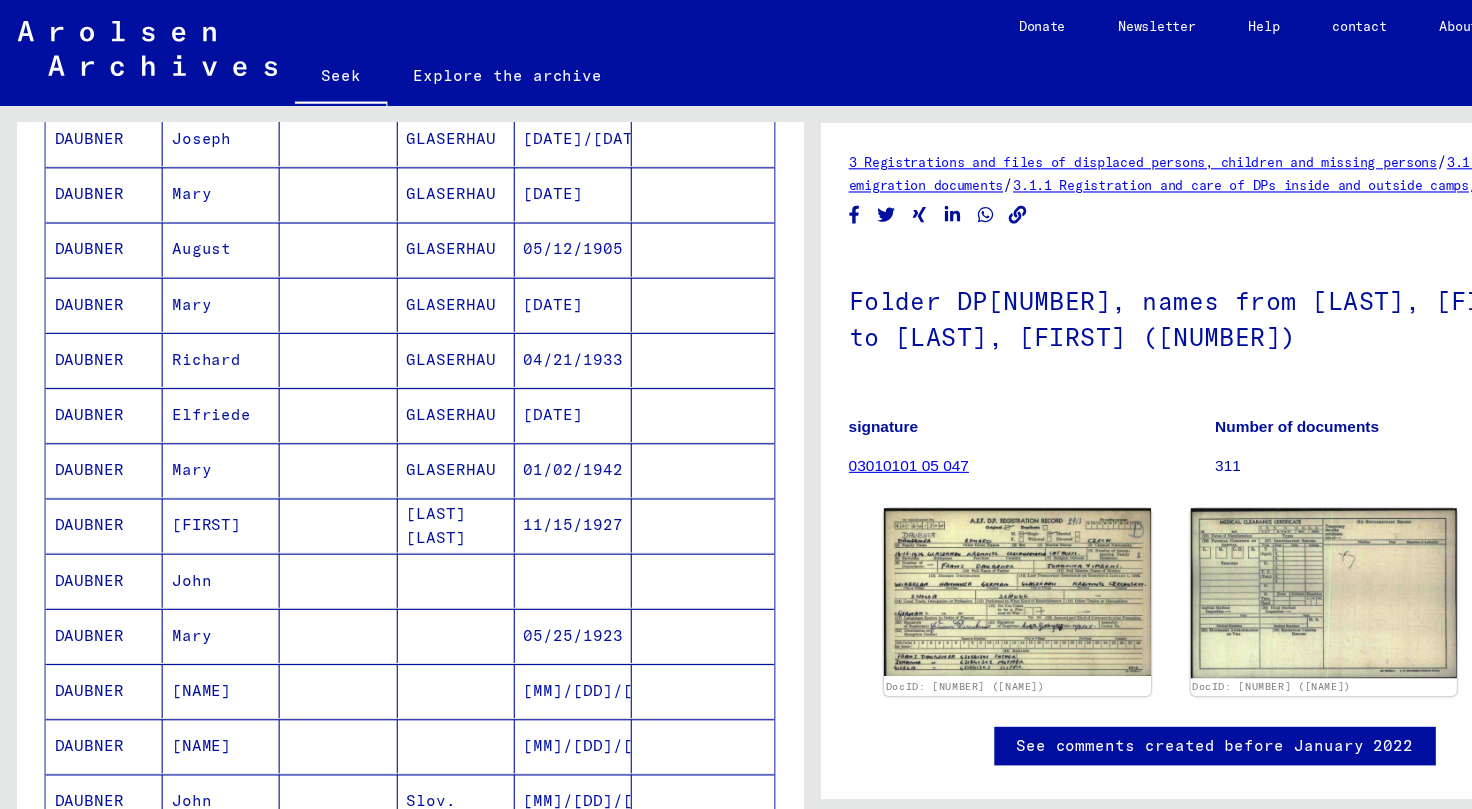 click on "John" at bounding box center (200, 576) 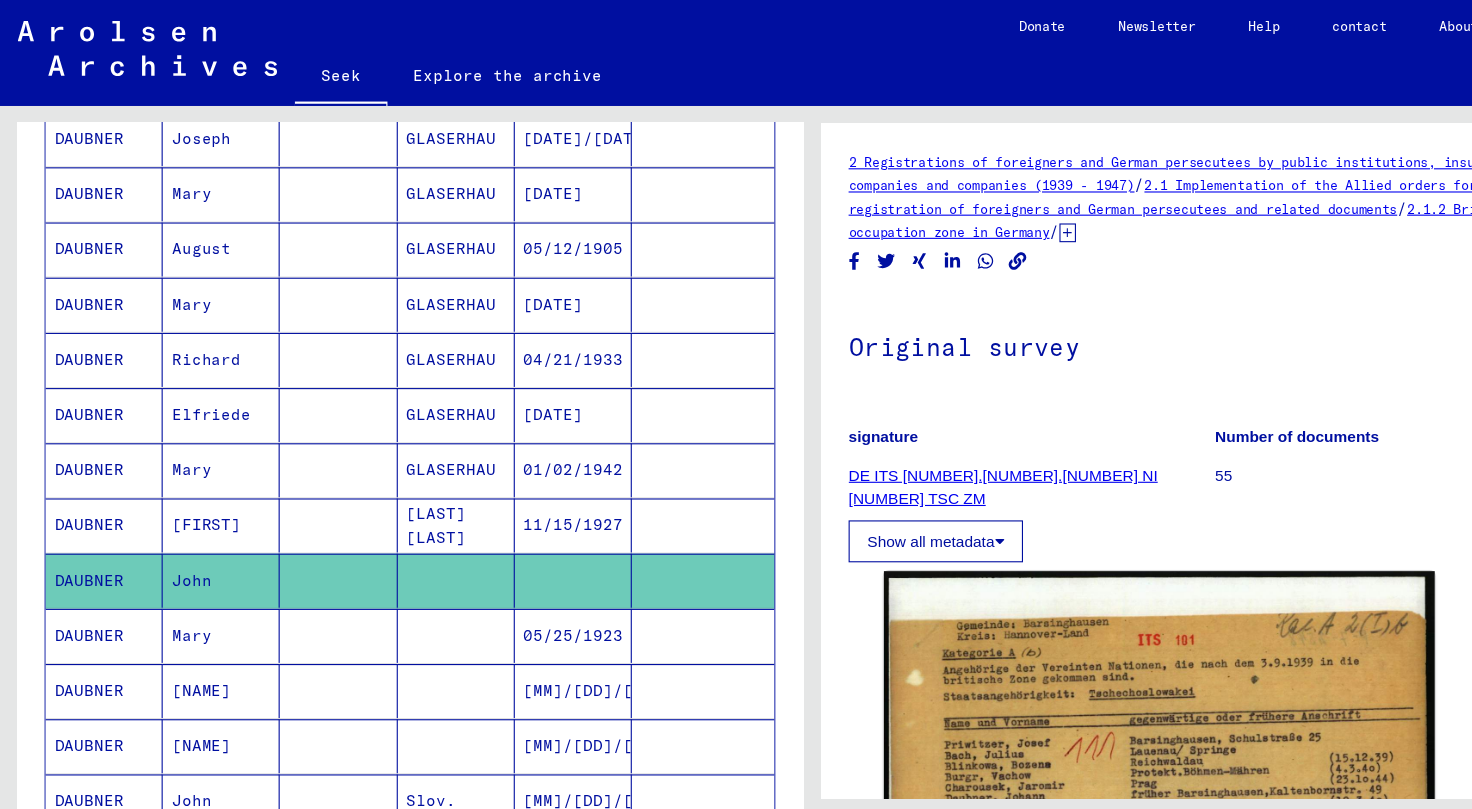 scroll, scrollTop: 0, scrollLeft: 0, axis: both 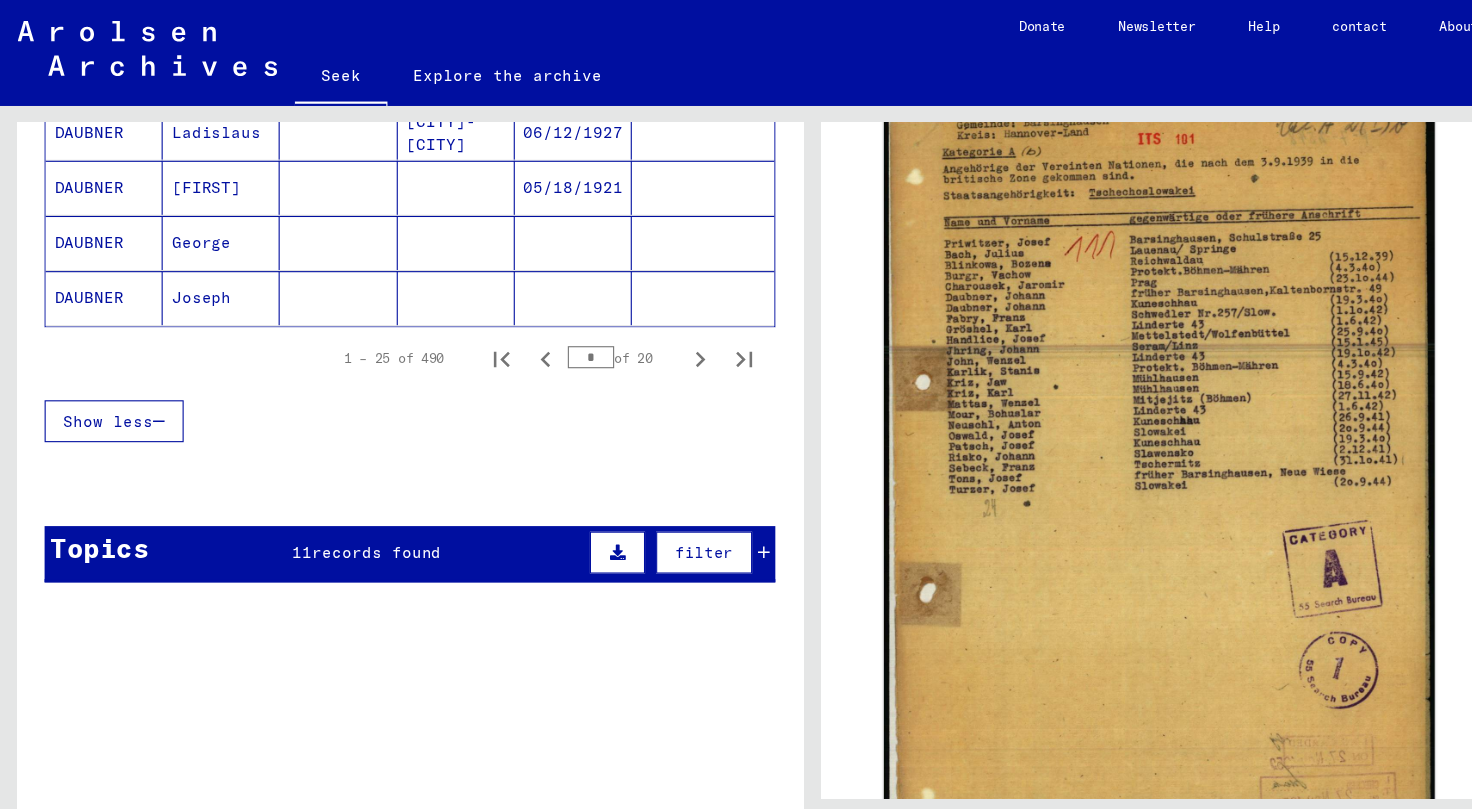 click 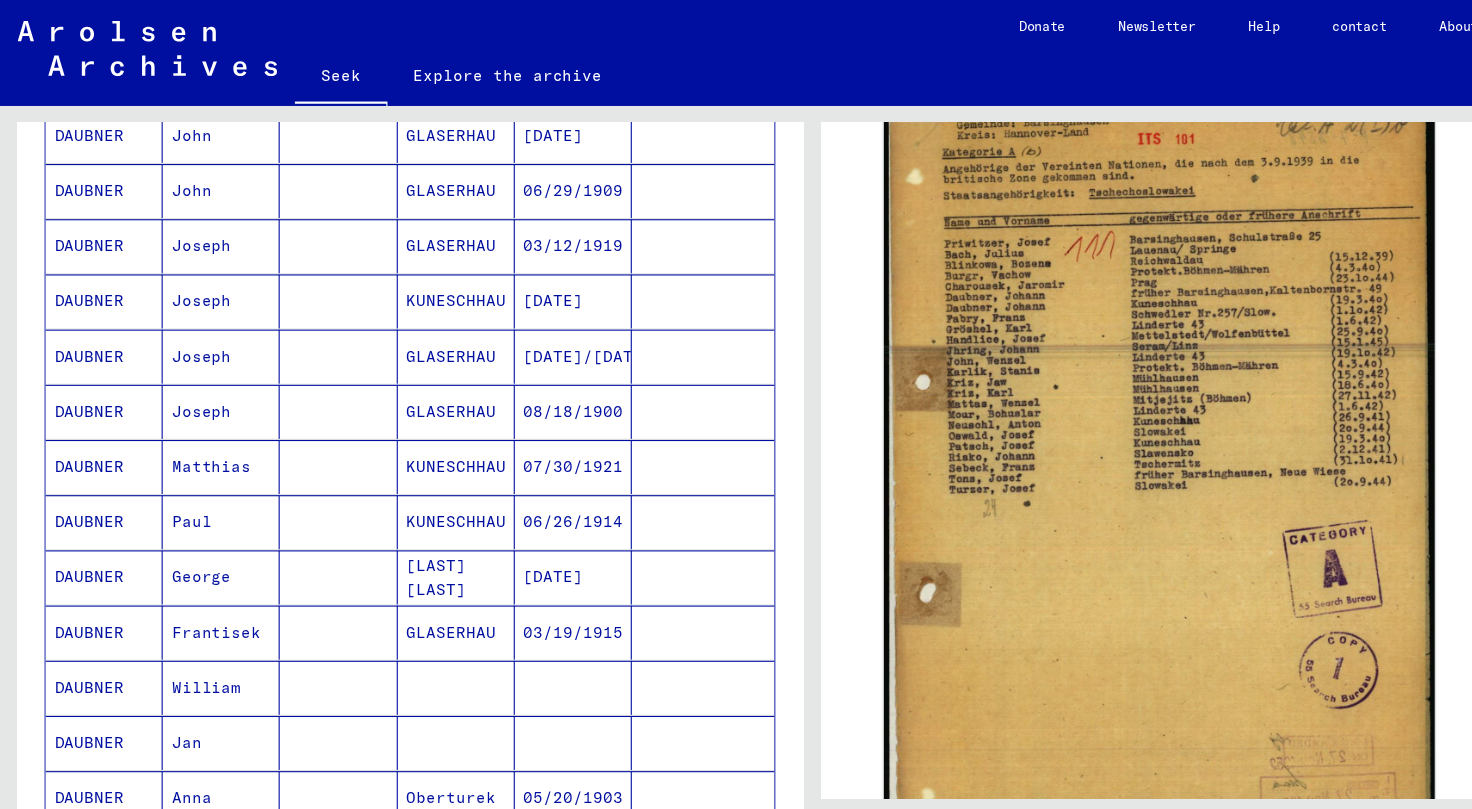 scroll, scrollTop: 1359, scrollLeft: 0, axis: vertical 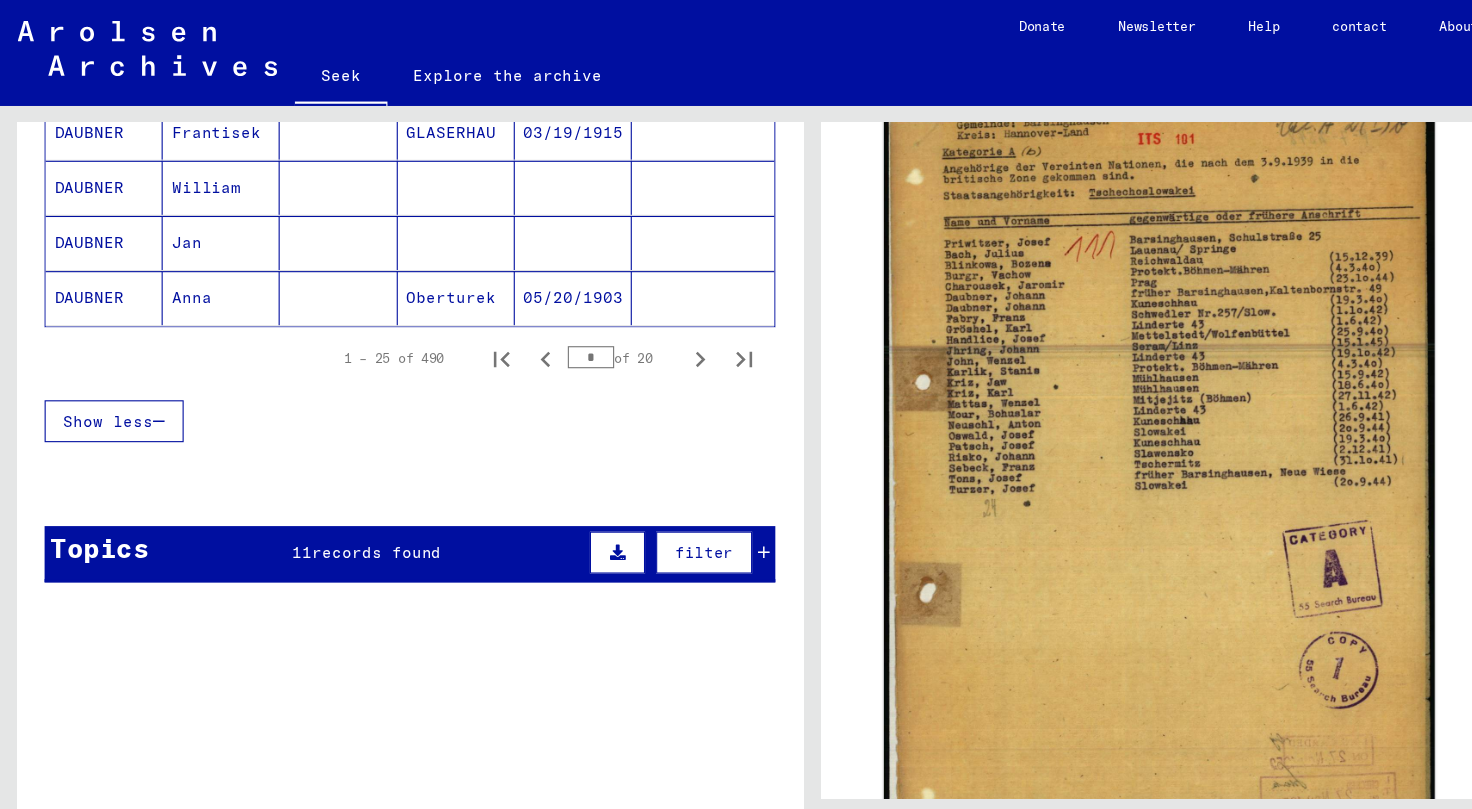 click 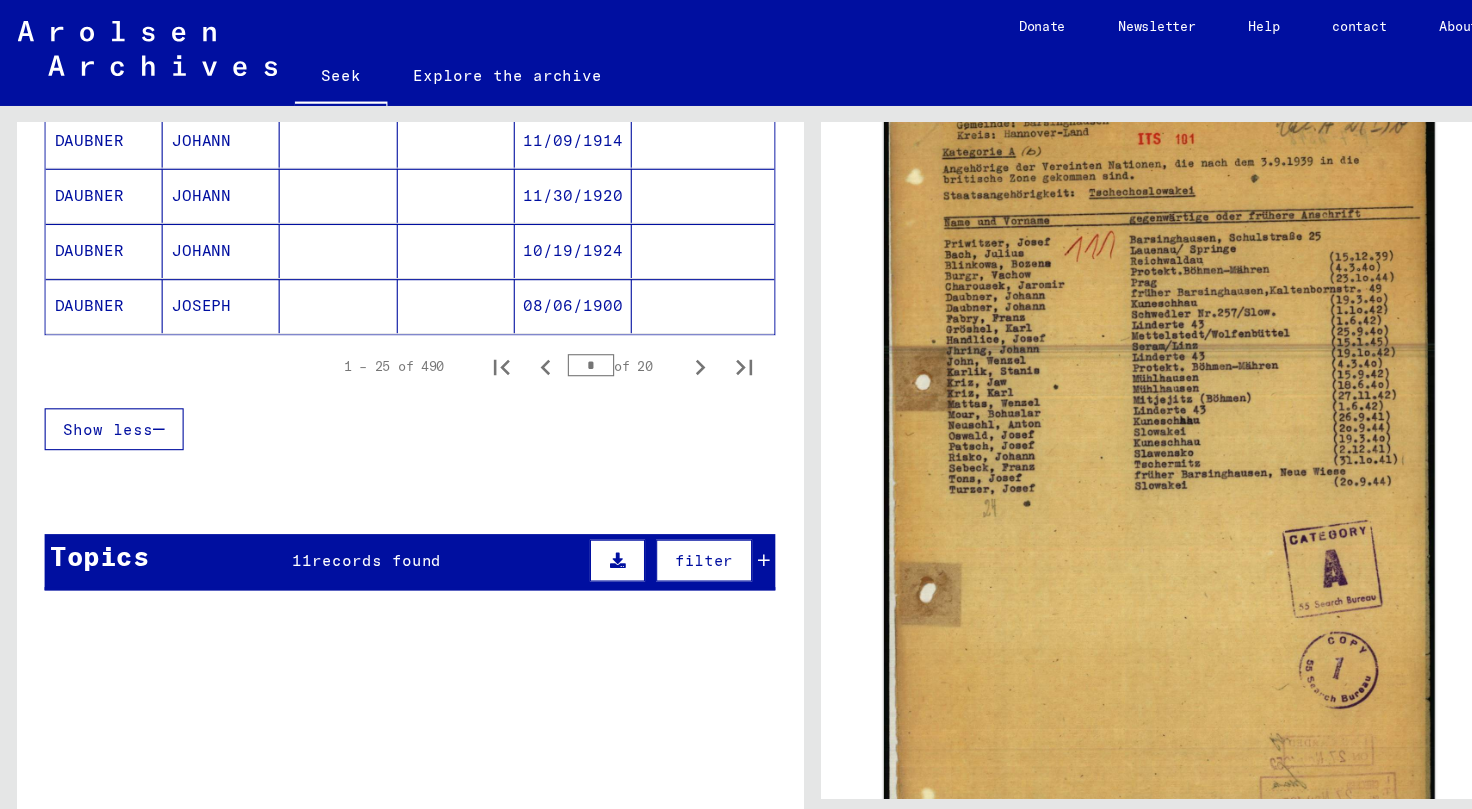 scroll, scrollTop: 1359, scrollLeft: 0, axis: vertical 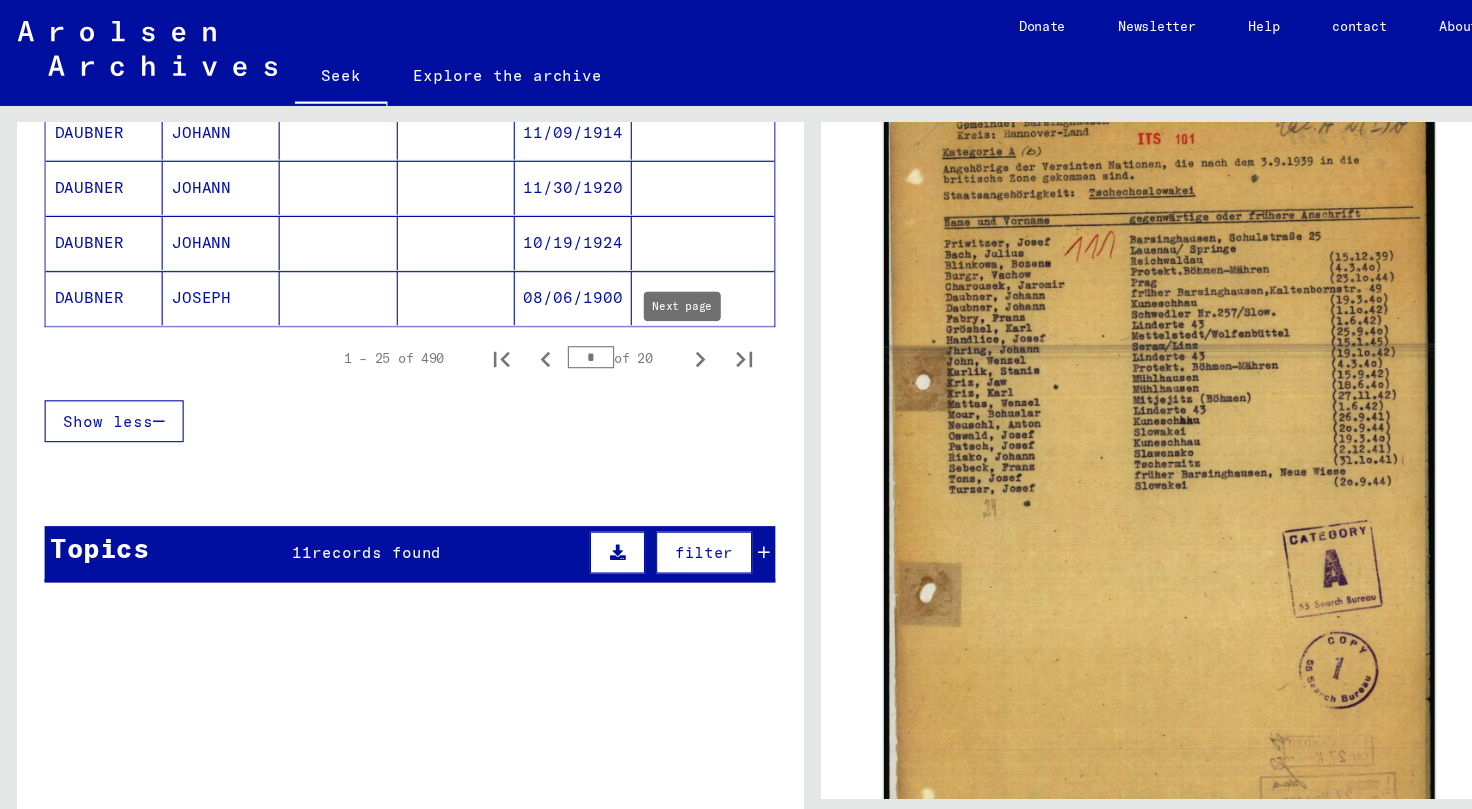click 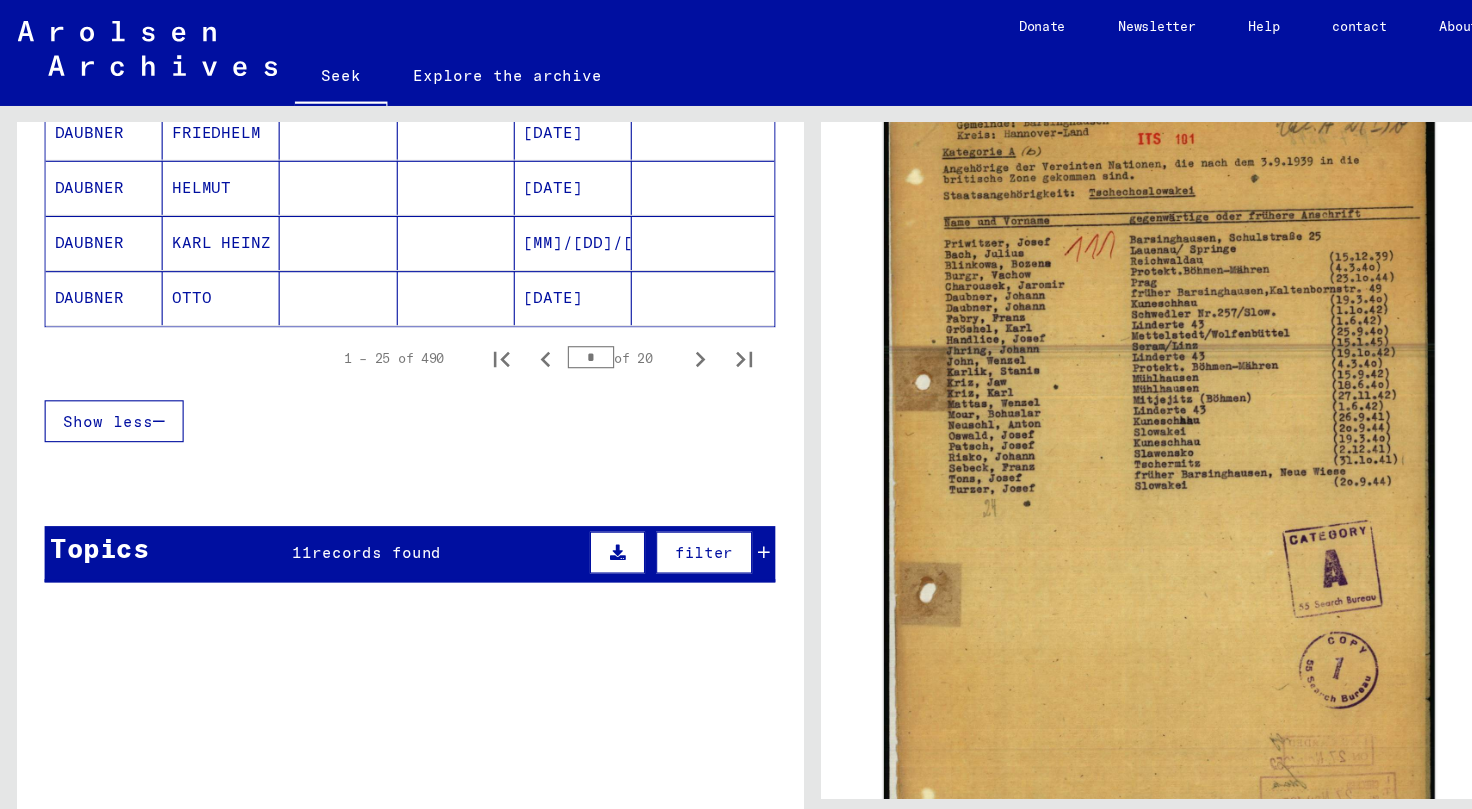 click on "[DATE]" at bounding box center [546, 220] 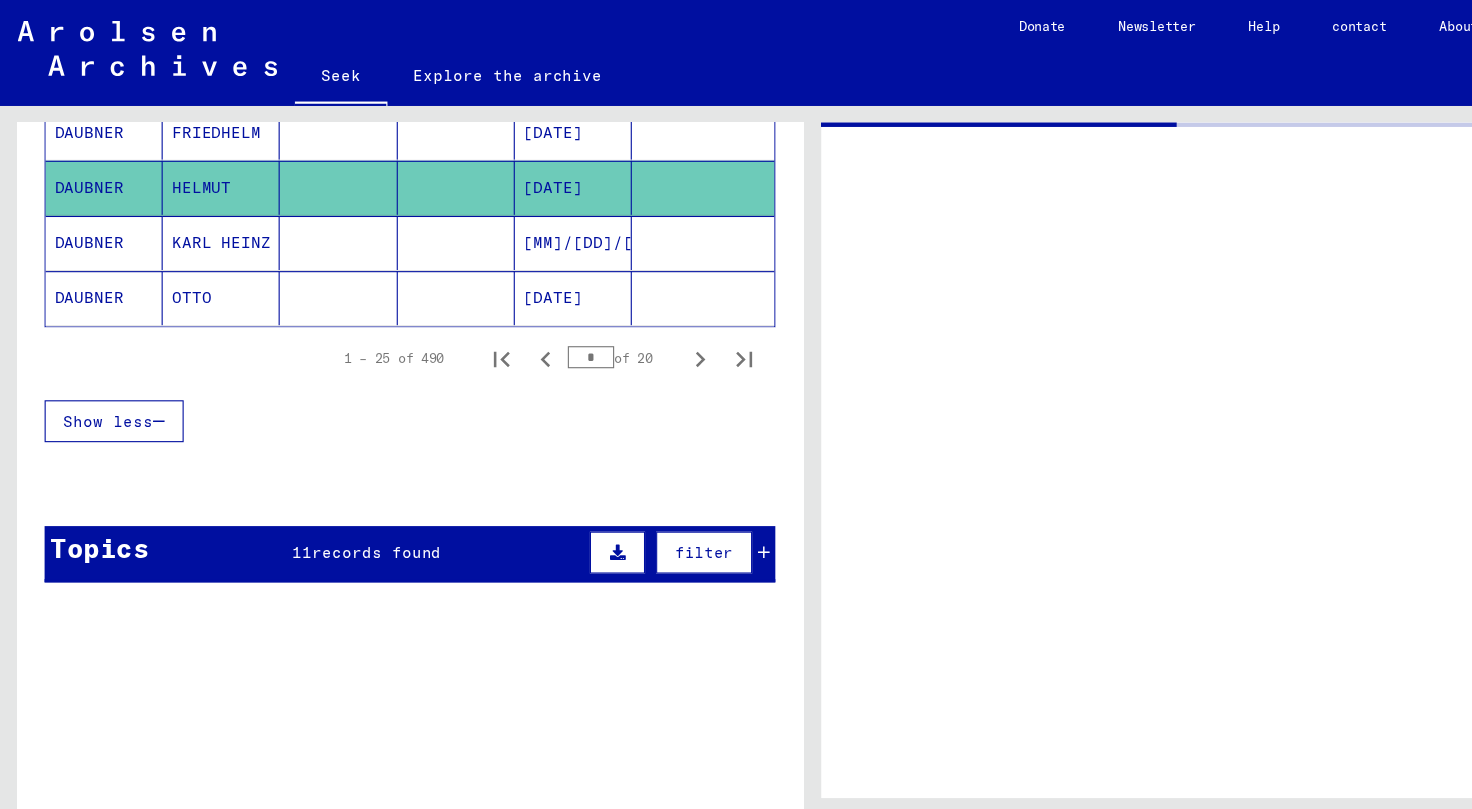 scroll, scrollTop: 0, scrollLeft: 0, axis: both 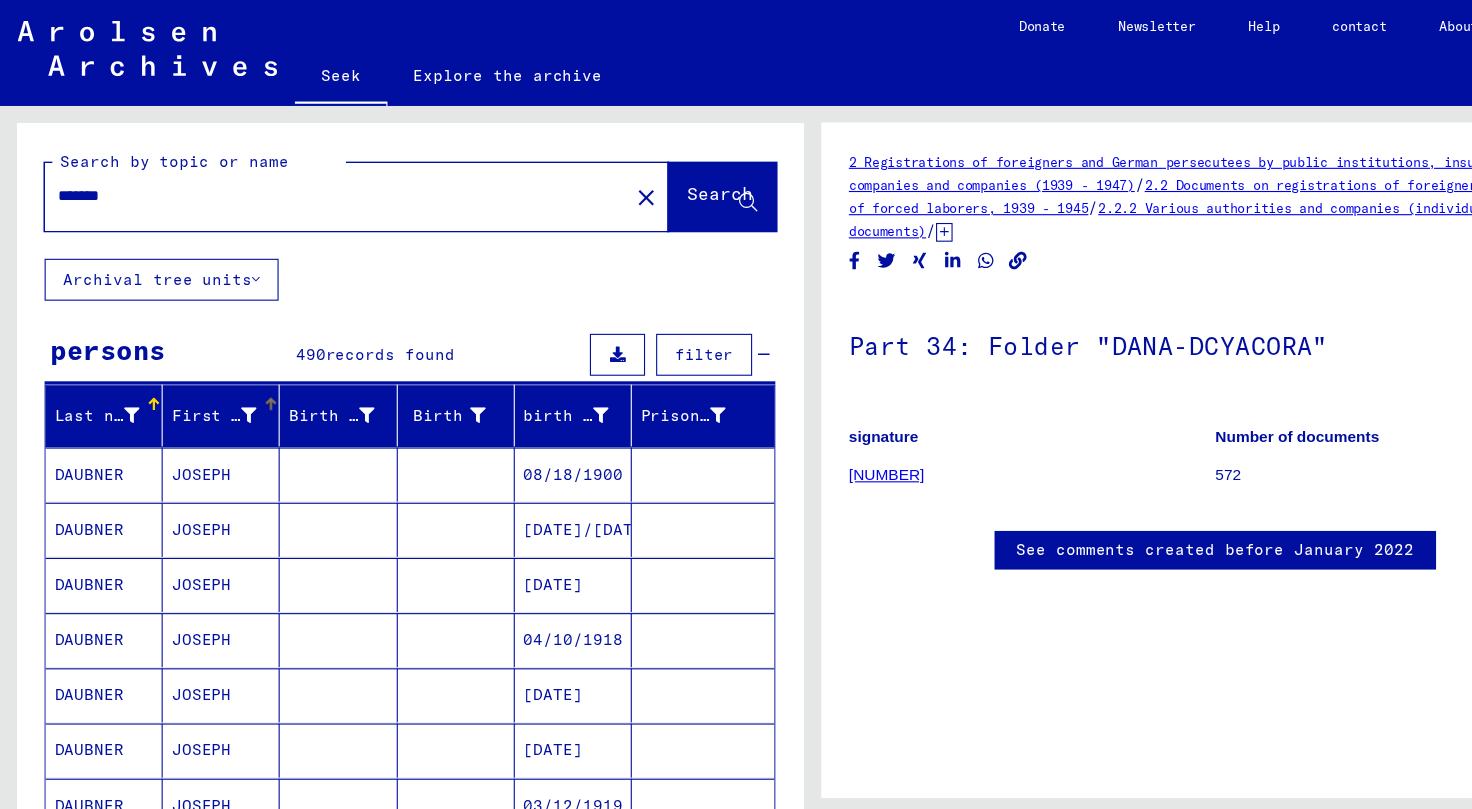 click on "First name" at bounding box center (193, 376) 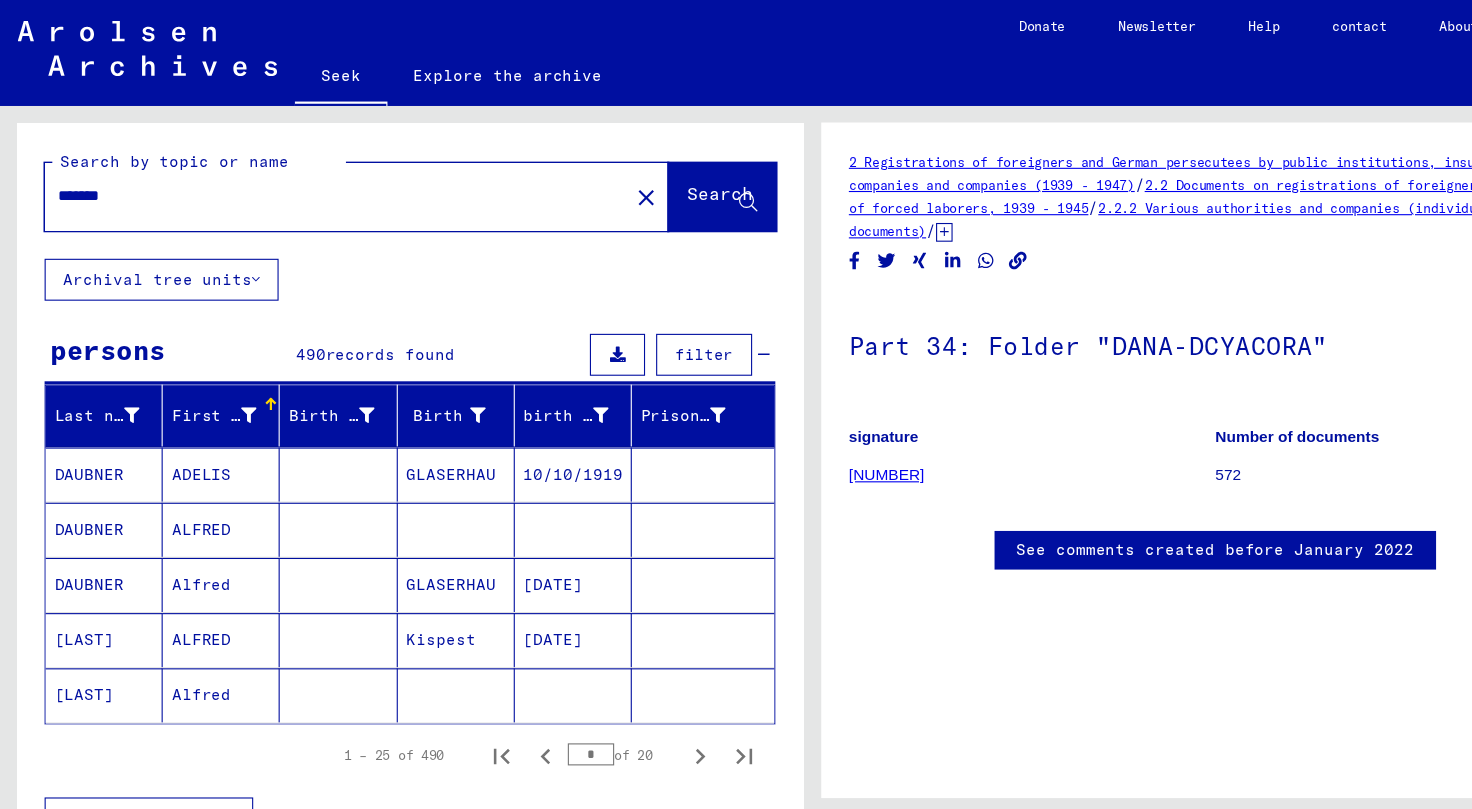 click on "First name" at bounding box center (193, 376) 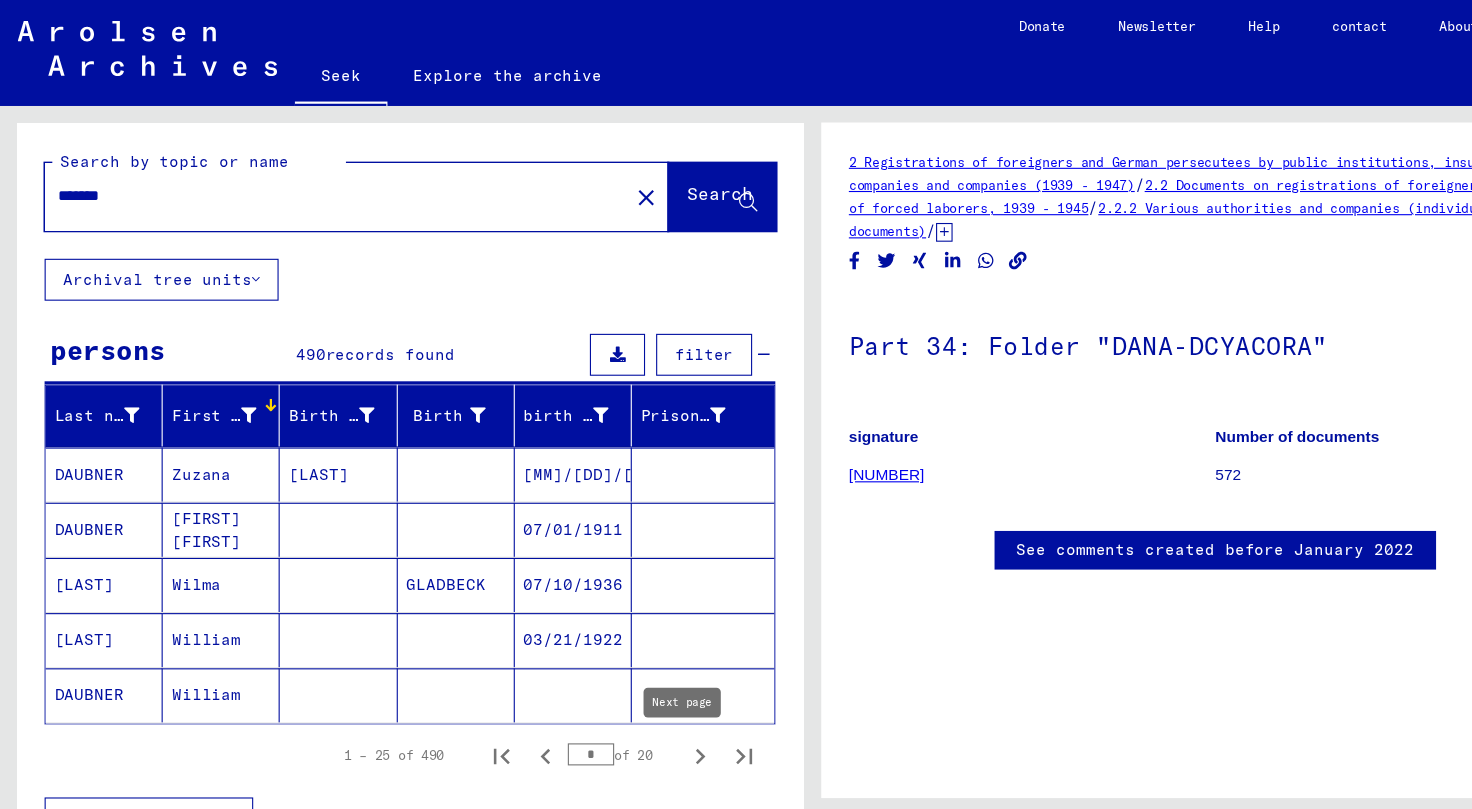 click 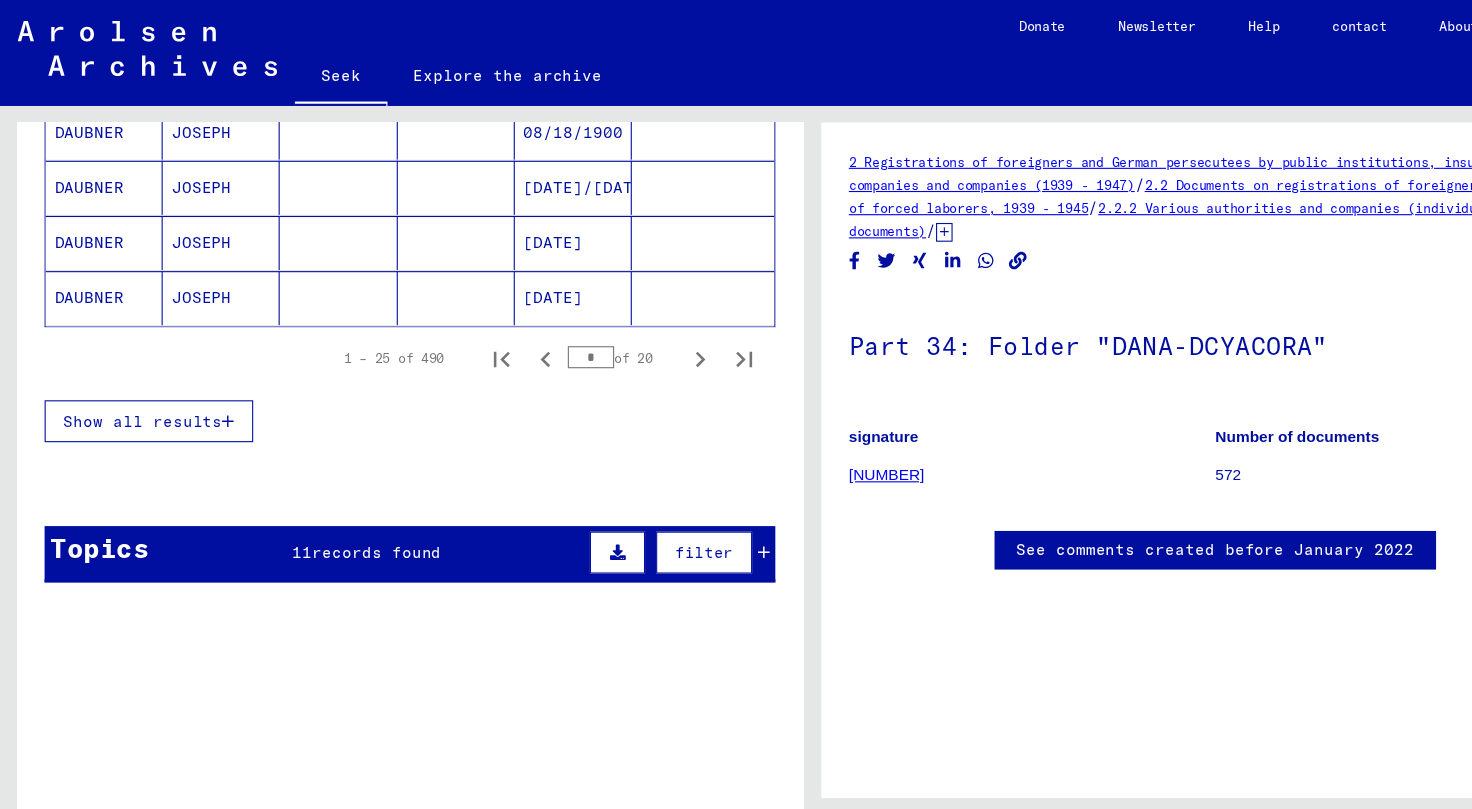 scroll, scrollTop: 0, scrollLeft: 0, axis: both 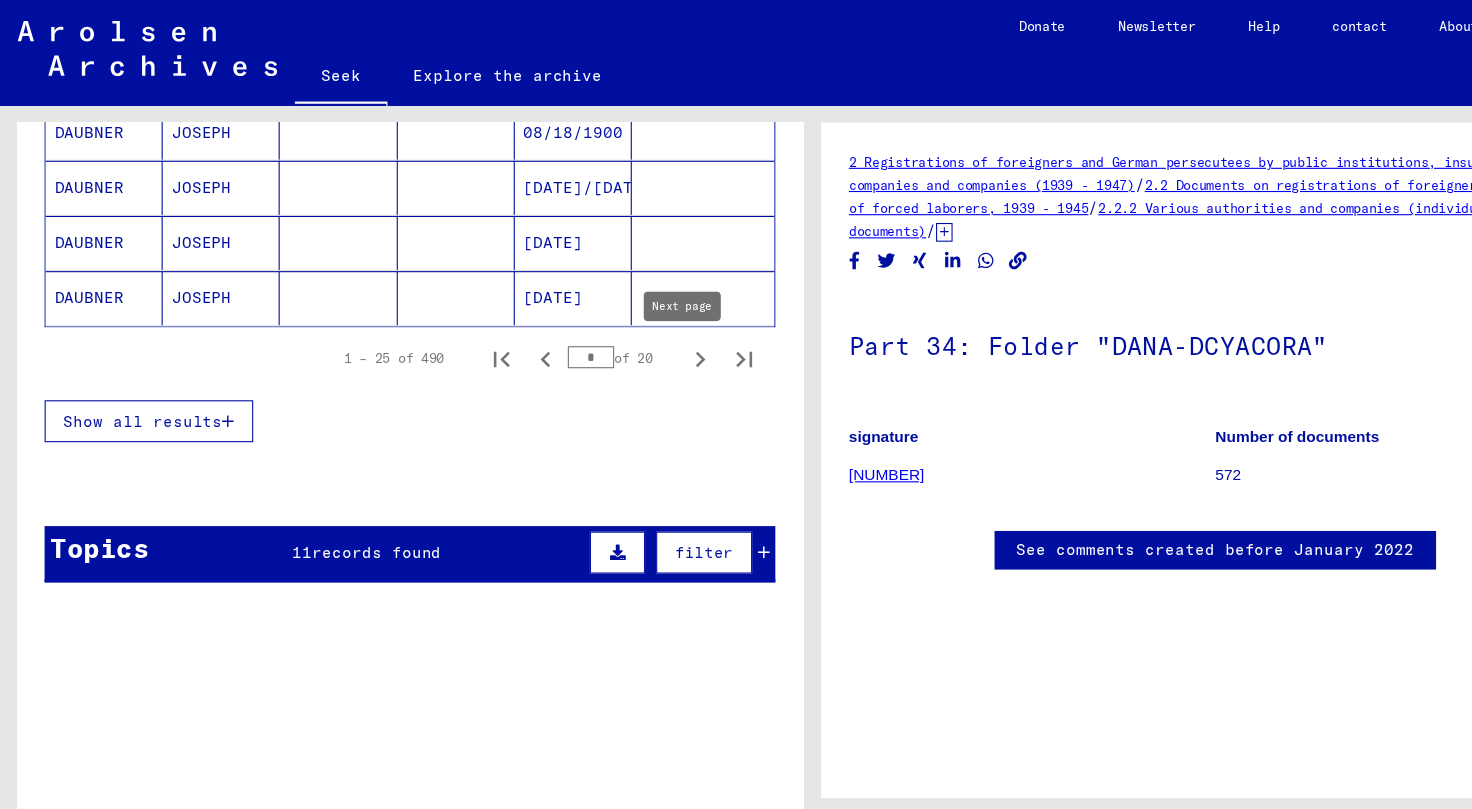 click 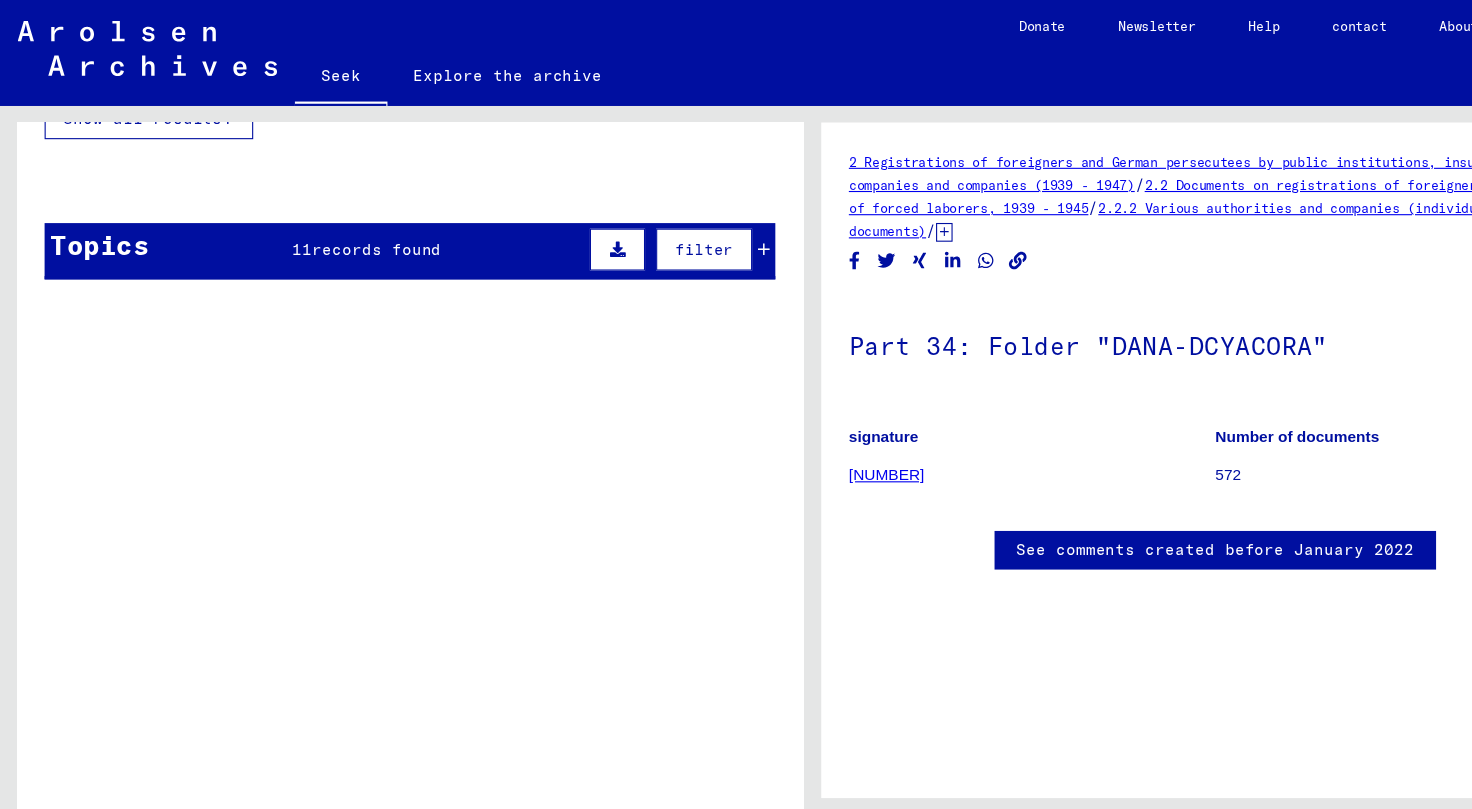 scroll, scrollTop: 1181, scrollLeft: 0, axis: vertical 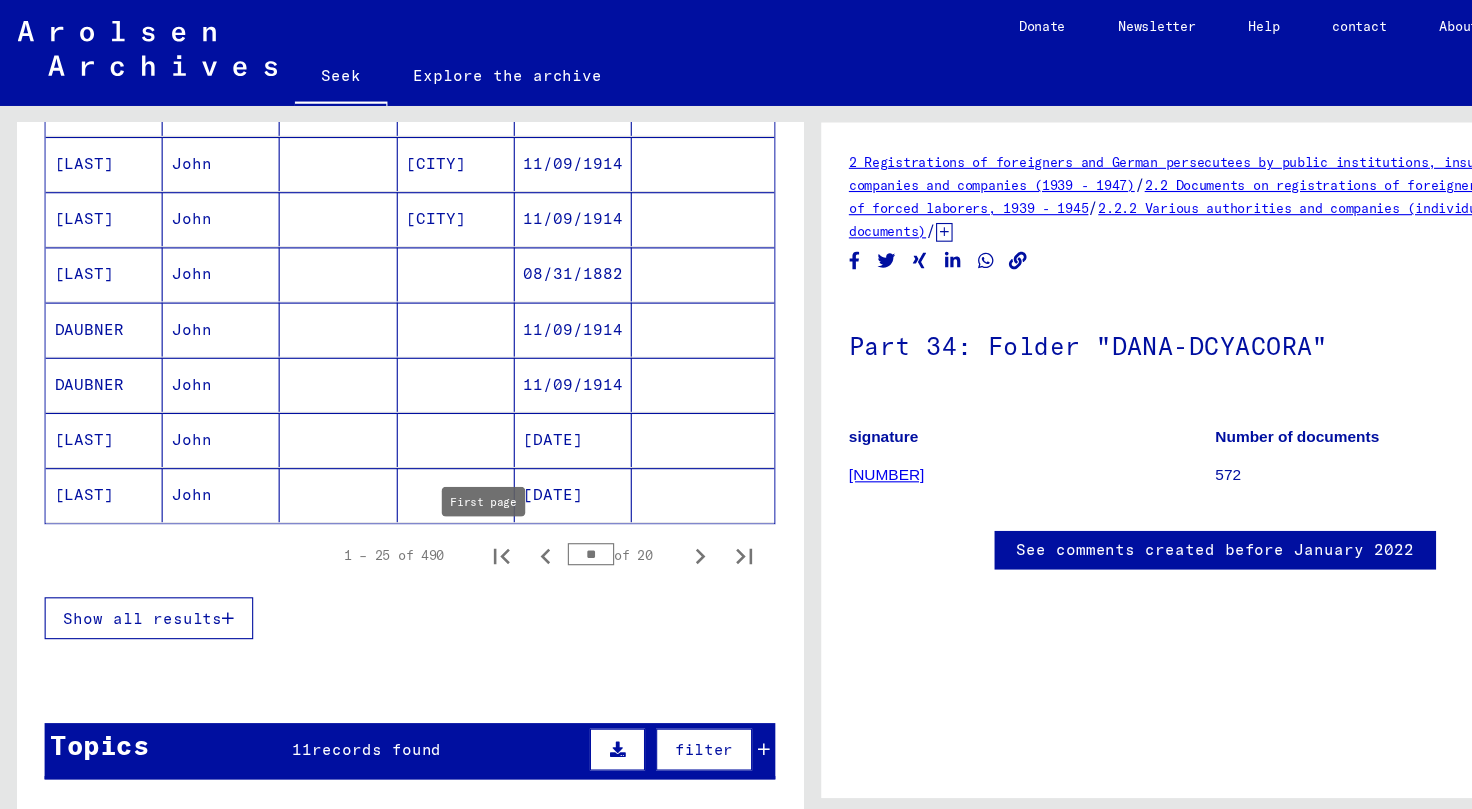 click 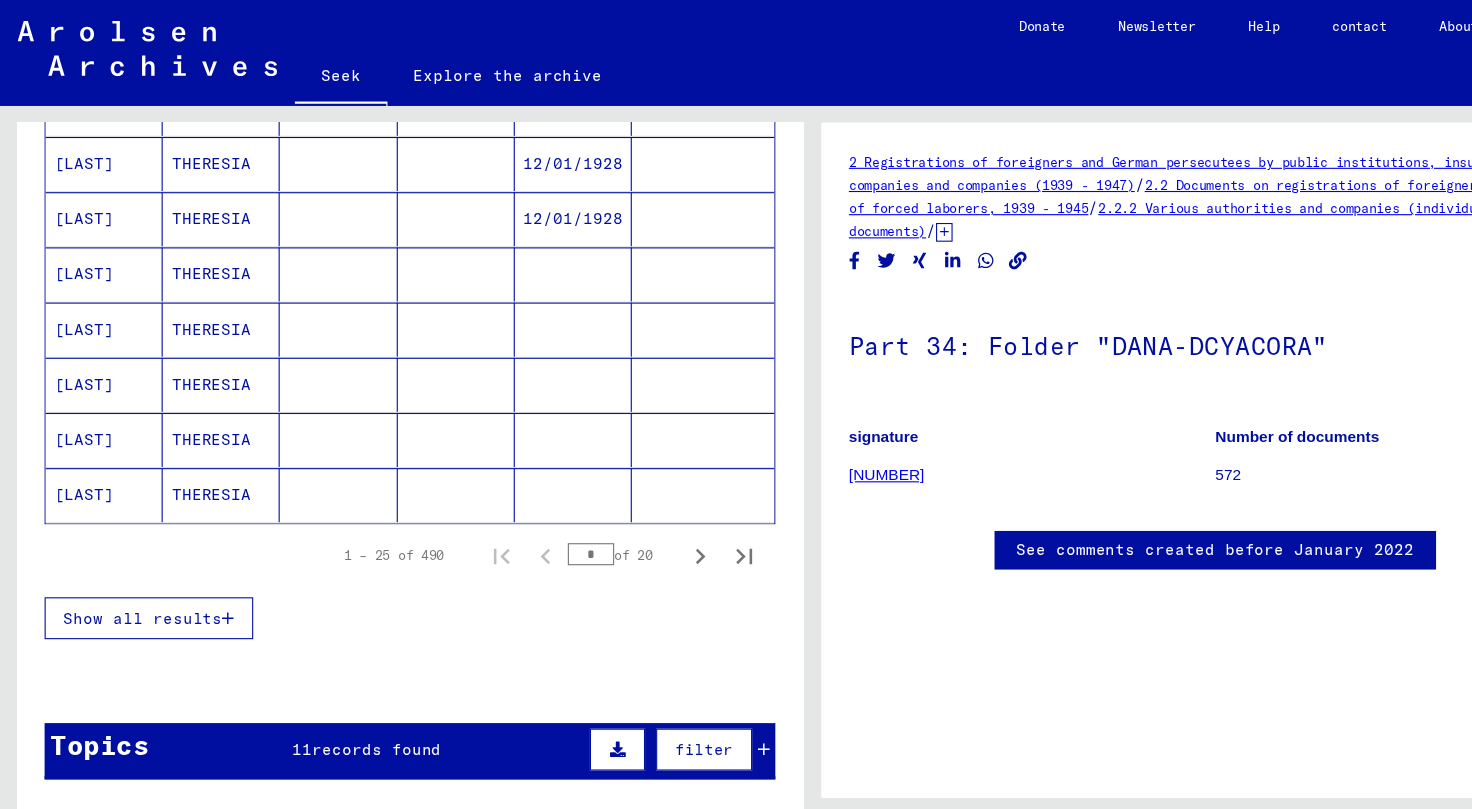 scroll, scrollTop: 0, scrollLeft: 0, axis: both 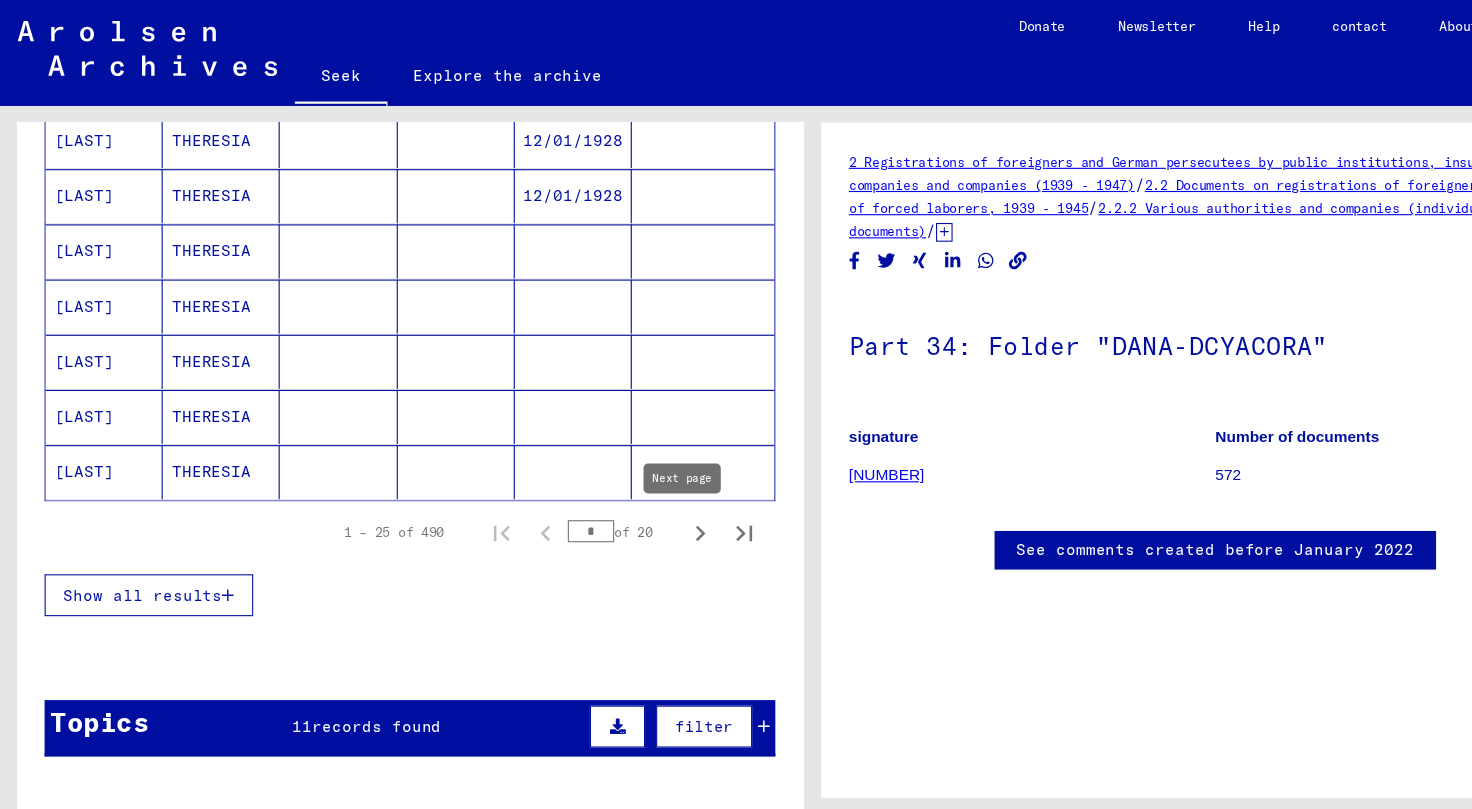 click 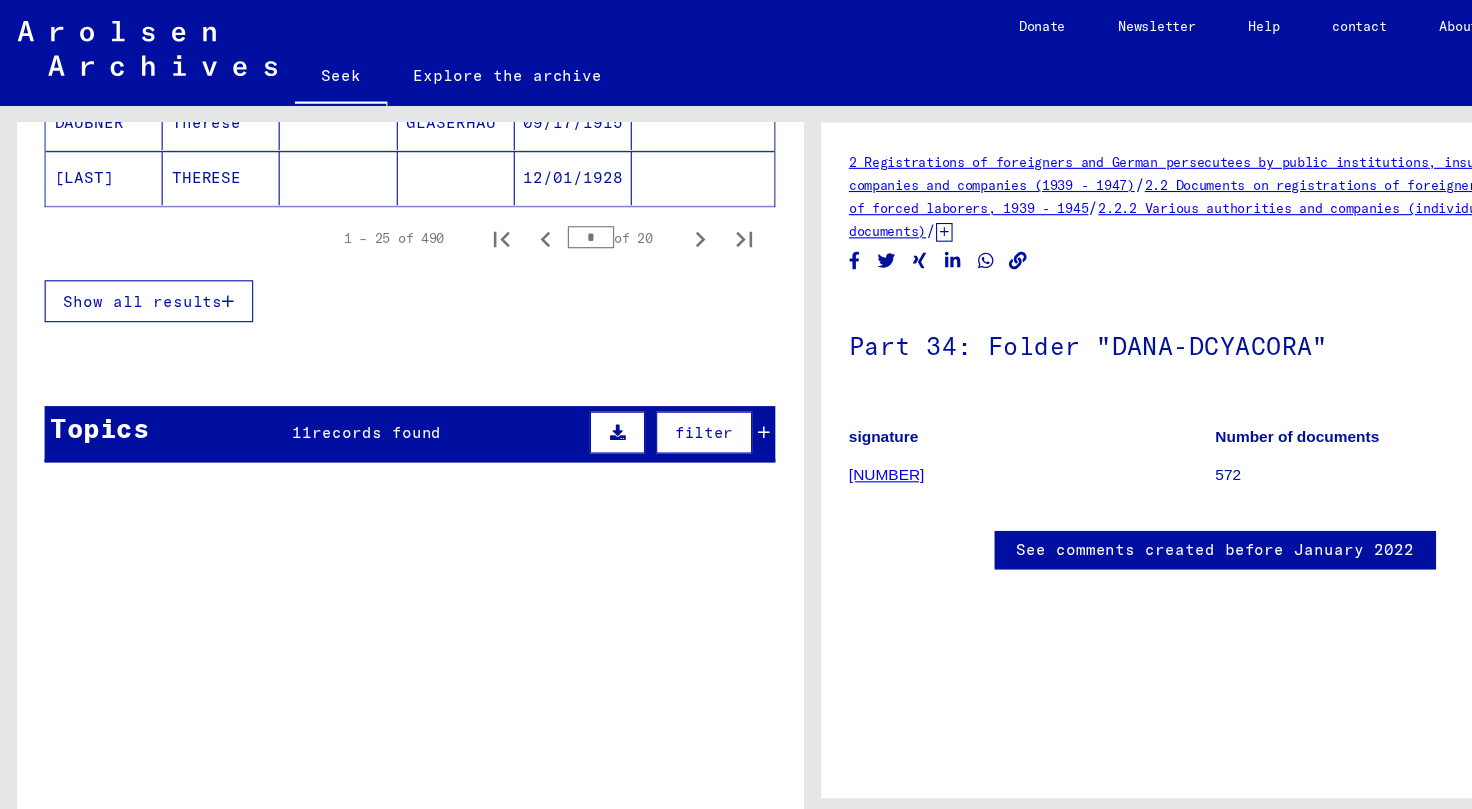 scroll, scrollTop: 1524, scrollLeft: 0, axis: vertical 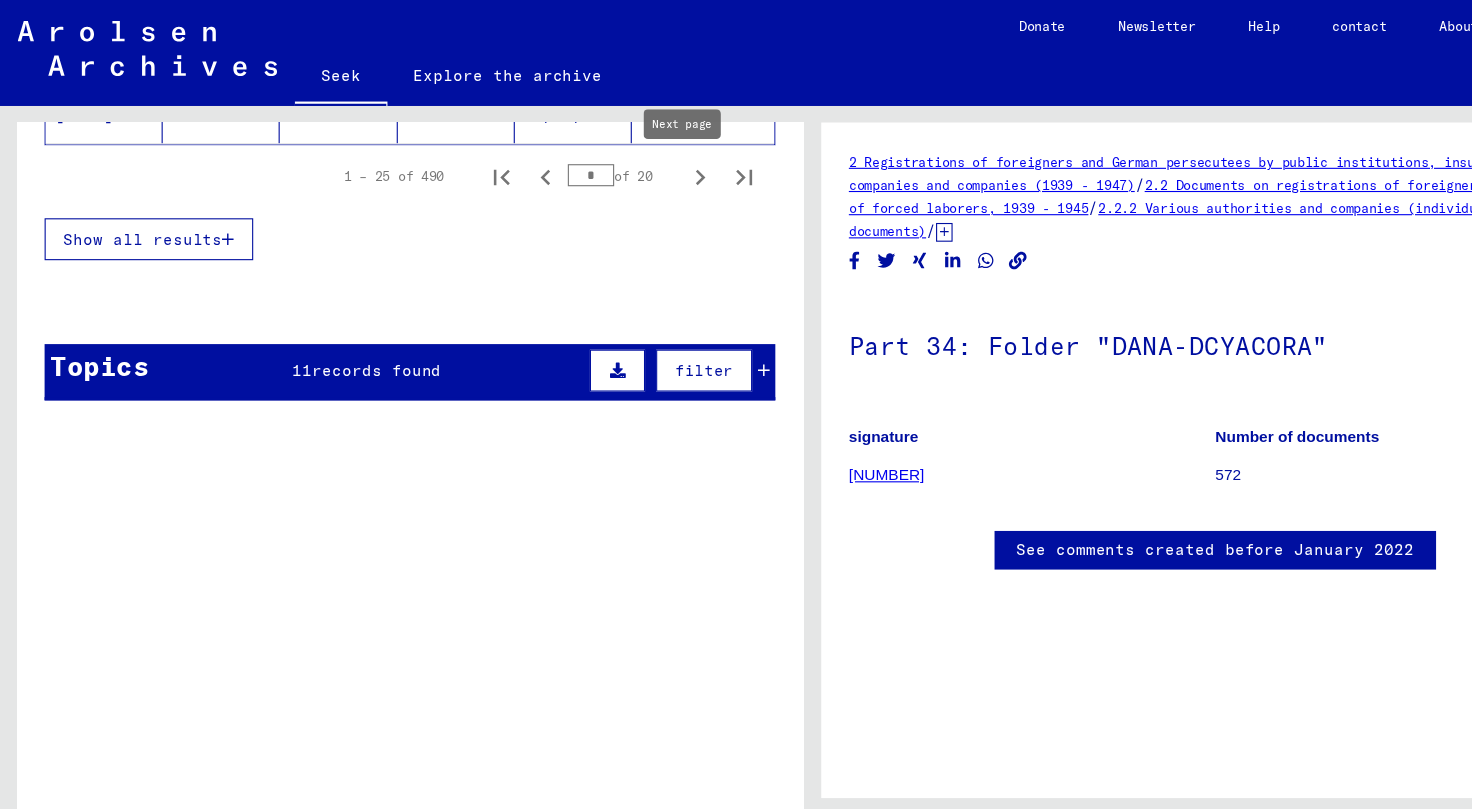 click 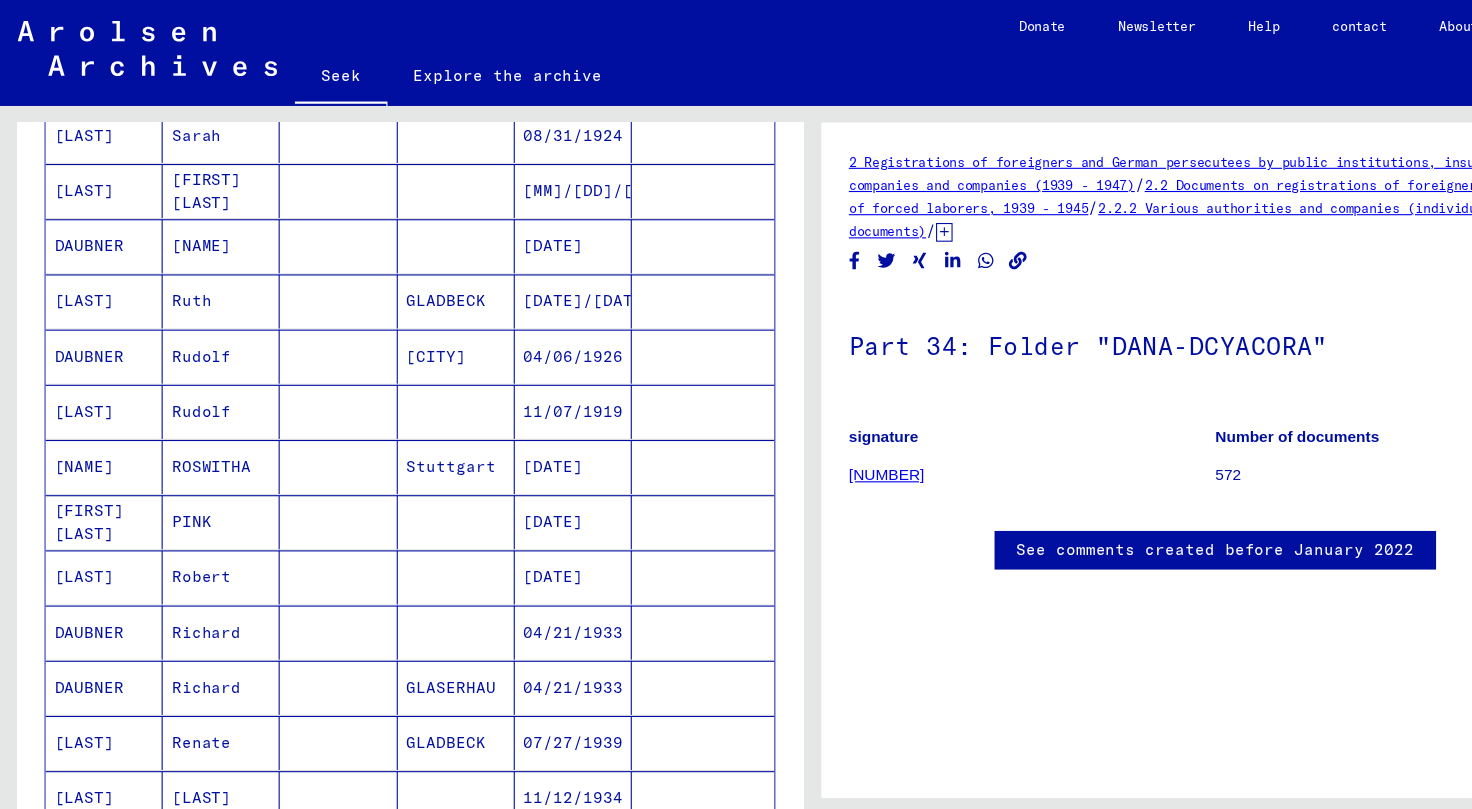 scroll, scrollTop: 1359, scrollLeft: 0, axis: vertical 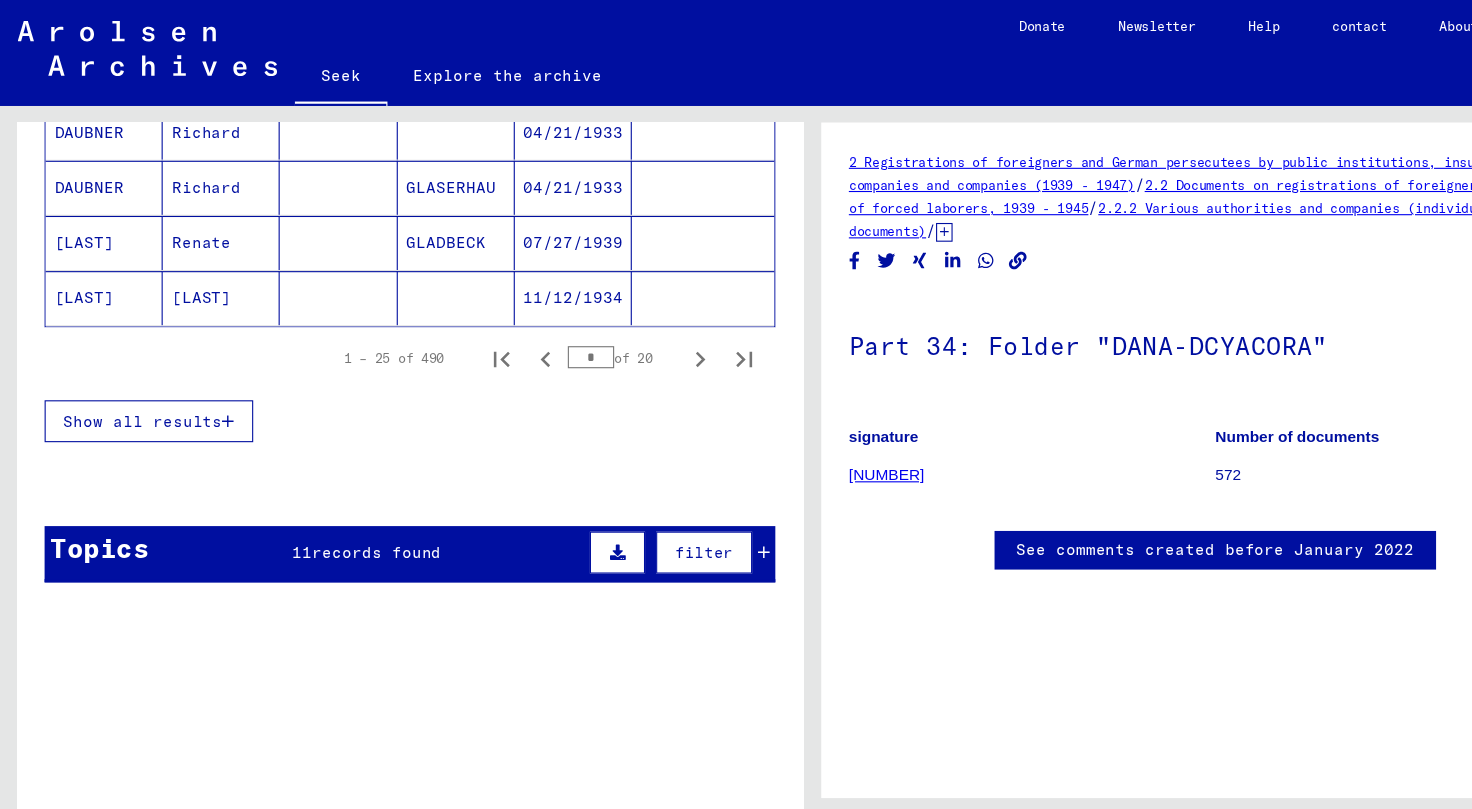 click 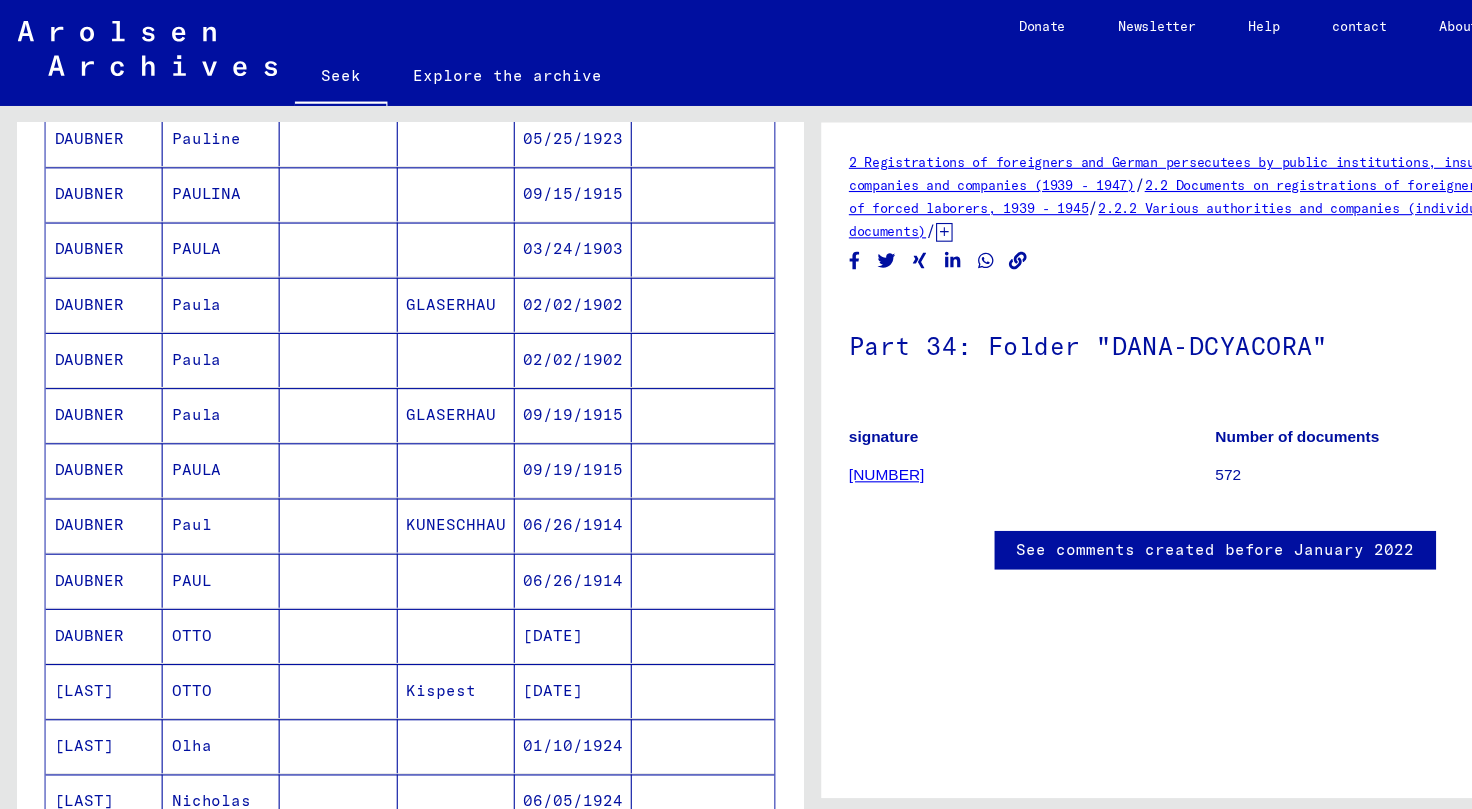 scroll, scrollTop: 1359, scrollLeft: 0, axis: vertical 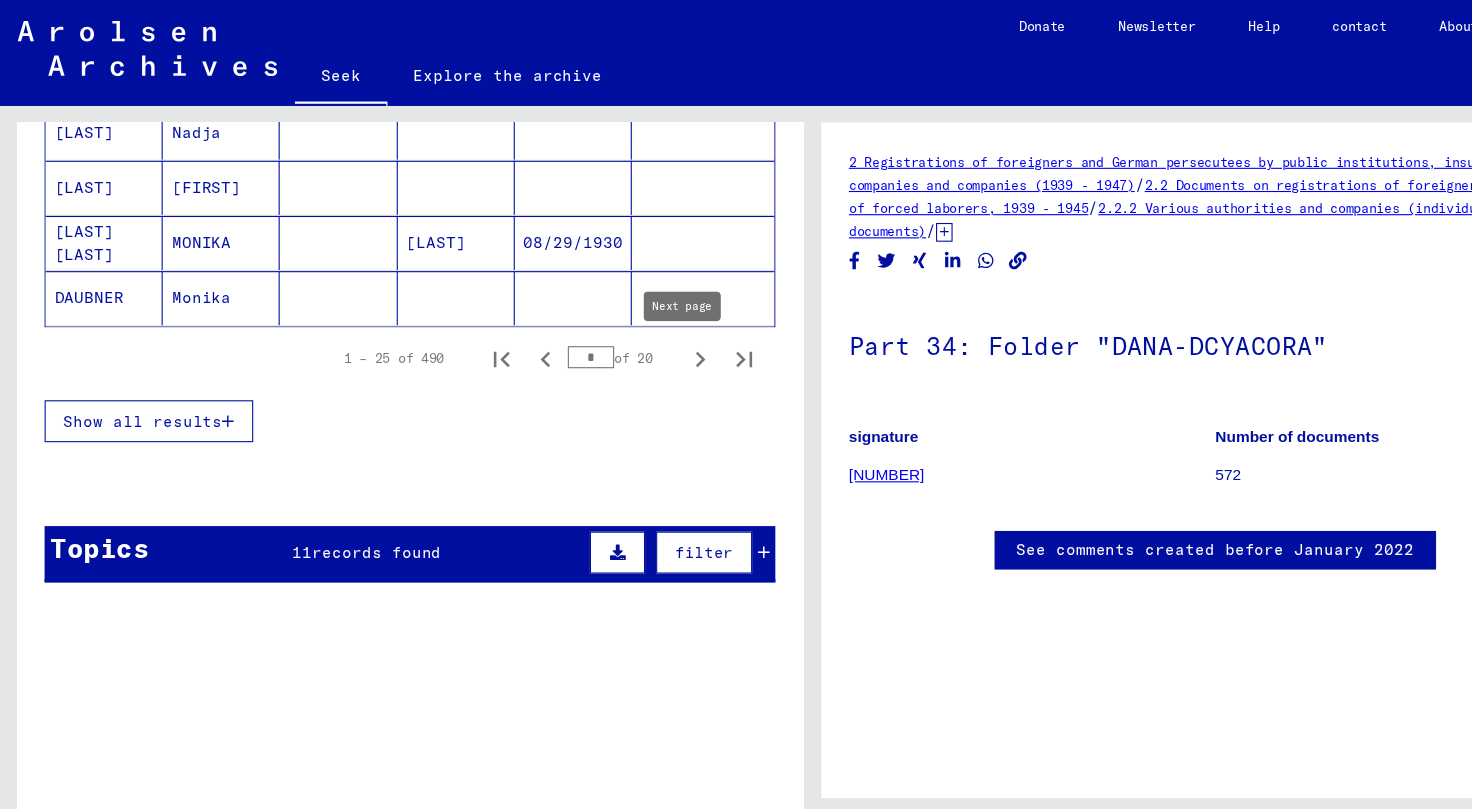 click 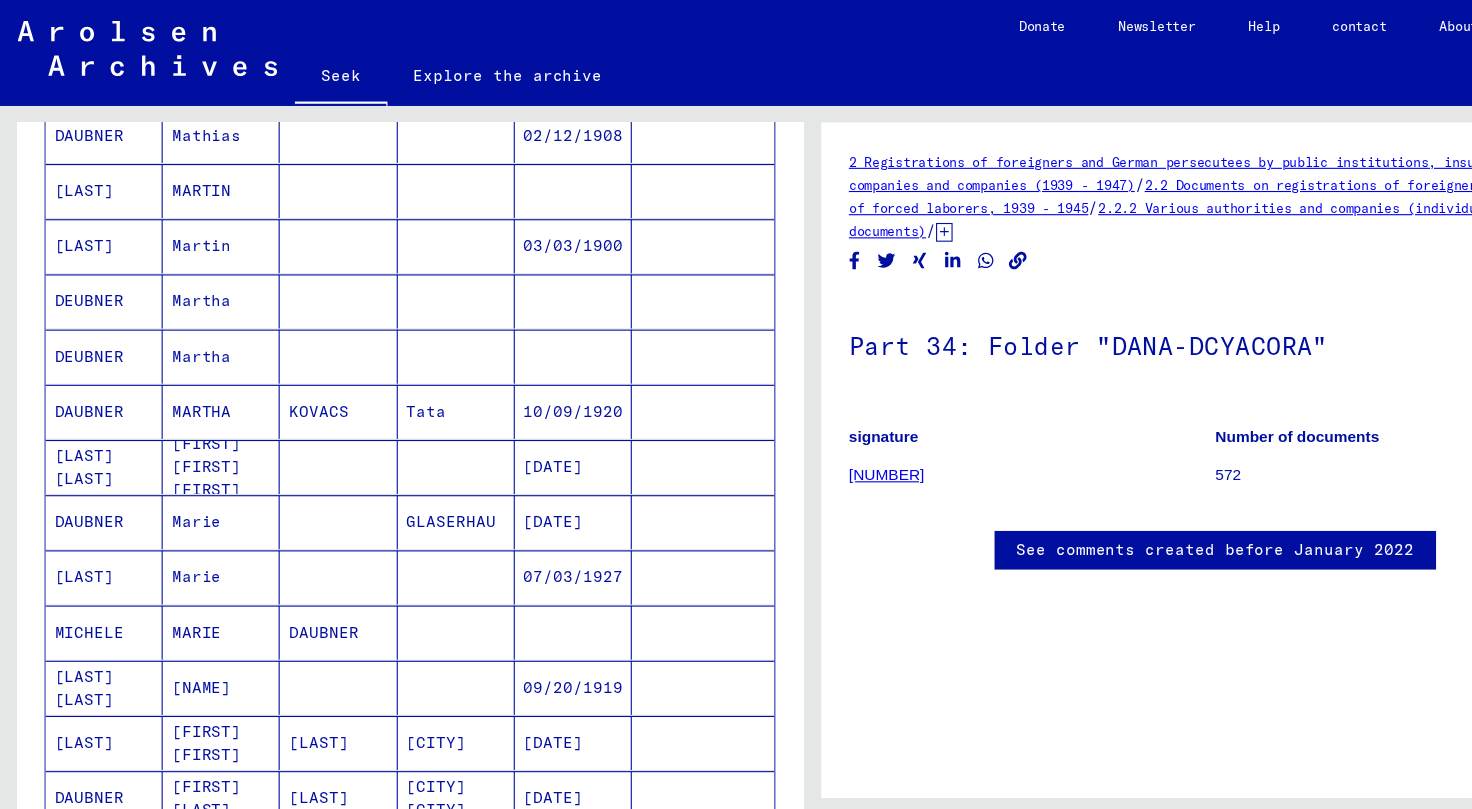 scroll, scrollTop: 1359, scrollLeft: 0, axis: vertical 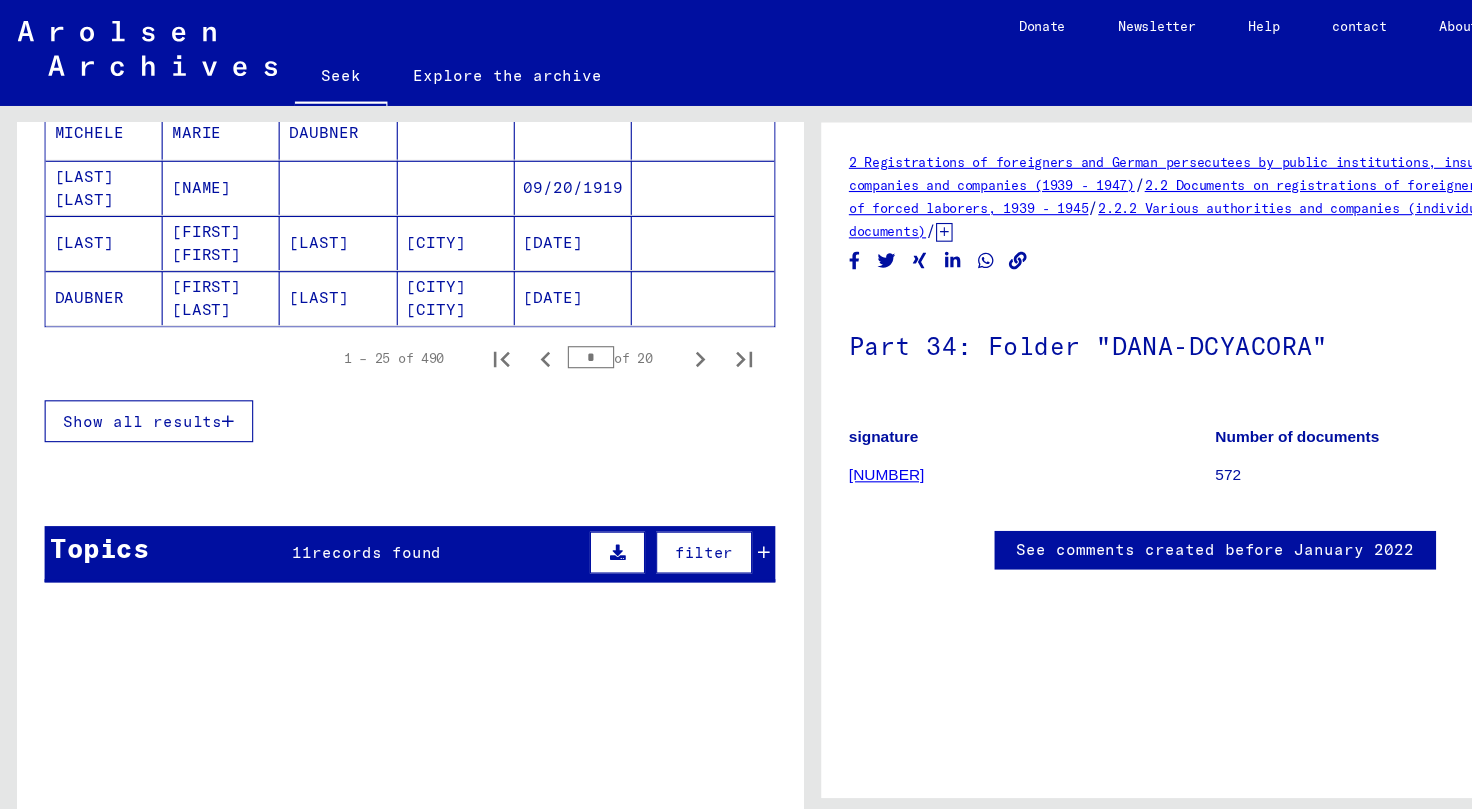 click 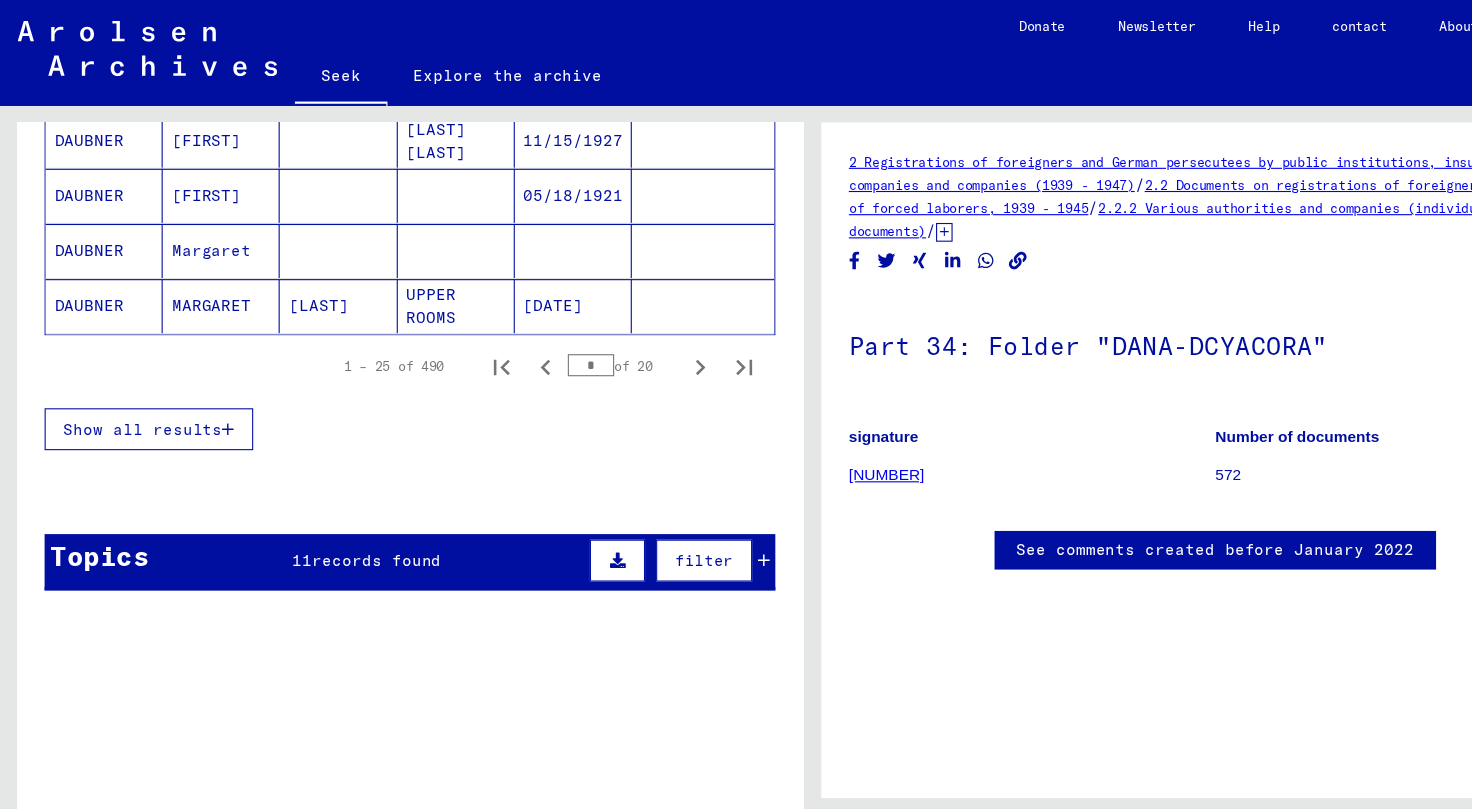 scroll, scrollTop: 1359, scrollLeft: 0, axis: vertical 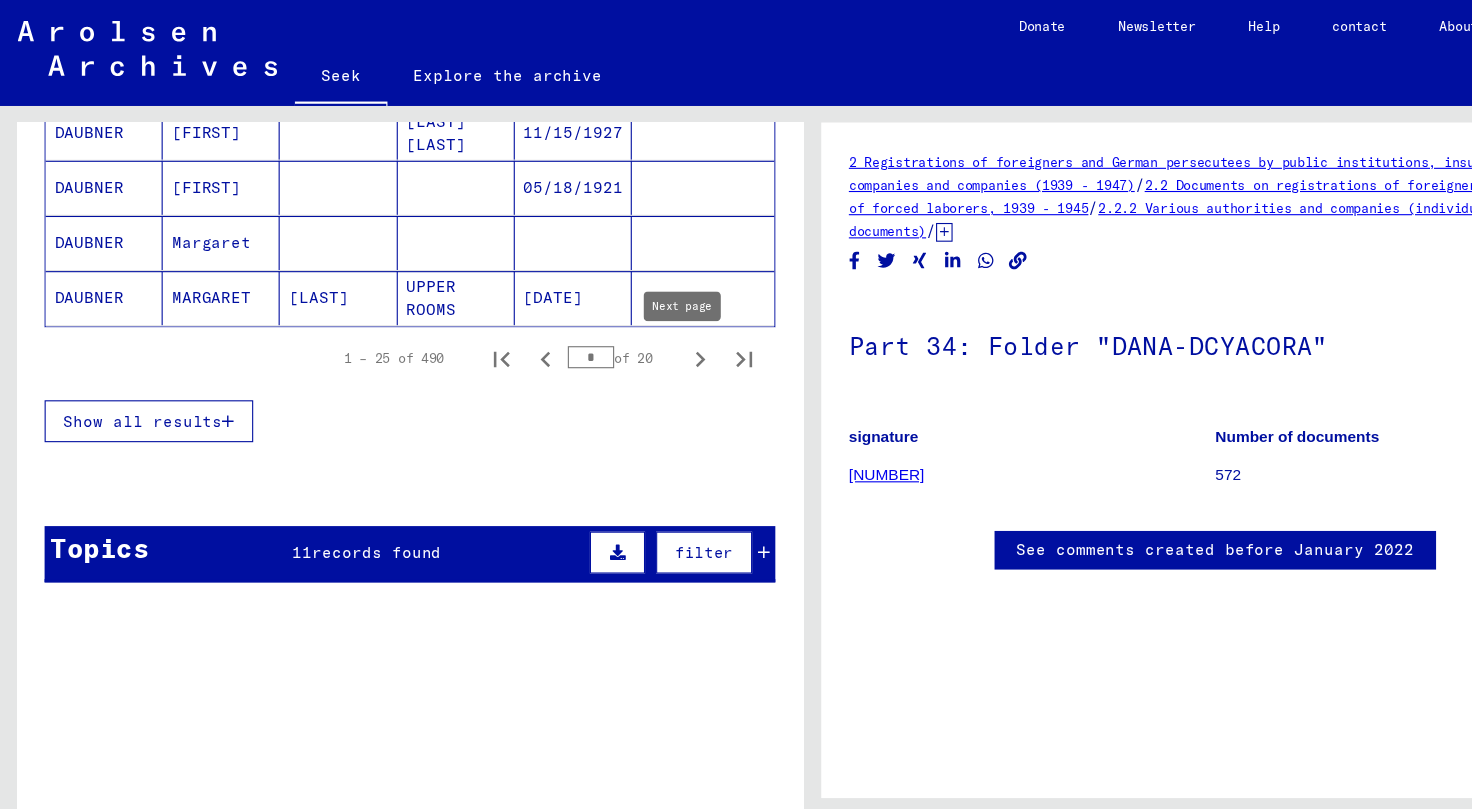 click 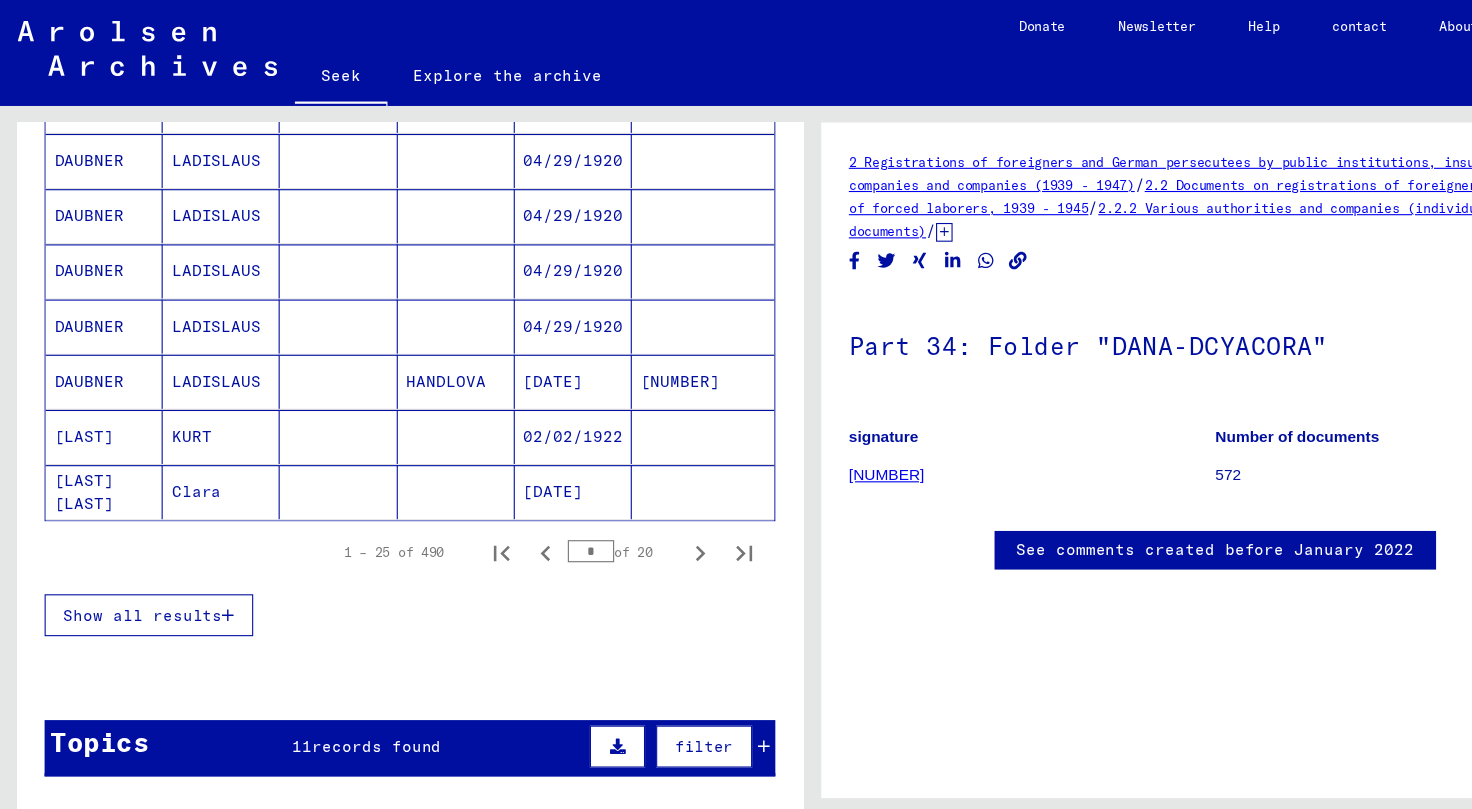 scroll, scrollTop: 1181, scrollLeft: 0, axis: vertical 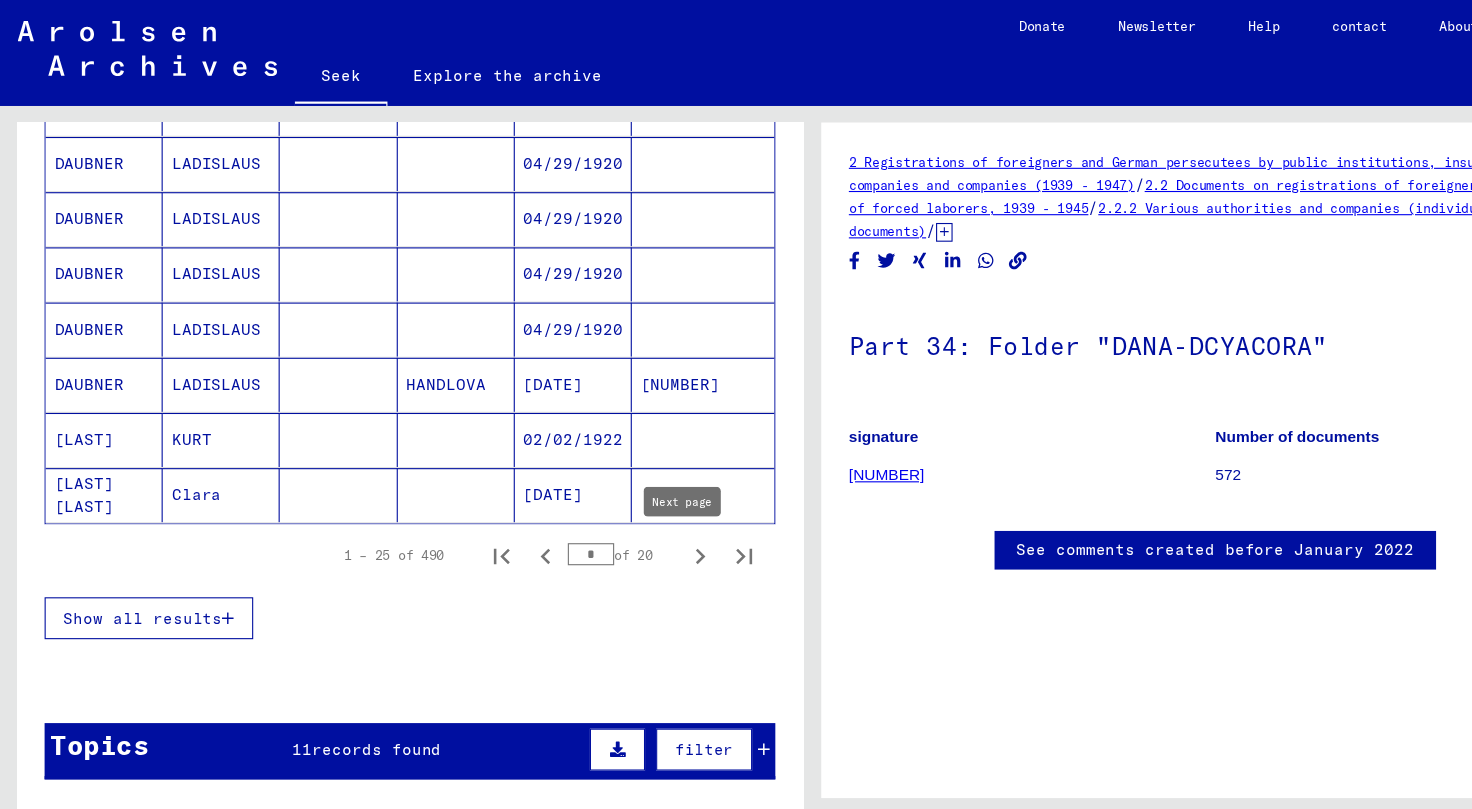 click 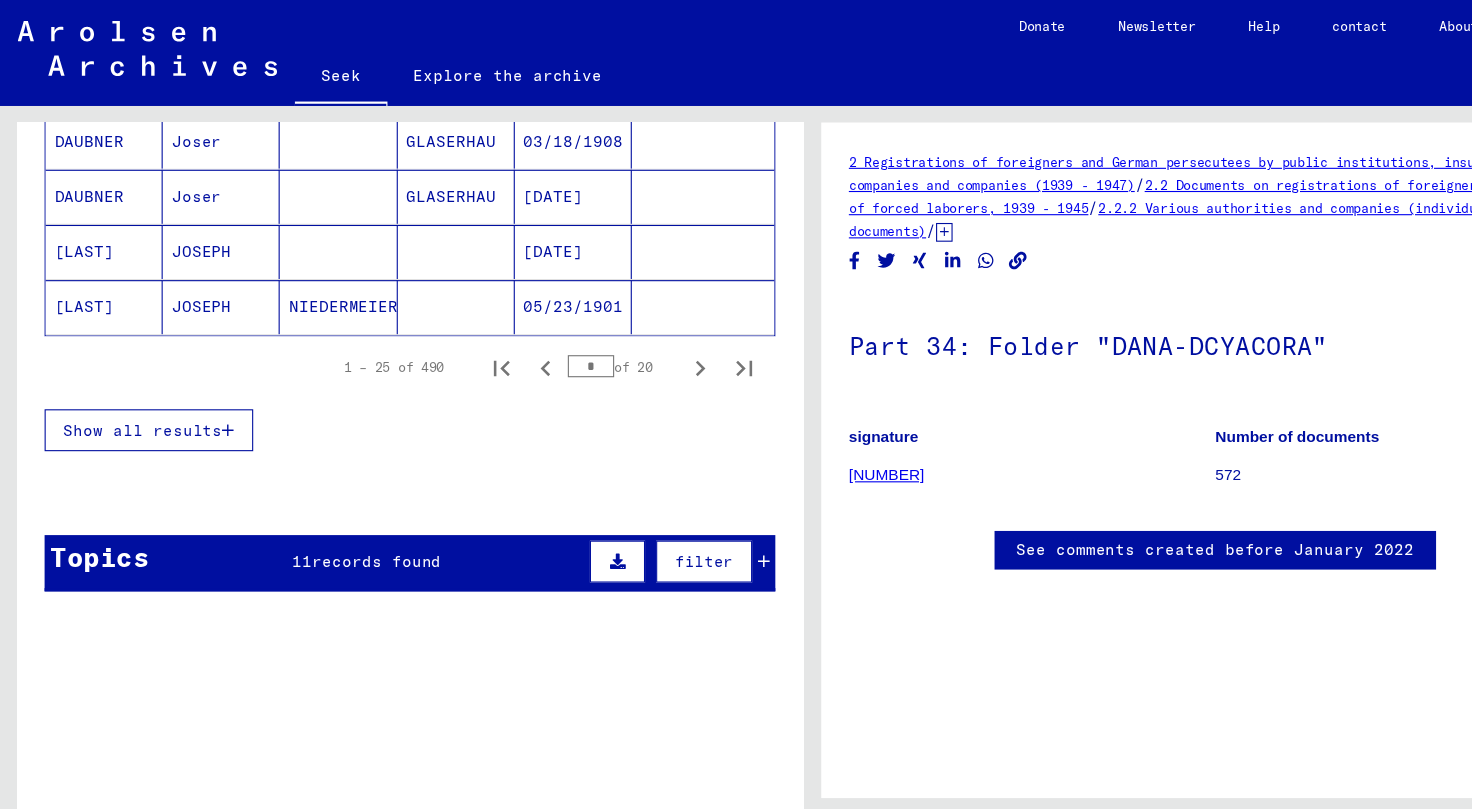 scroll, scrollTop: 1359, scrollLeft: 0, axis: vertical 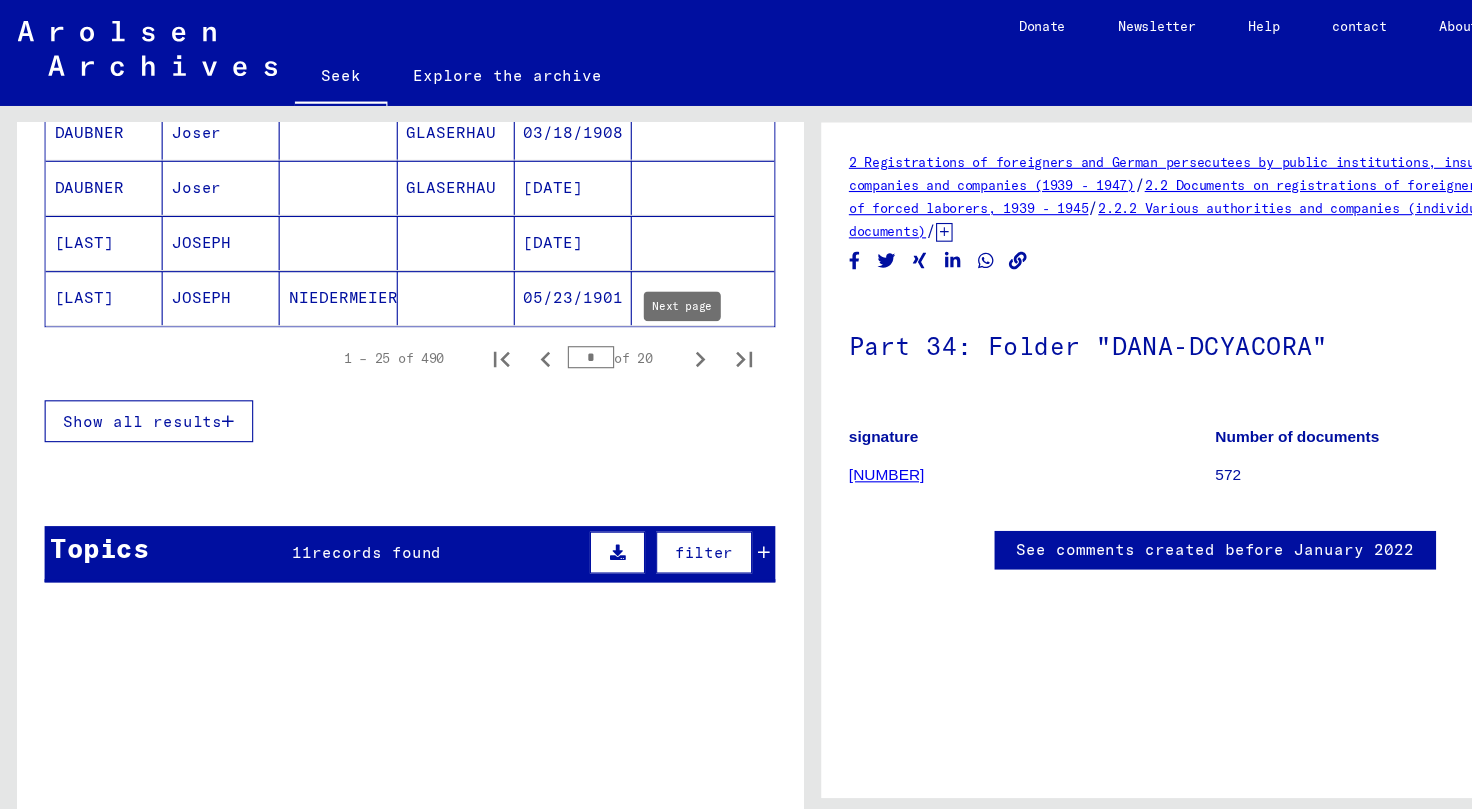 click 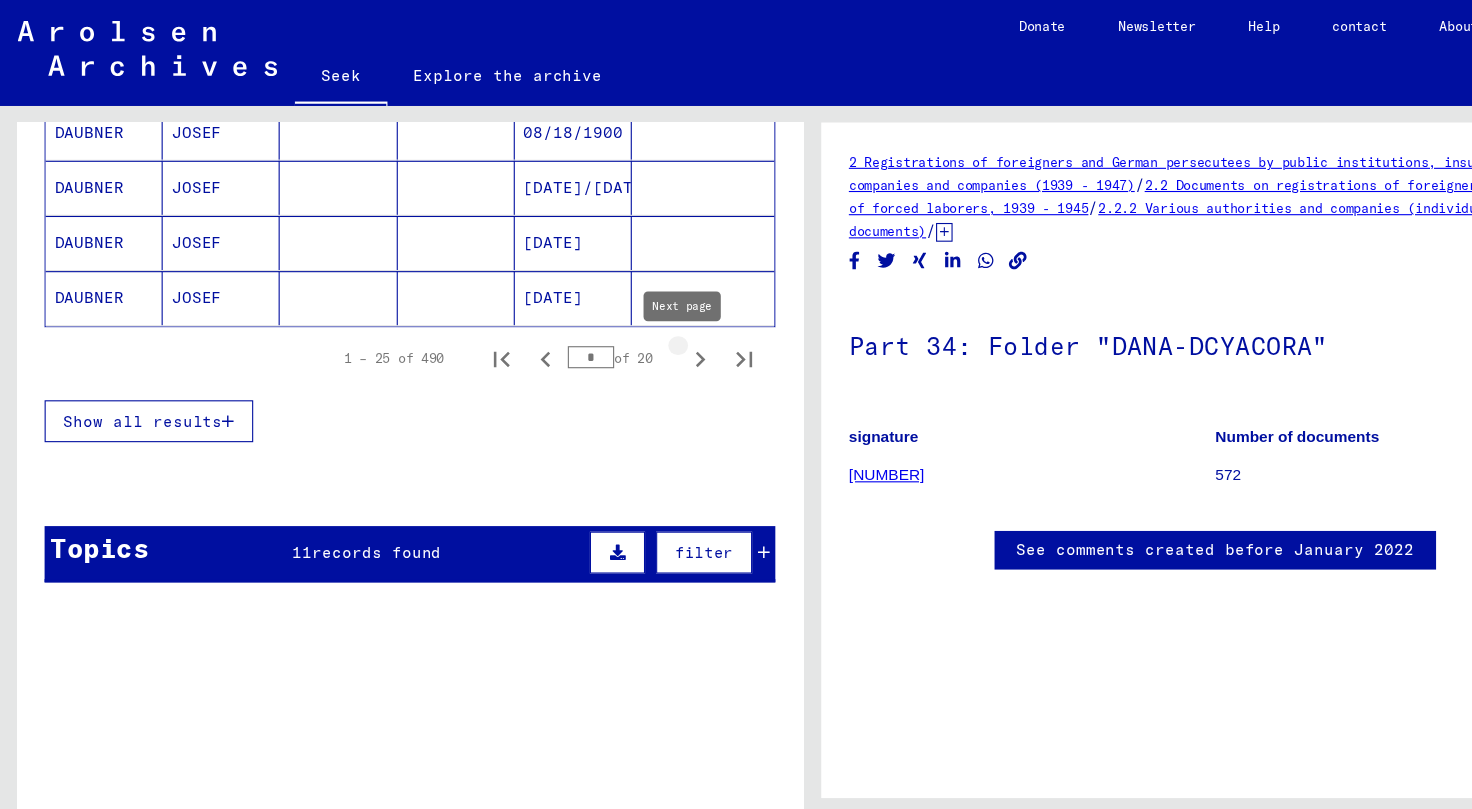 type on "*" 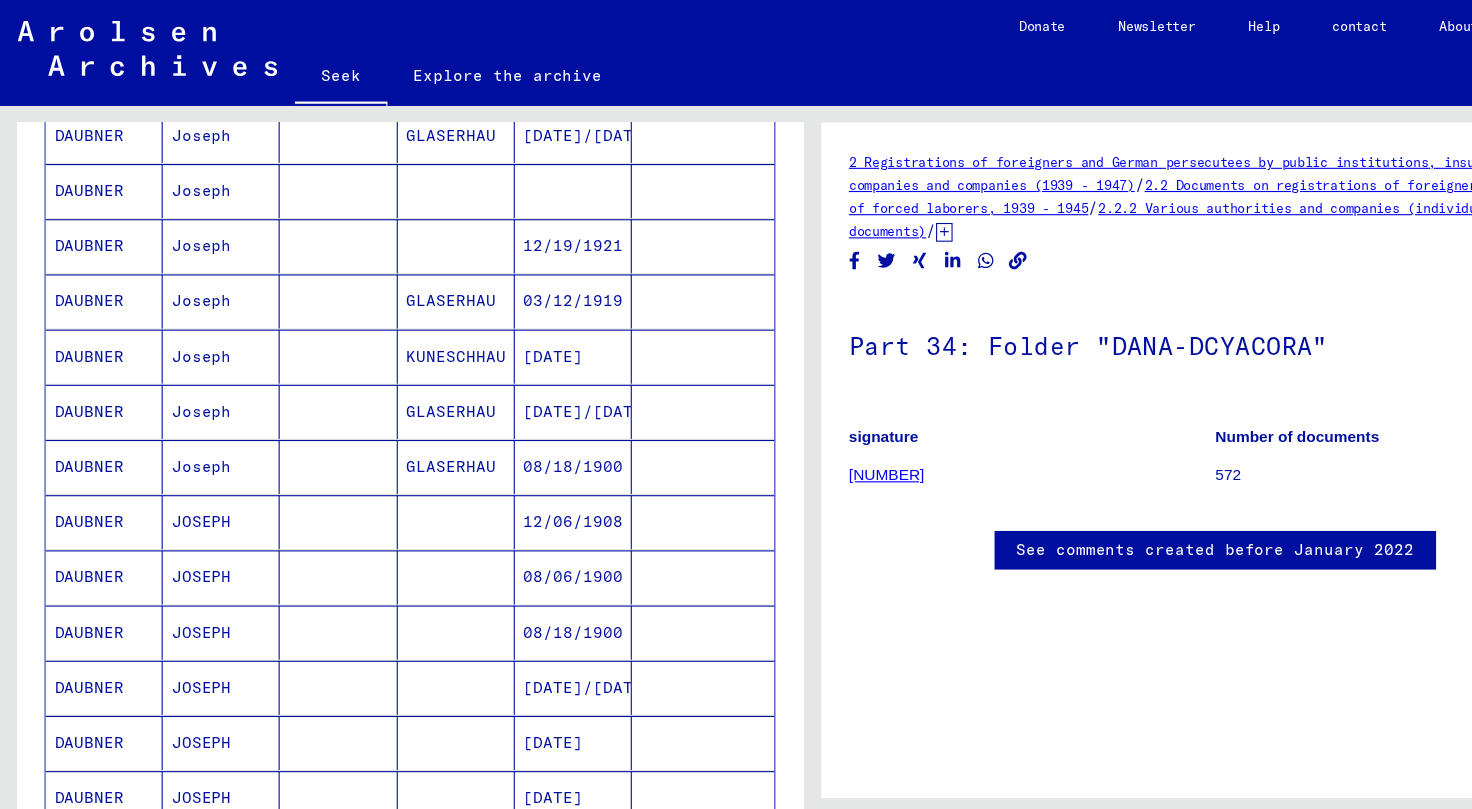scroll, scrollTop: 0, scrollLeft: 0, axis: both 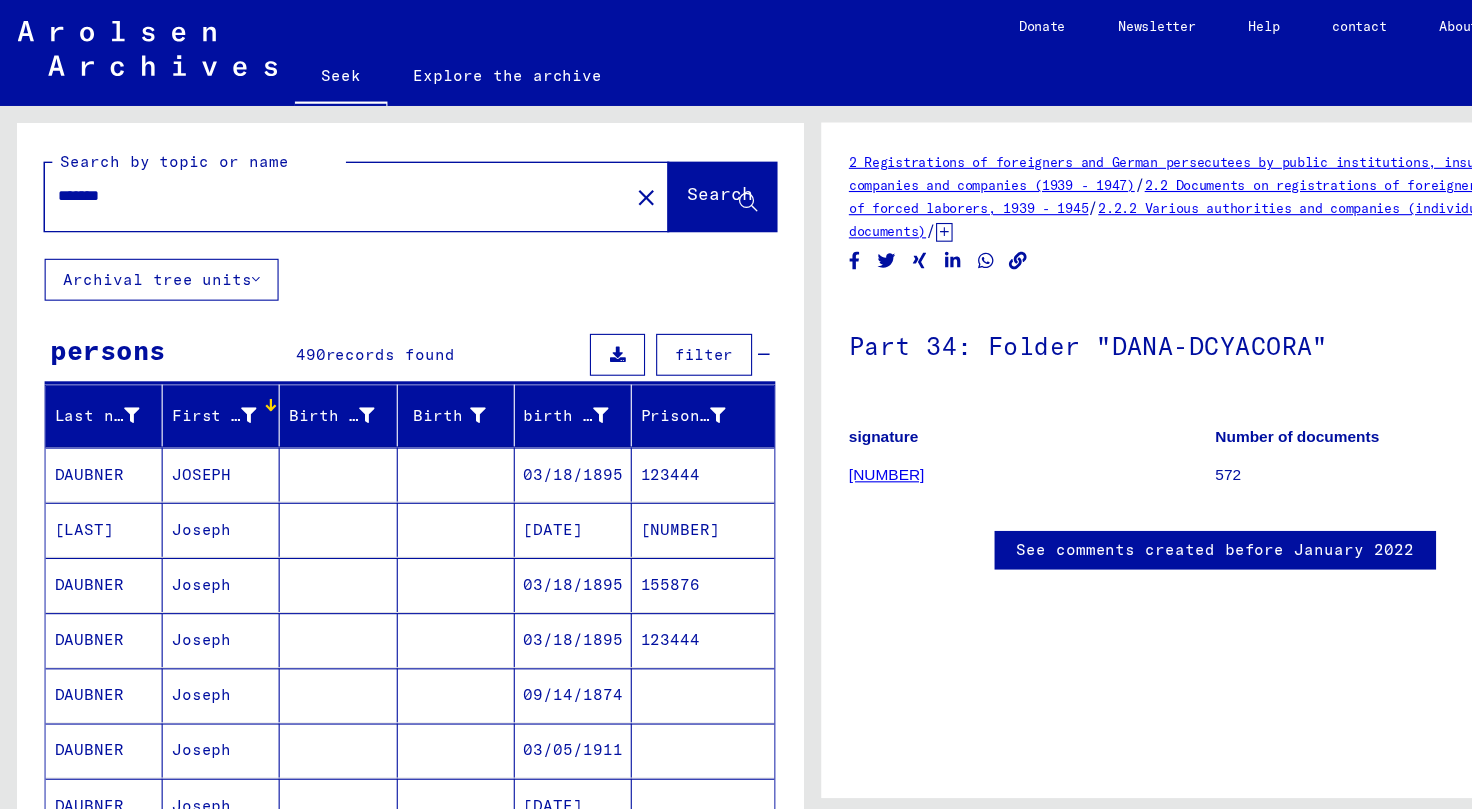 click on "*******" at bounding box center [304, 177] 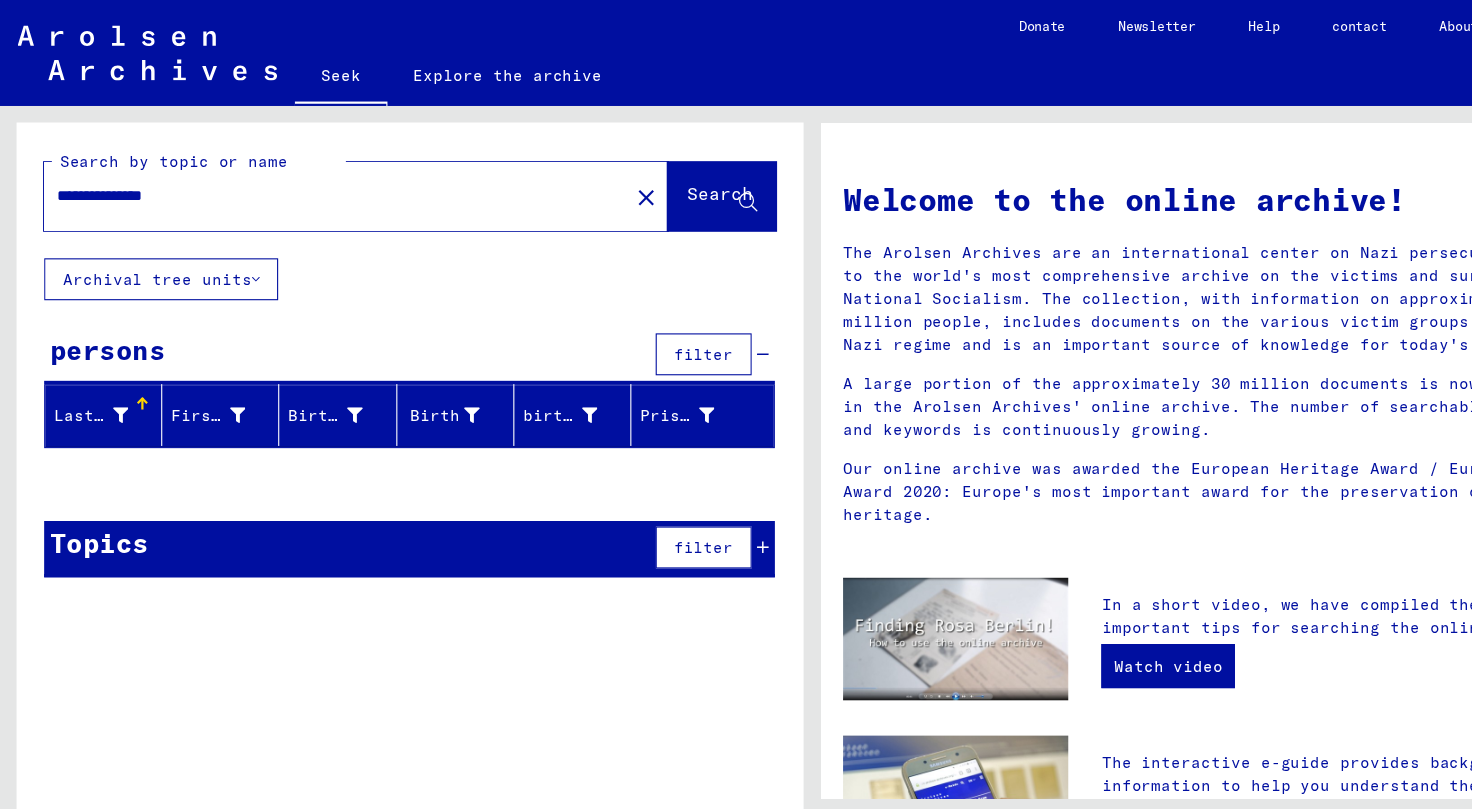 drag, startPoint x: 215, startPoint y: 178, endPoint x: 0, endPoint y: 136, distance: 219.06392 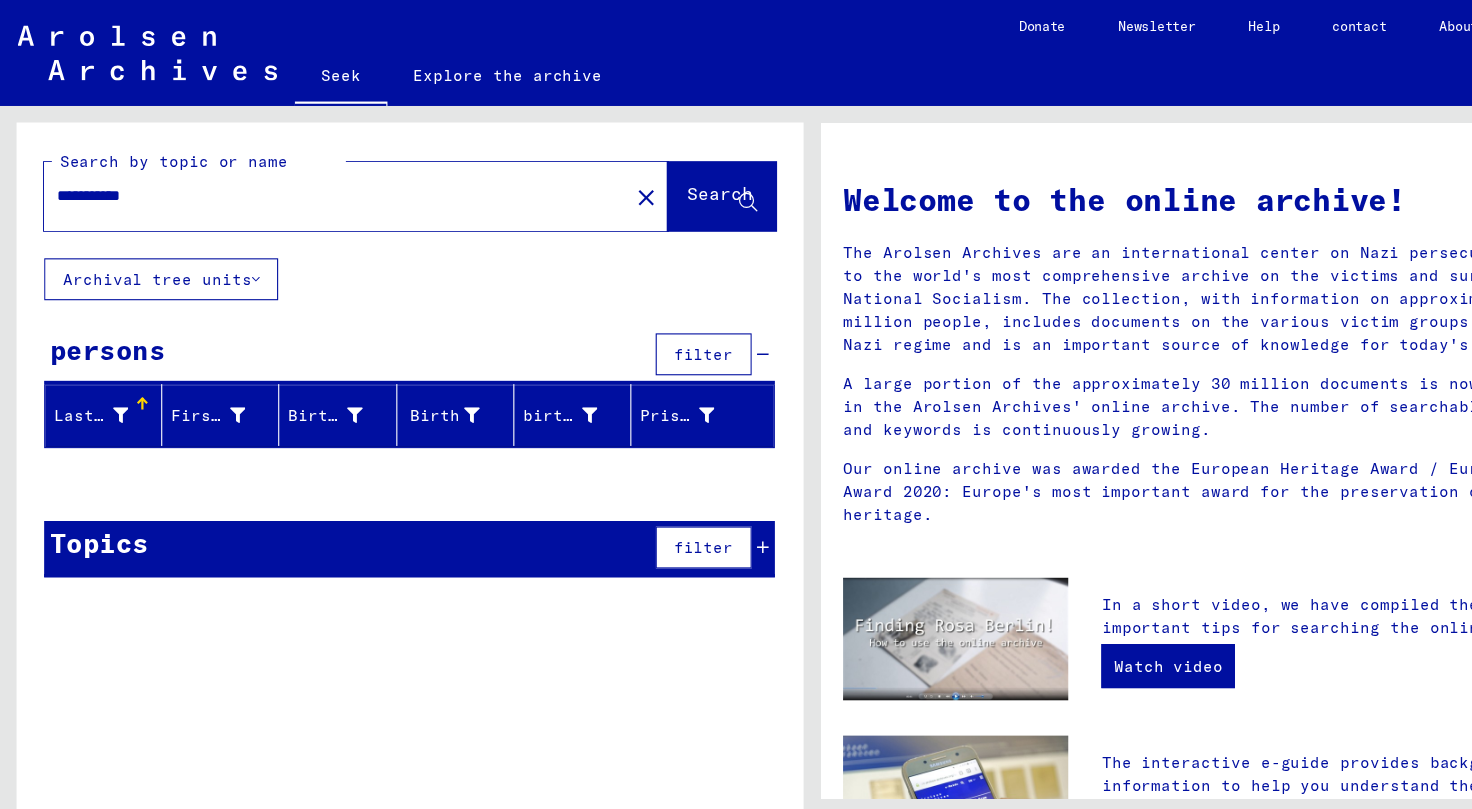 type on "**********" 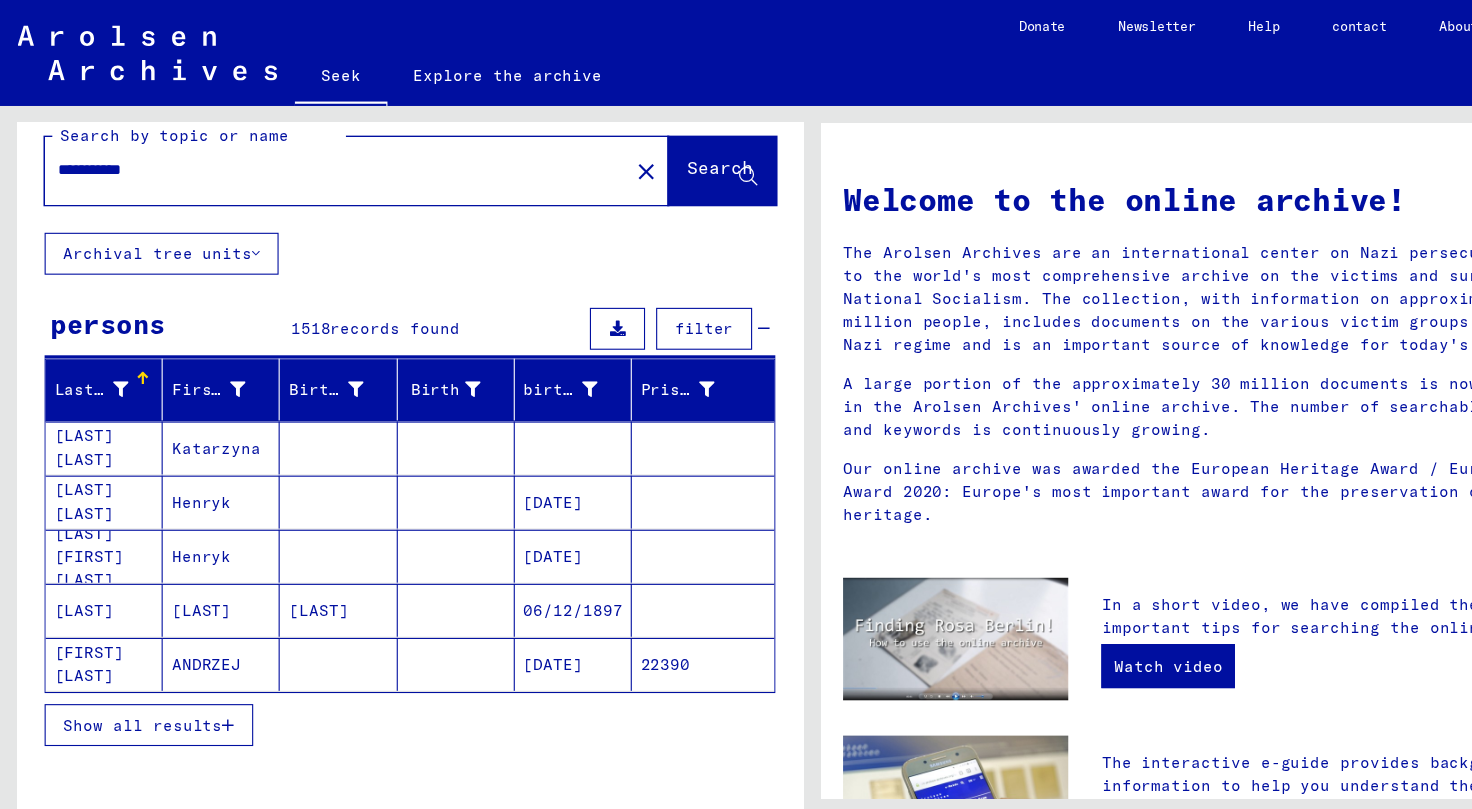scroll, scrollTop: 55, scrollLeft: 0, axis: vertical 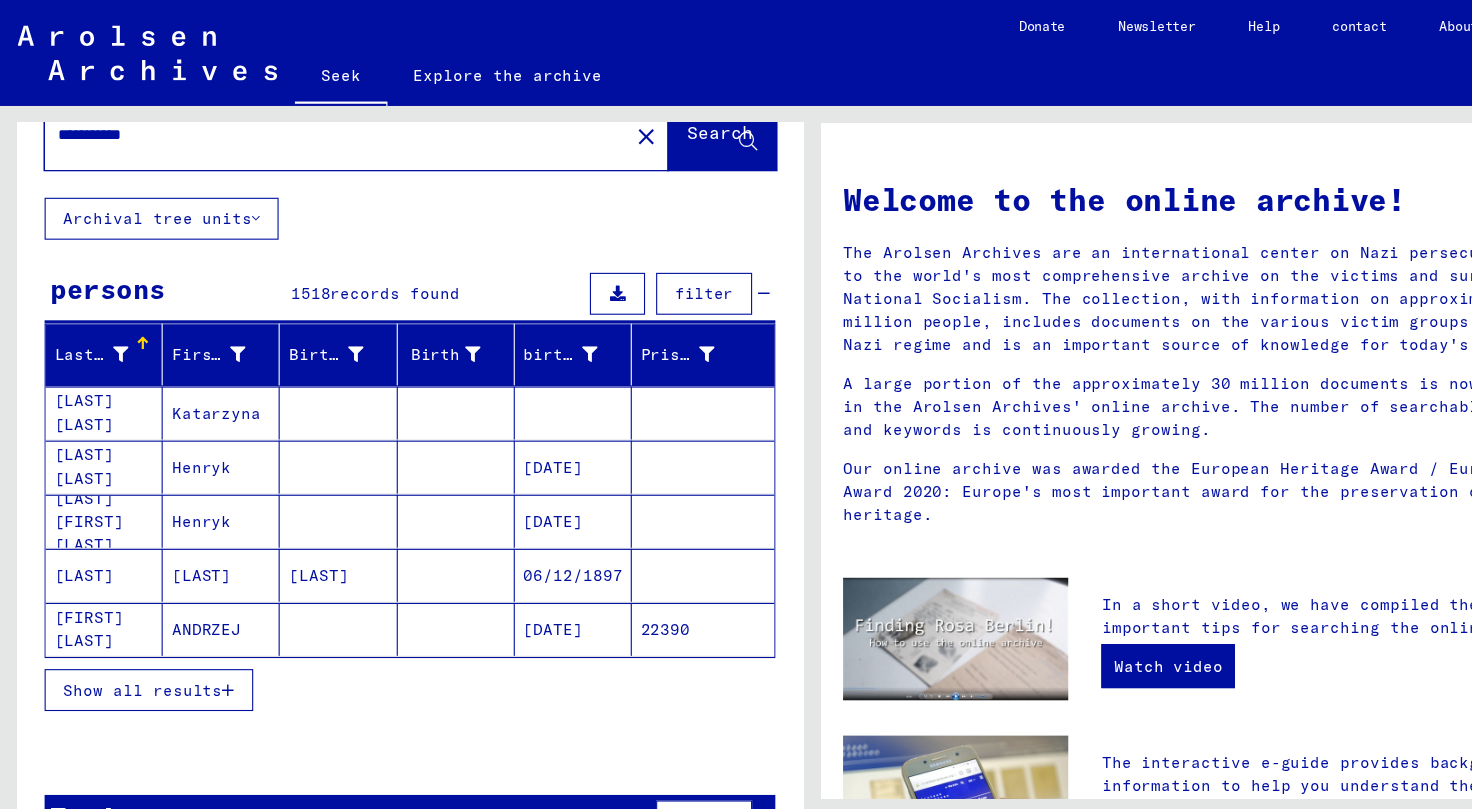 click on "Show all results" at bounding box center [134, 625] 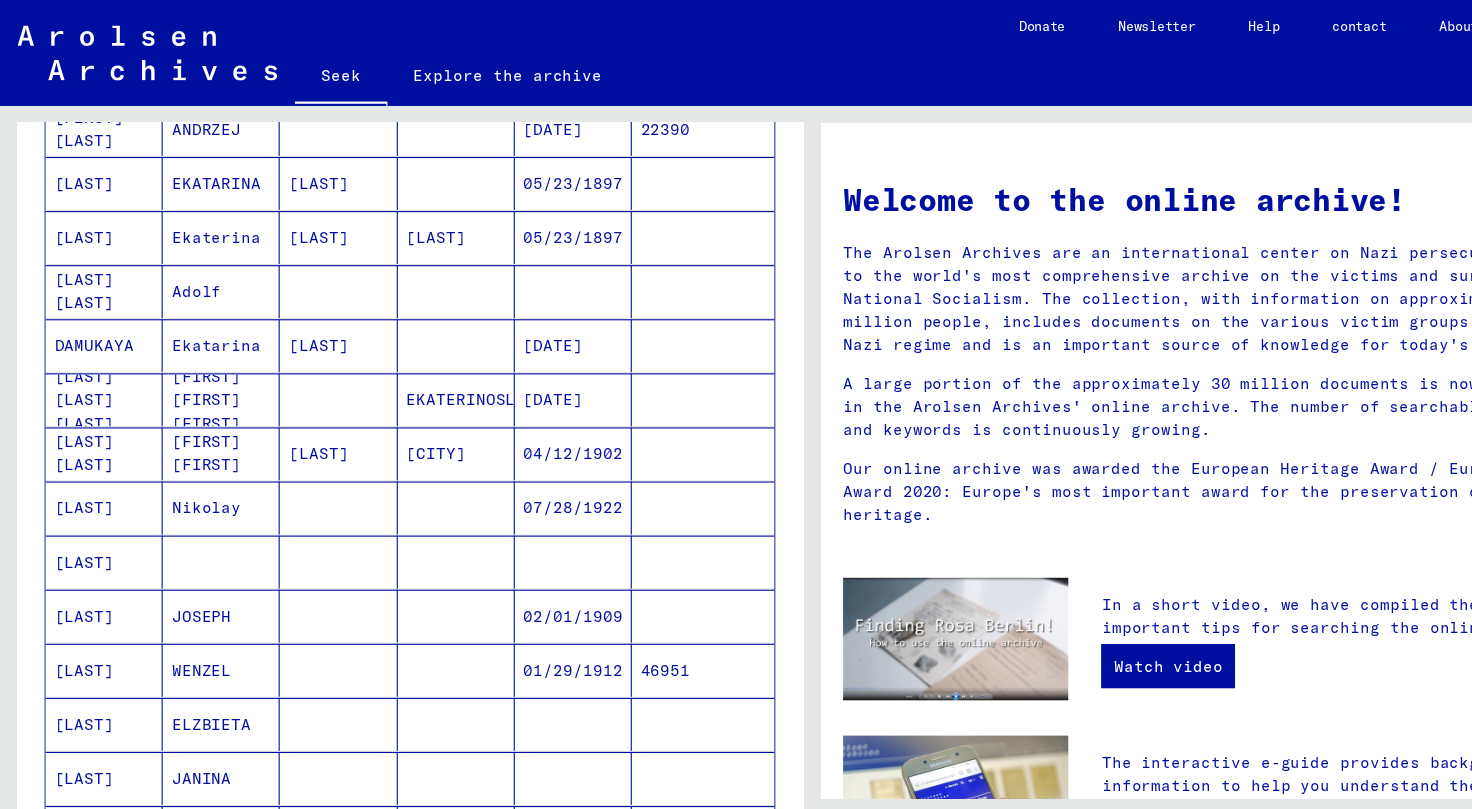 scroll, scrollTop: 961, scrollLeft: 0, axis: vertical 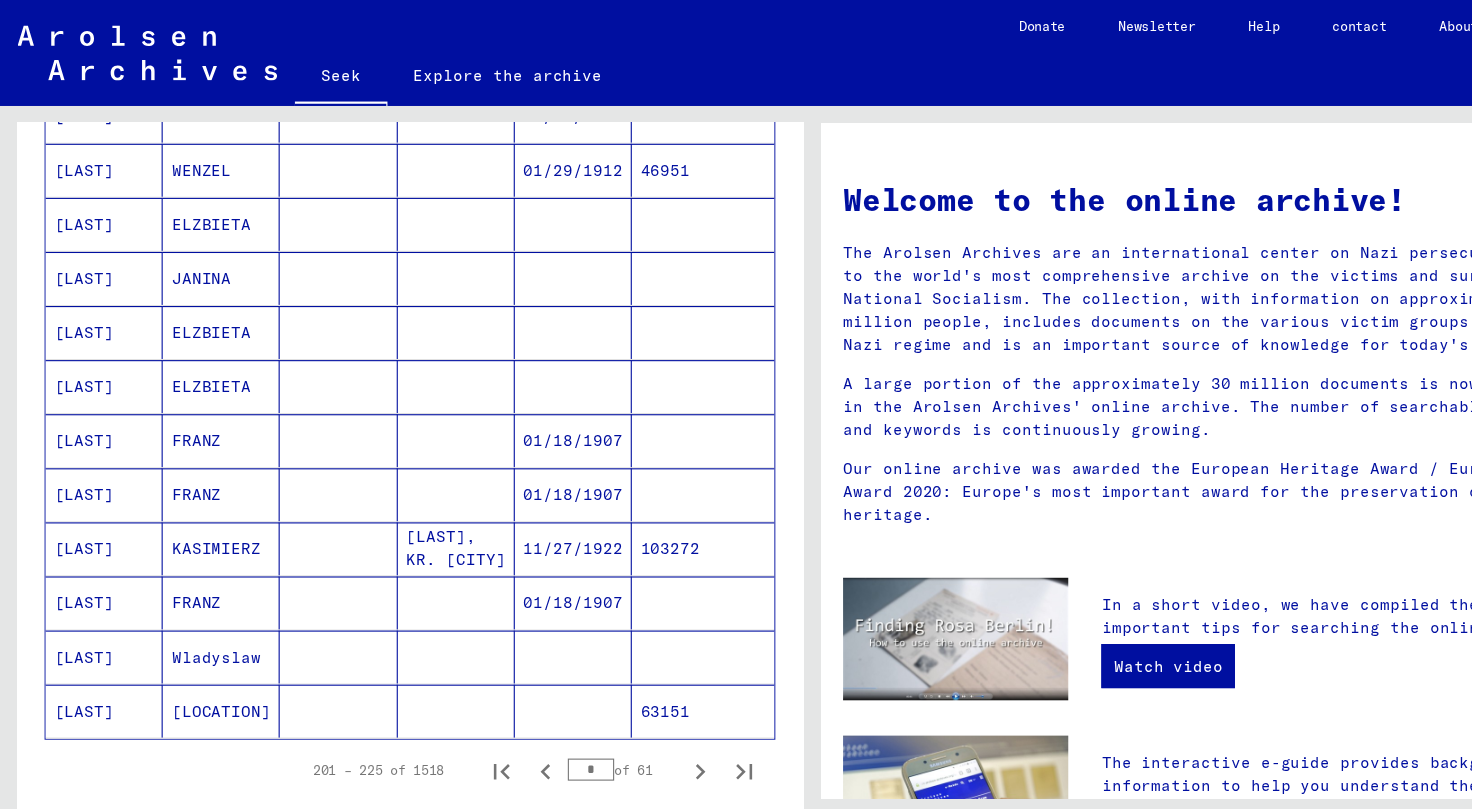 click on "Birth" at bounding box center (394, -585) 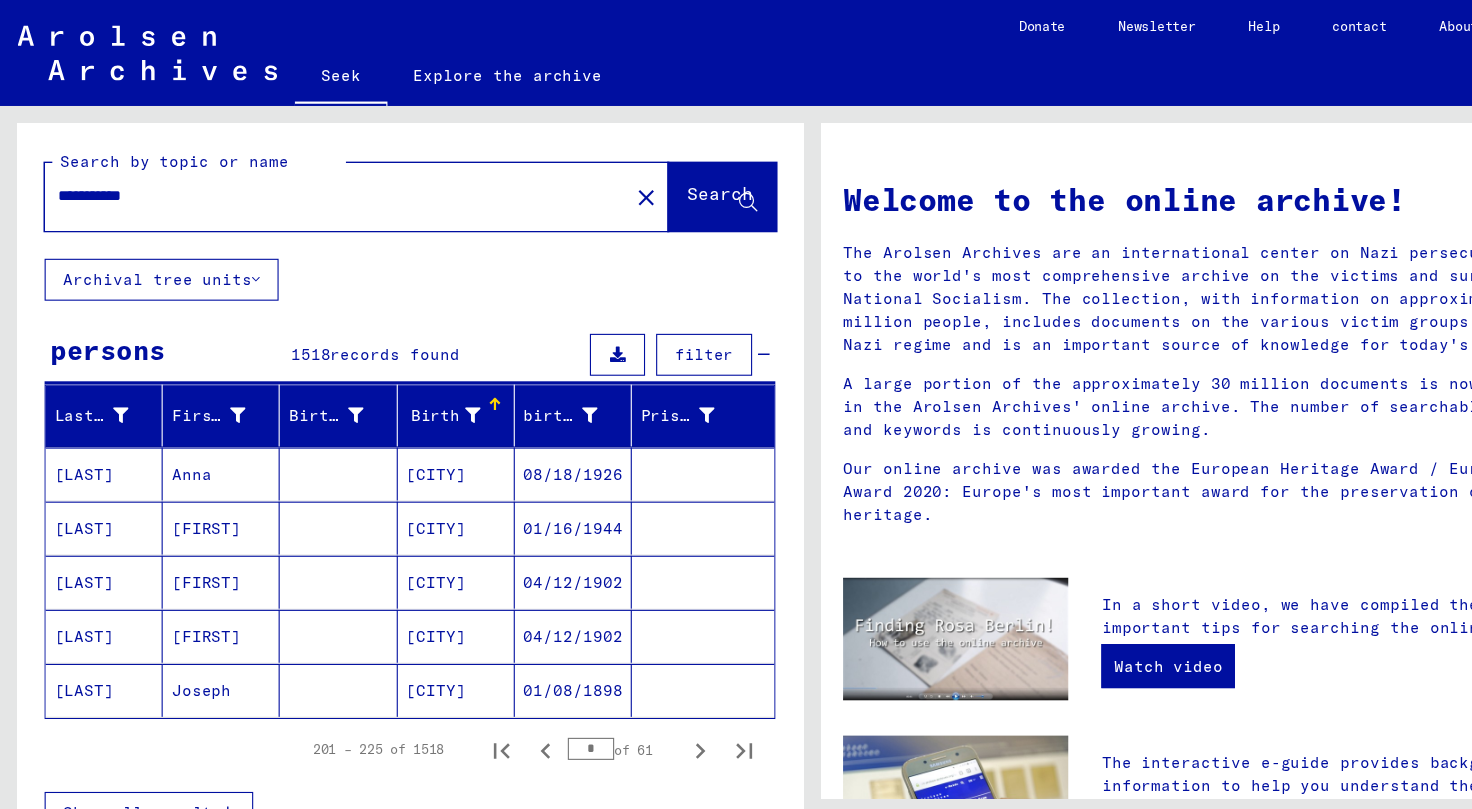 scroll, scrollTop: 111, scrollLeft: 0, axis: vertical 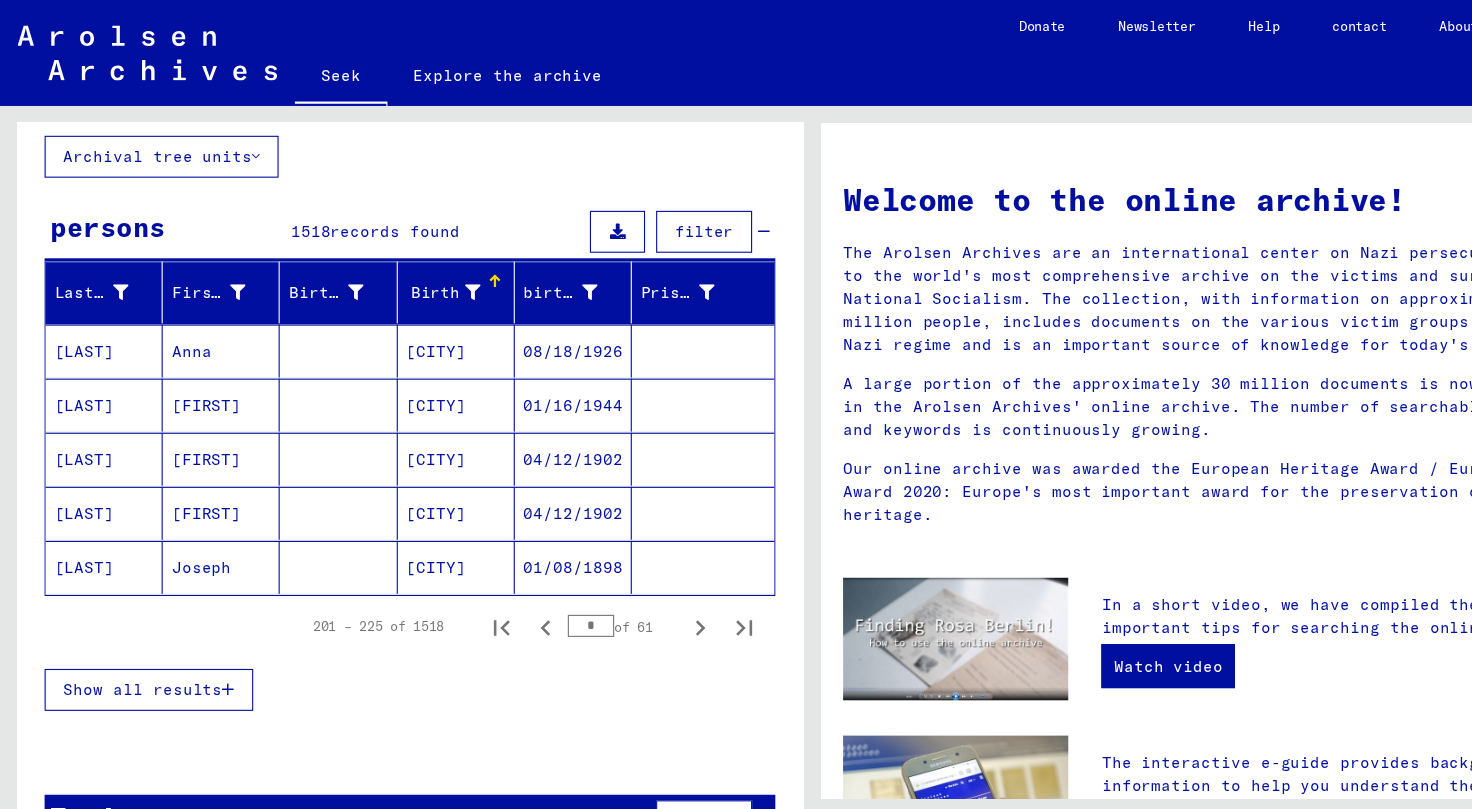 click on "Show all results" at bounding box center (129, 625) 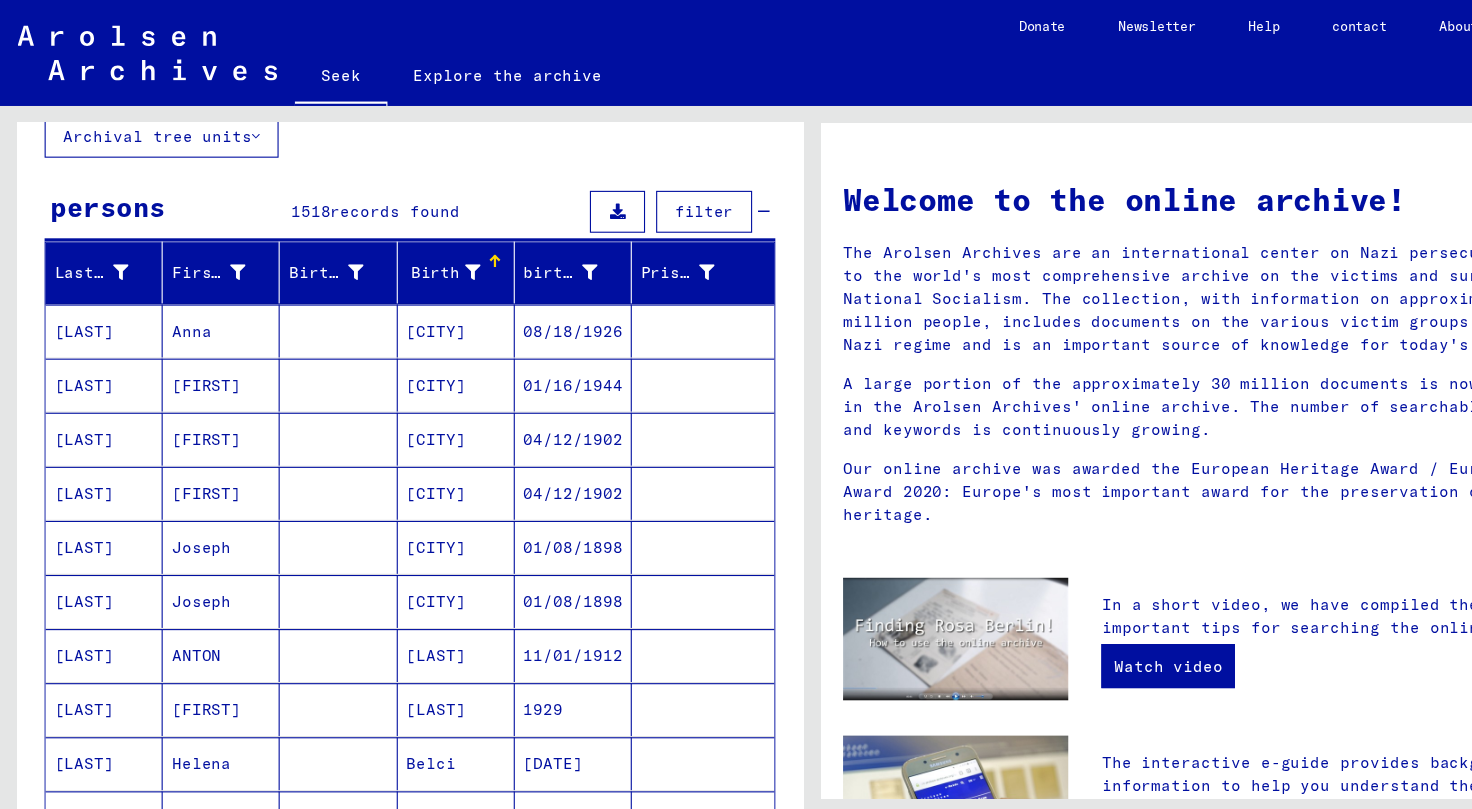 scroll, scrollTop: 582, scrollLeft: 0, axis: vertical 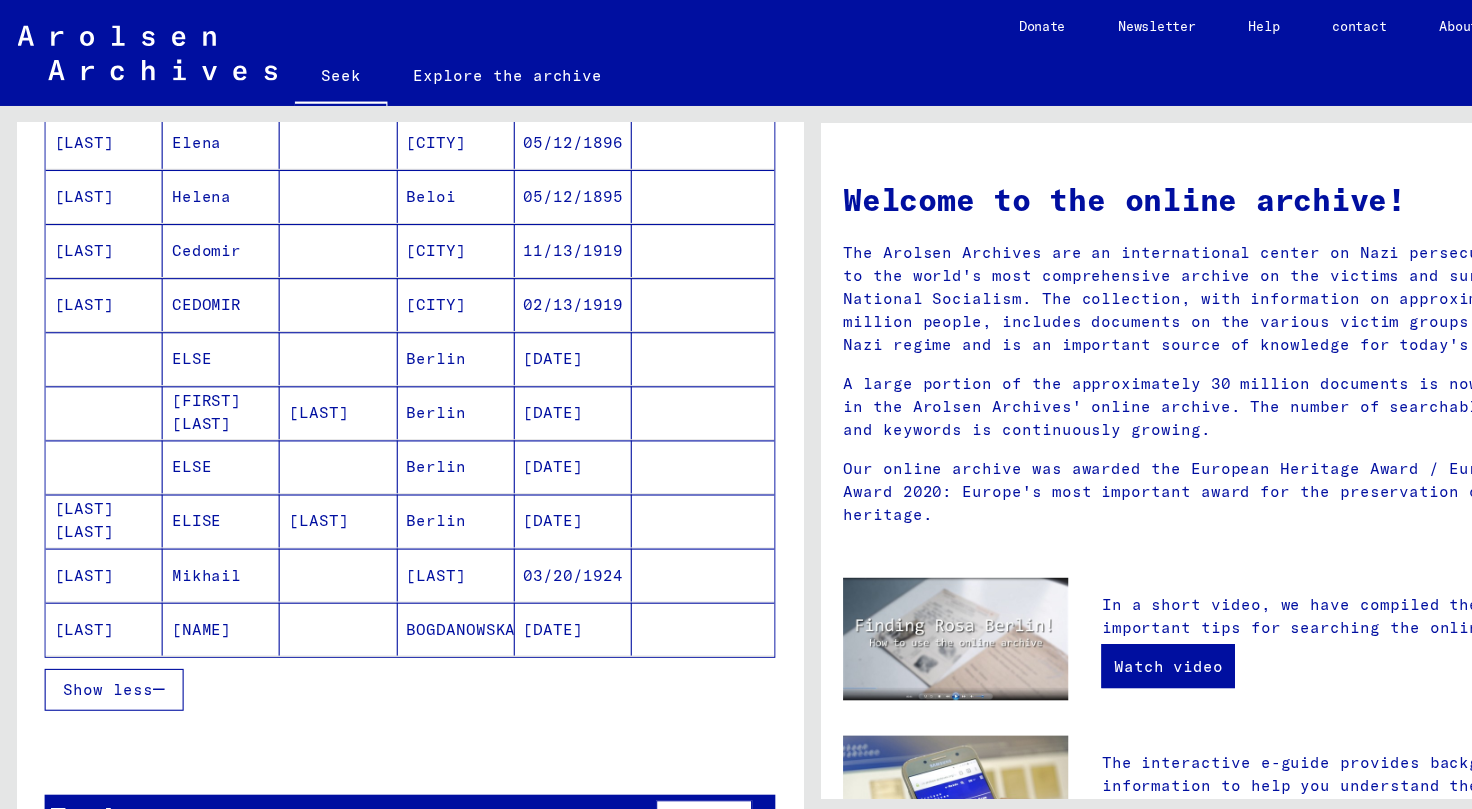 click on "Last name First name Birth name Birth birth date Prisoner # [LAST] [FIRST]    [CITY] [DATE]    [LAST] [LAST]    [CITY] [DATE]    [LAST] [FIRST]    [CITY] [DATE]    [LAST] [FIRST]    [CITY] [DATE]    [LAST] [FIRST]    [CITY] [DATE]    [LAST] [FIRST]    [CITY] [DATE]    [LAST] [FIRST]    [CITY] [DATE]    [LAST] [FIRST]    [CITY] [DATE]    [LAST] [FIRST]    [CITY] [DATE]    [LAST] [FIRST]    [CITY] [DATE]    [LAST] [FIRST]    [CITY] [DATE]    [LAST] [FIRST]    [CITY] [DATE]    [LAST] [FIRST]    [CITY] [DATE]       [FIRST]    [CITY] [DATE]       [LAST] [FIRST] [CITY] [DATE]       [FIRST]    [CITY] [DATE]    [LAST] [FIRST] [CITY]" at bounding box center (371, -17) 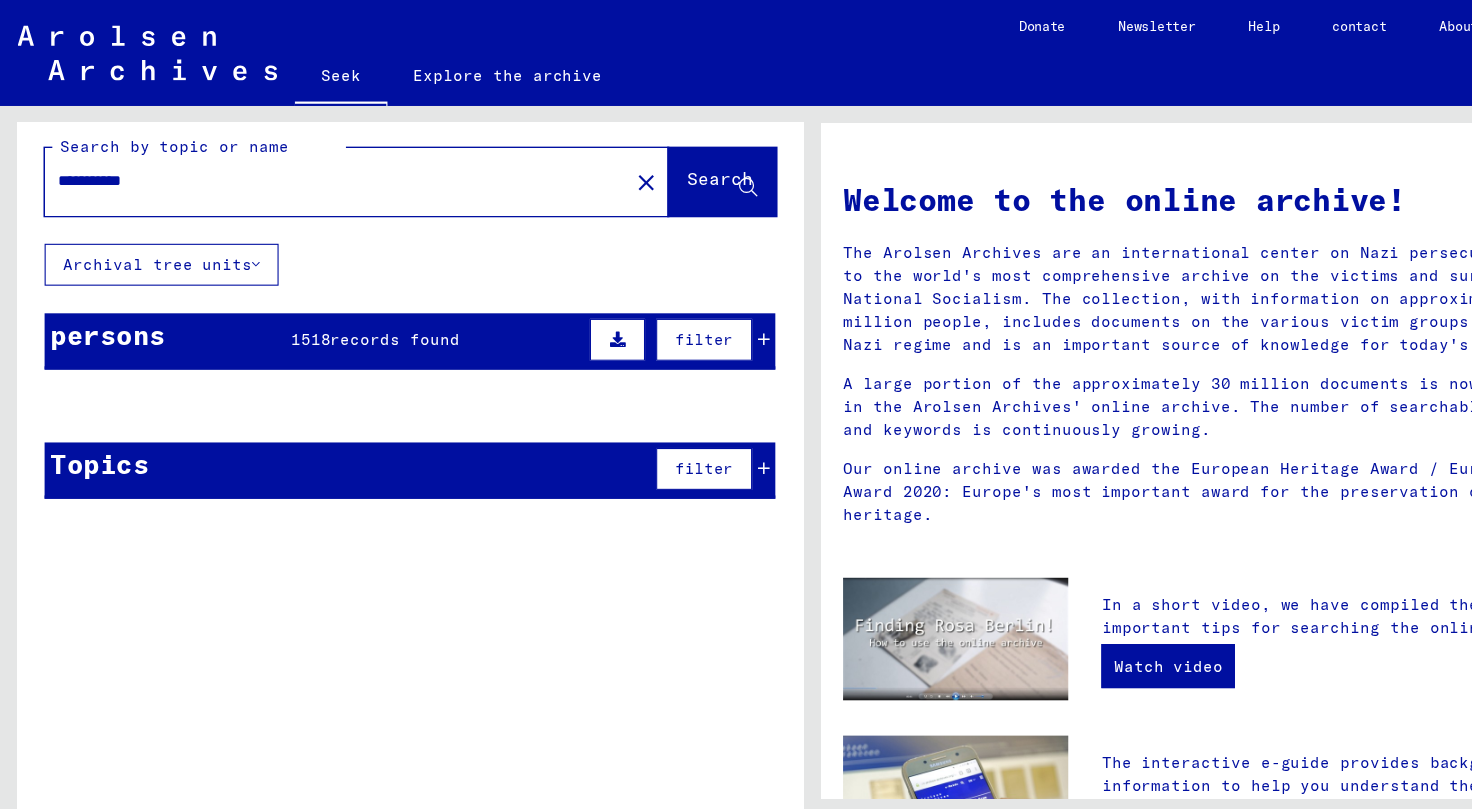 scroll, scrollTop: 0, scrollLeft: 0, axis: both 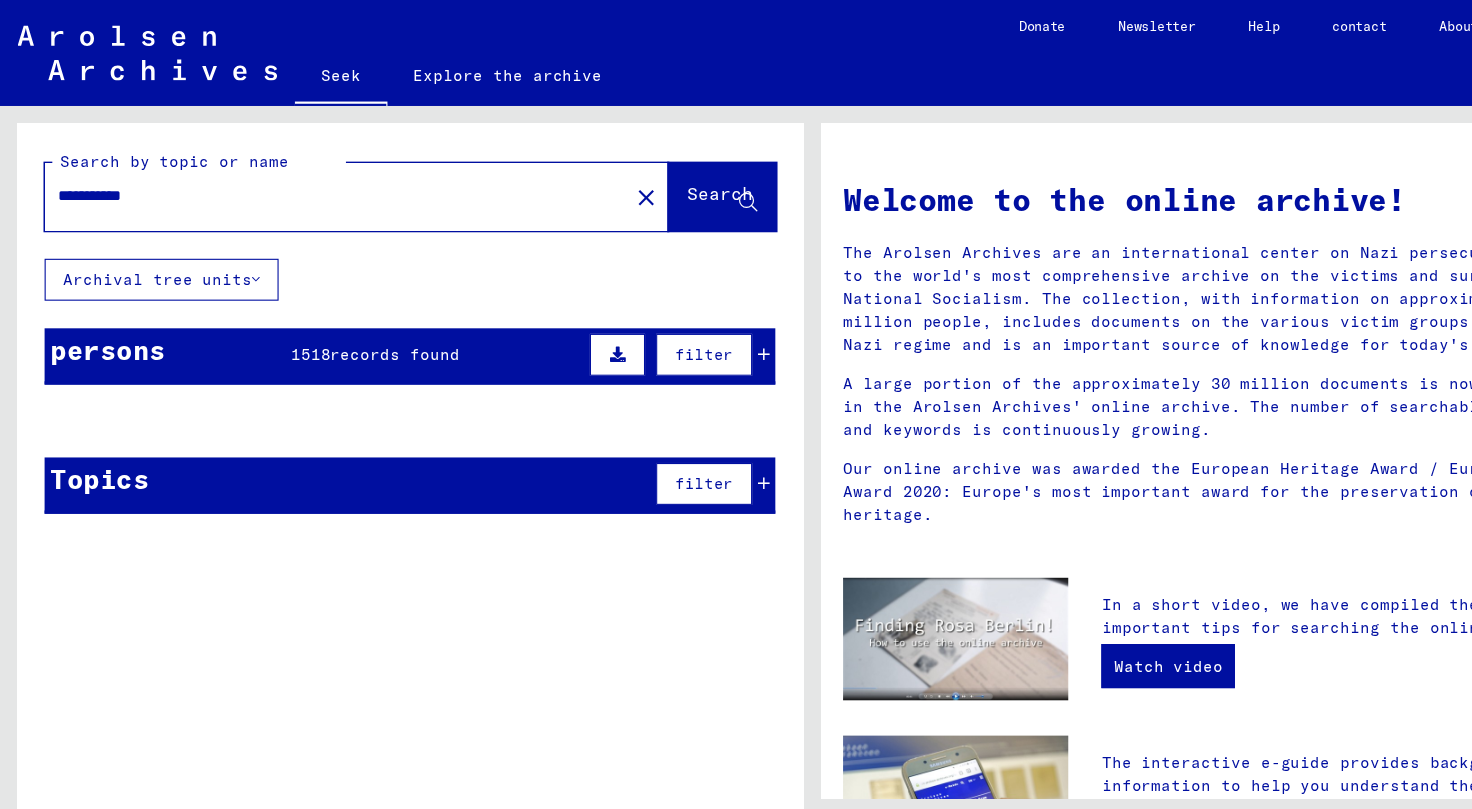 click on "Search" 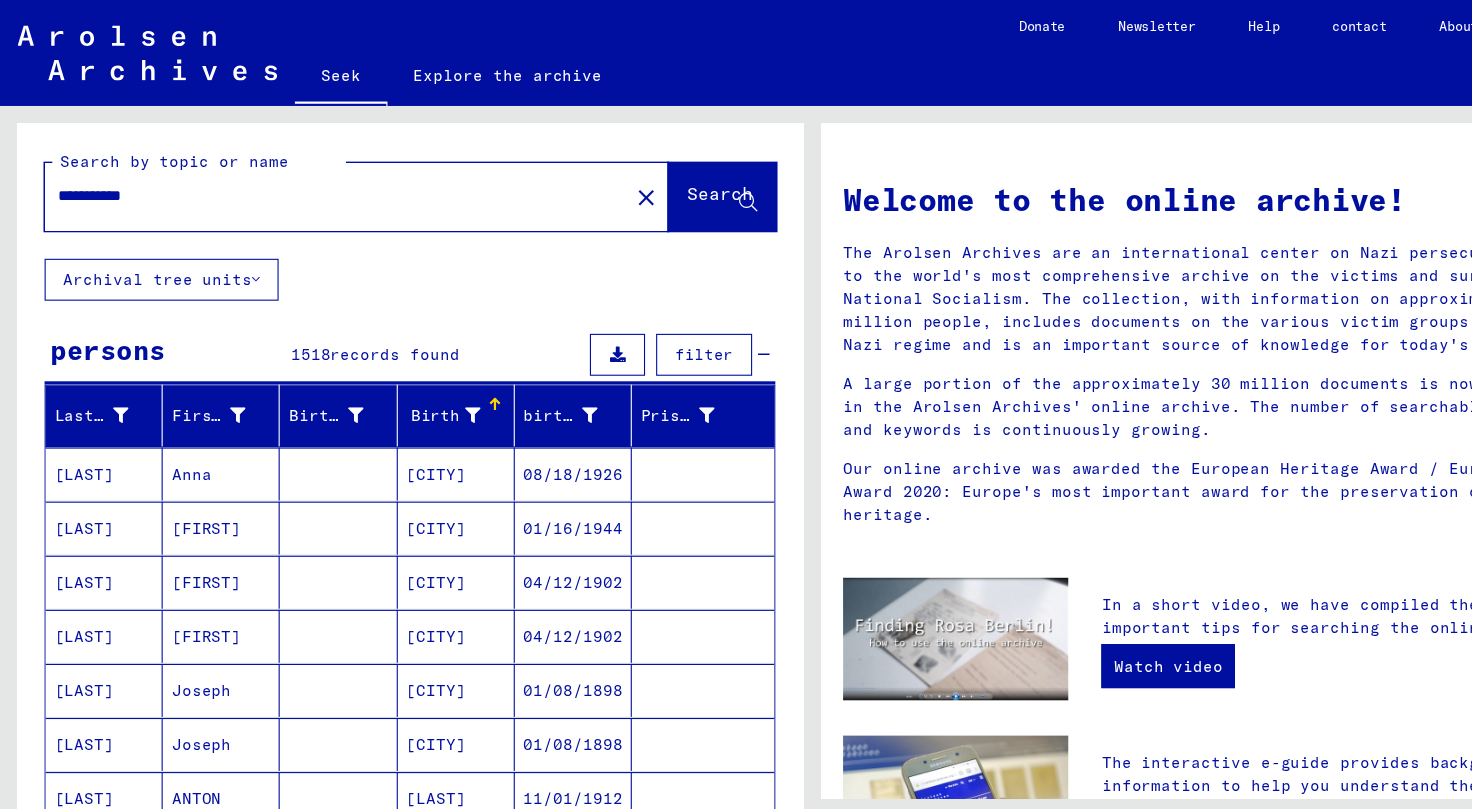 scroll, scrollTop: 1035, scrollLeft: 0, axis: vertical 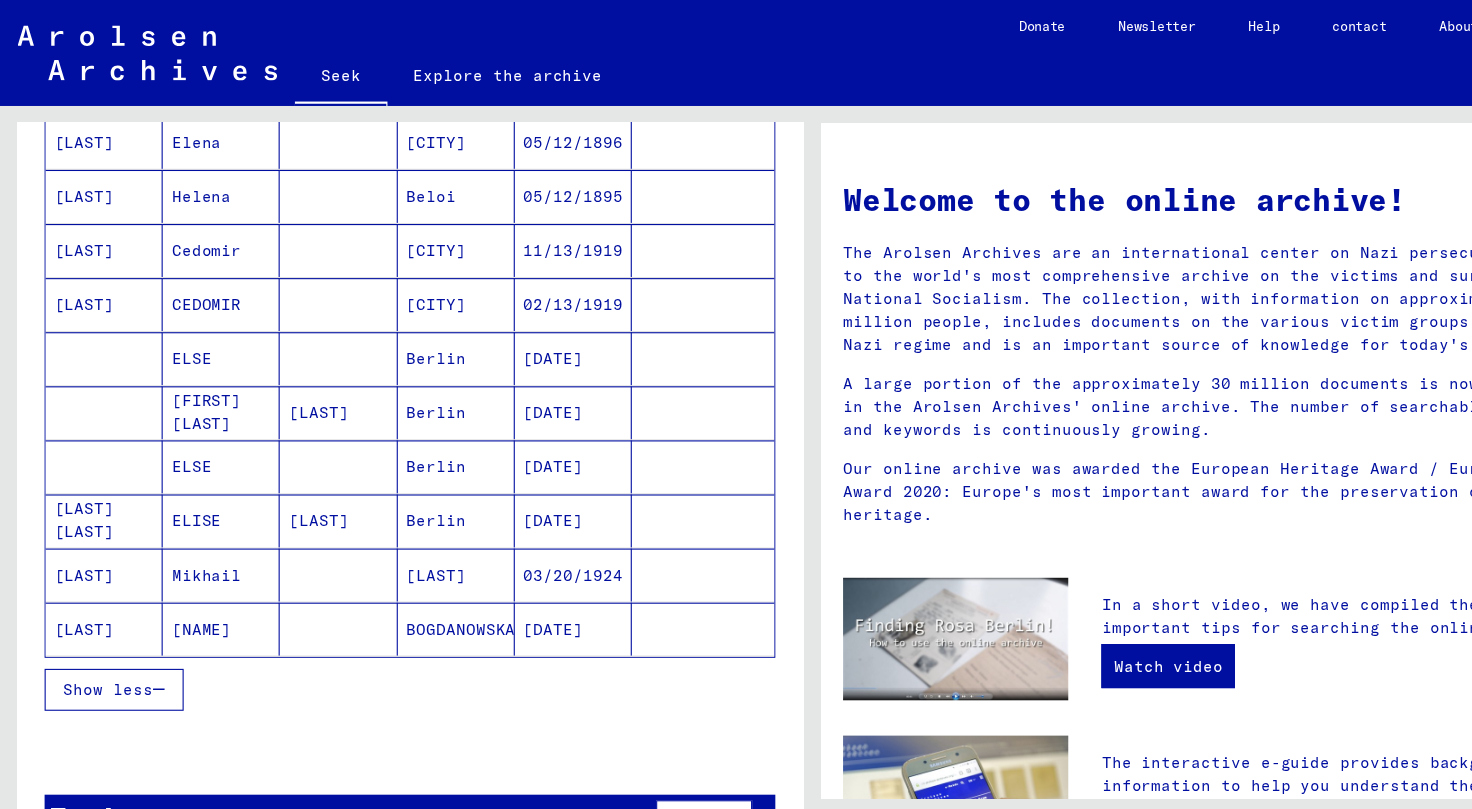 click on "Last name First name Birth name Birth birth date Prisoner # [LAST] [FIRST]    [CITY] [DATE]    [LAST] [LAST]    [CITY] [DATE]    [LAST] [FIRST]    [CITY] [DATE]    [LAST] [FIRST]    [CITY] [DATE]    [LAST] [FIRST]    [CITY] [DATE]    [LAST] [FIRST]    [CITY] [DATE]    [LAST] [FIRST]    [CITY] [DATE]    [LAST] [FIRST]    [CITY] [DATE]    [LAST] [FIRST]    [CITY] [DATE]    [LAST] [FIRST]    [CITY] [DATE]    [LAST] [FIRST]    [CITY] [DATE]    [LAST] [FIRST]    [CITY] [DATE]    [LAST] [FIRST]    [CITY] [DATE]       [FIRST]    [CITY] [DATE]       [LAST] [FIRST] [CITY] [DATE]       [FIRST]    [CITY] [DATE]    [LAST] [FIRST] [CITY]" at bounding box center [371, -9] 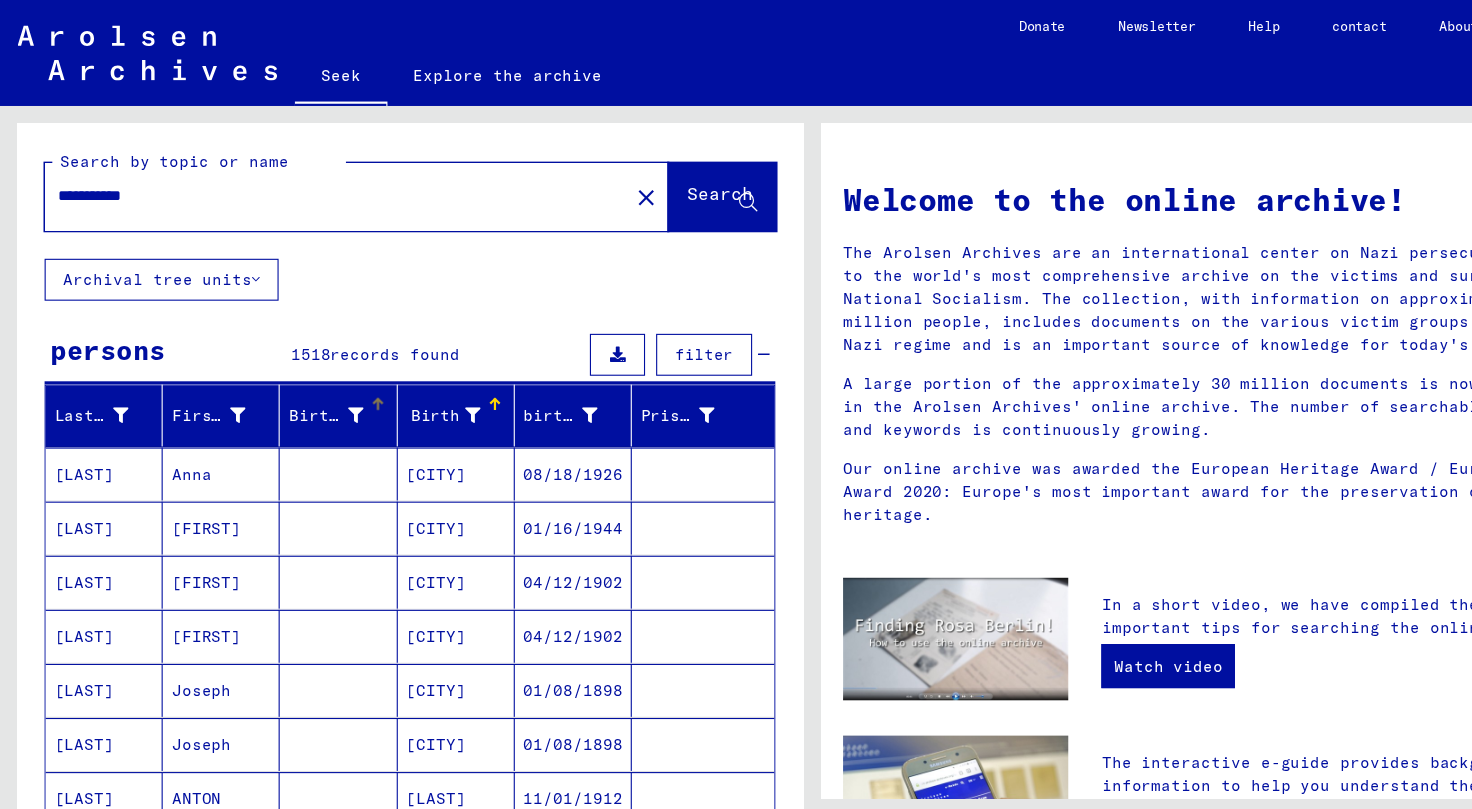 click on "Birth name" at bounding box center [306, 376] 